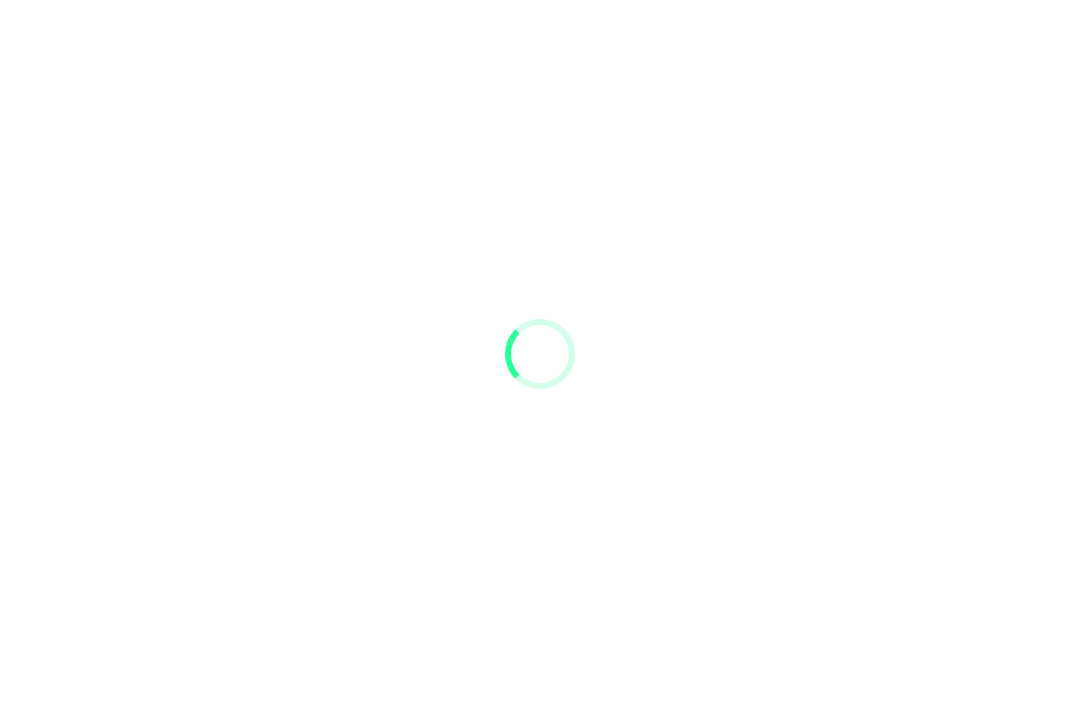 scroll, scrollTop: 0, scrollLeft: 0, axis: both 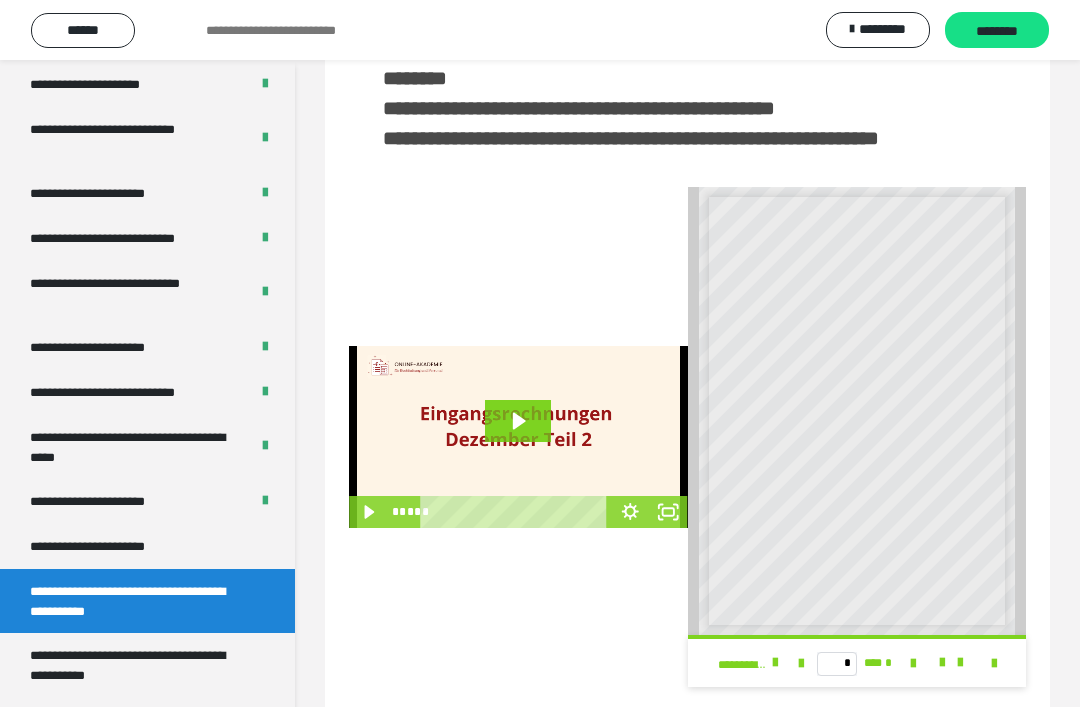 click on "**********" at bounding box center (147, 546) 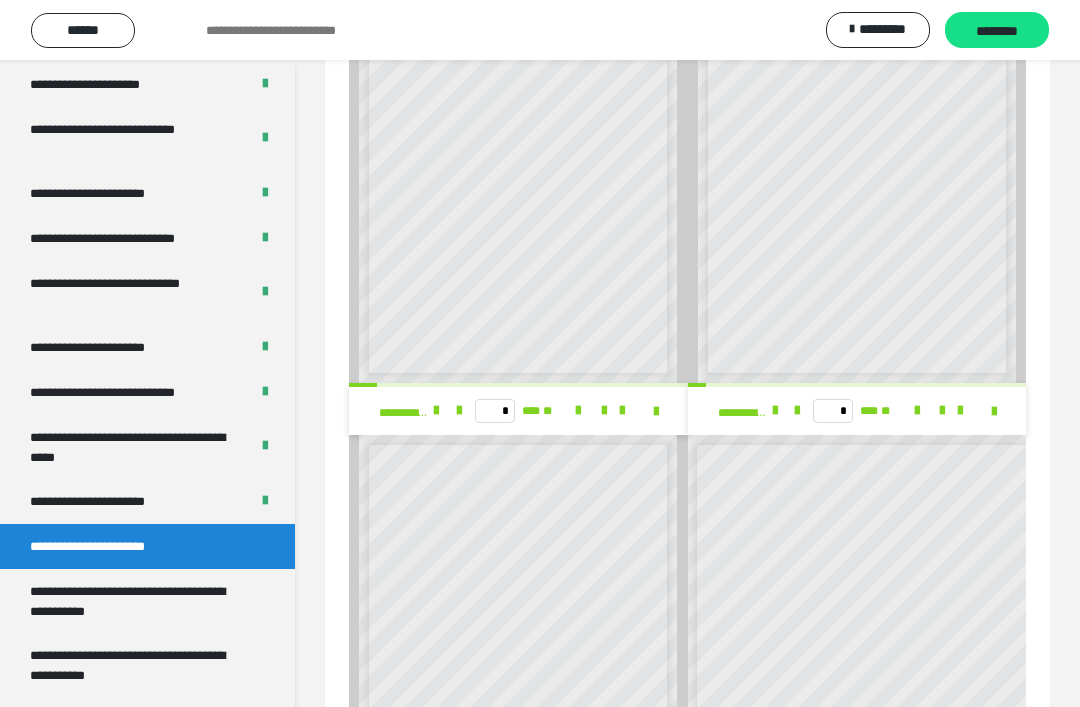 scroll, scrollTop: 873, scrollLeft: 0, axis: vertical 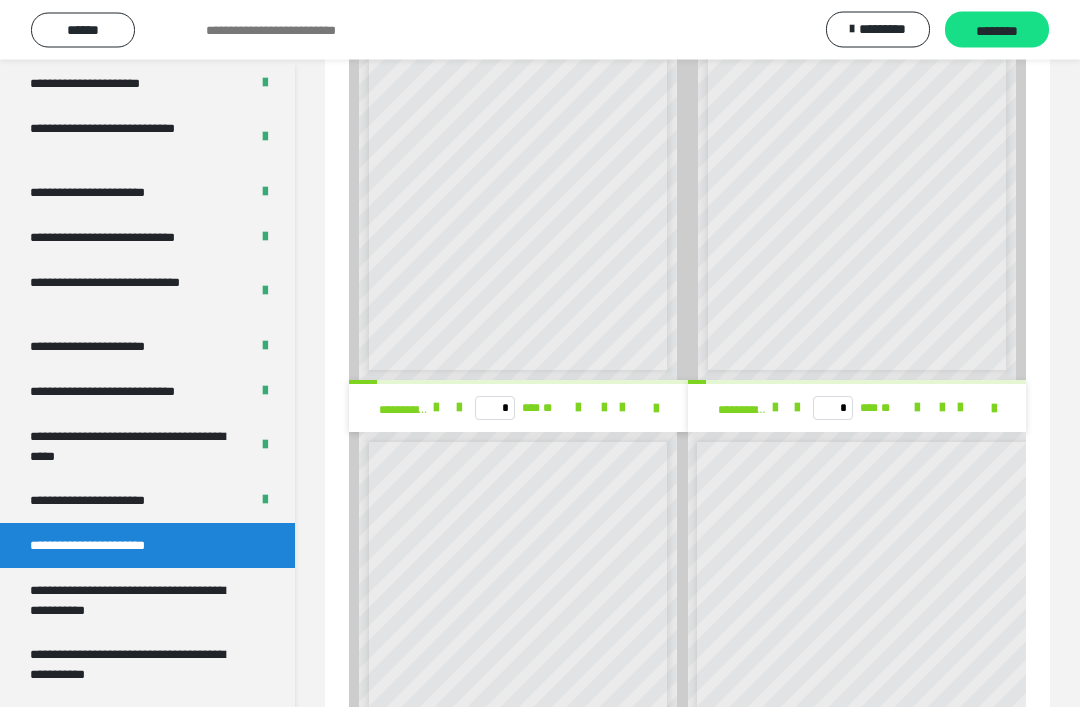 click on "**********" at bounding box center (139, 665) 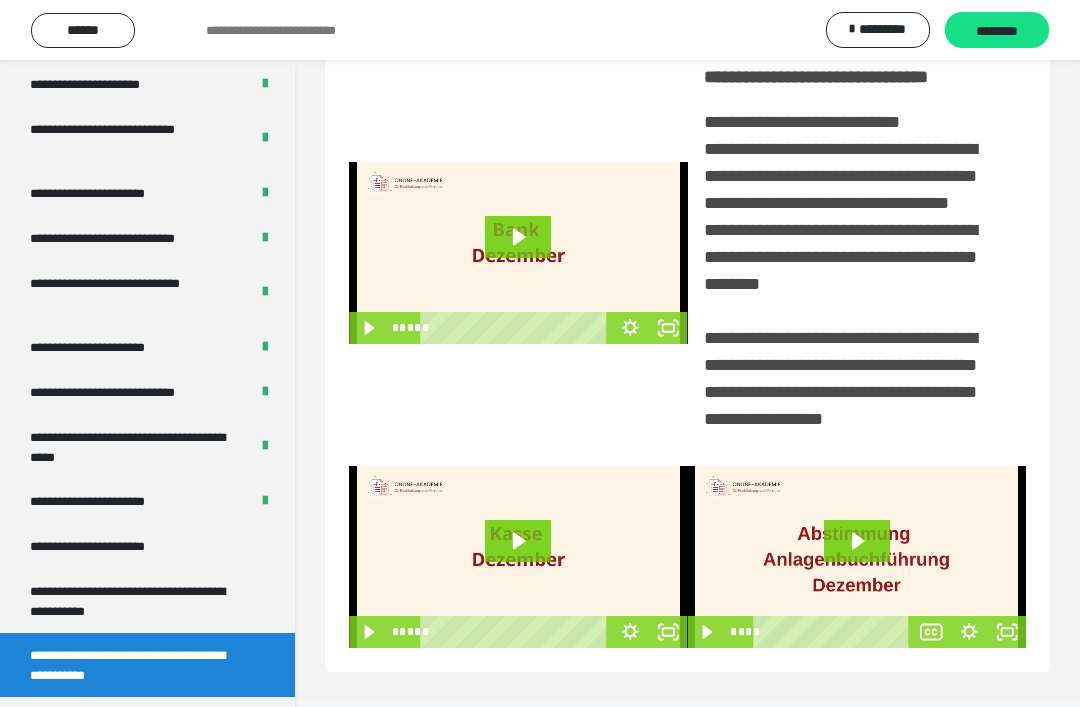 scroll, scrollTop: 304, scrollLeft: 0, axis: vertical 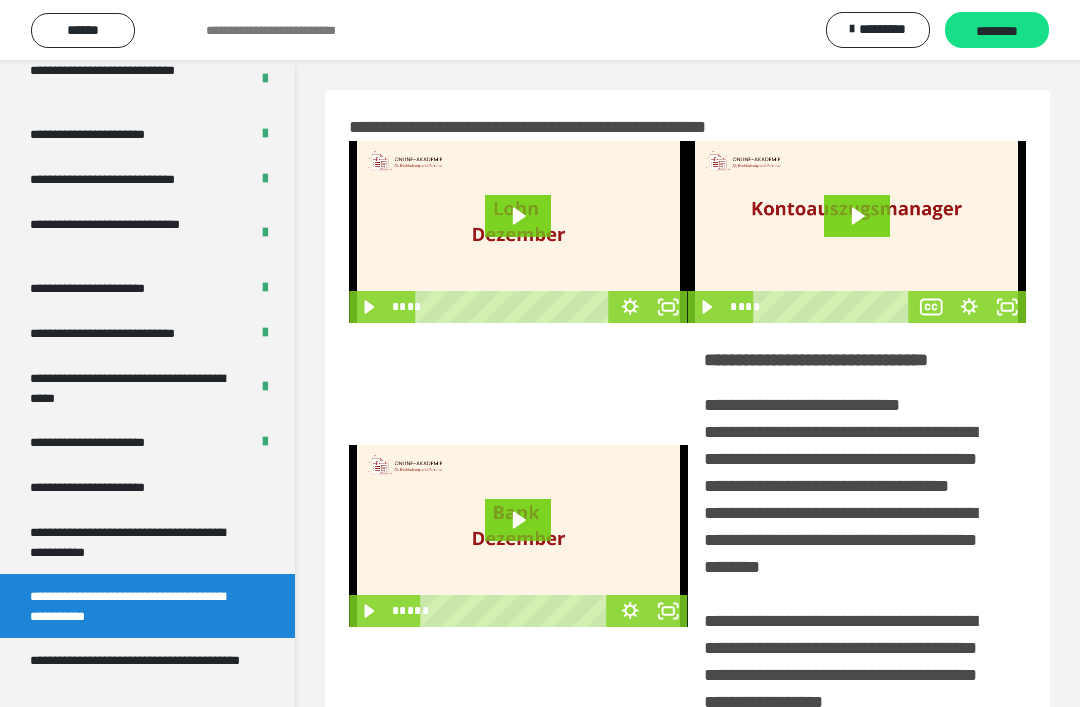click 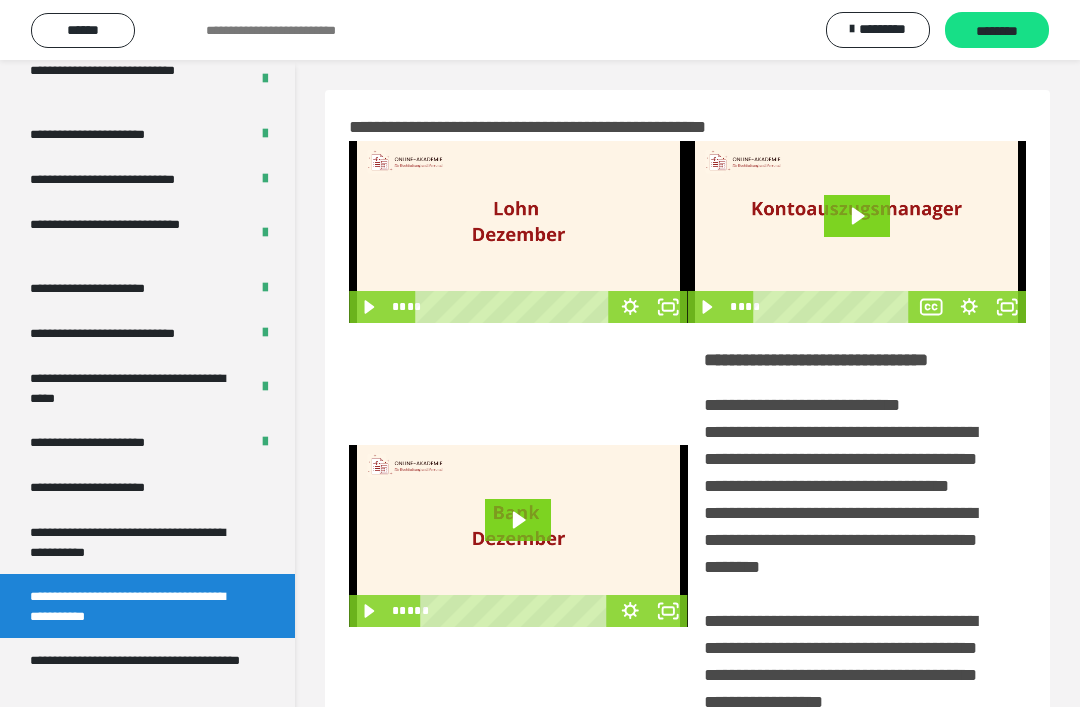 click 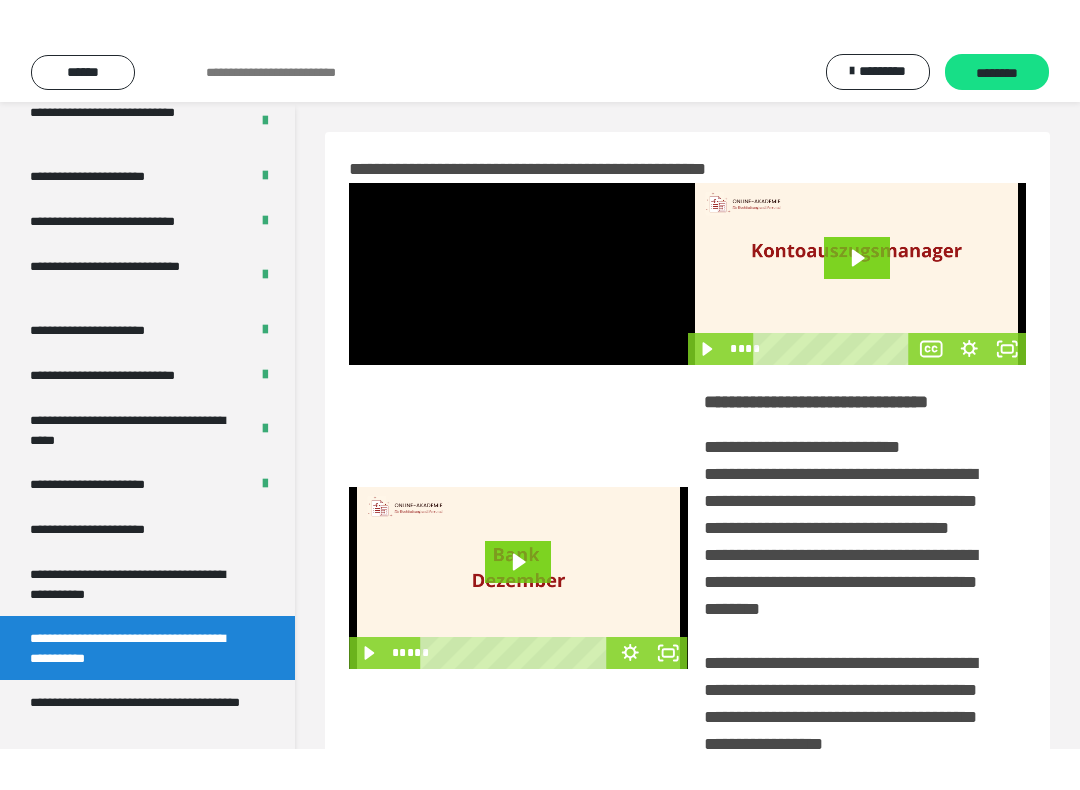 scroll, scrollTop: 20, scrollLeft: 0, axis: vertical 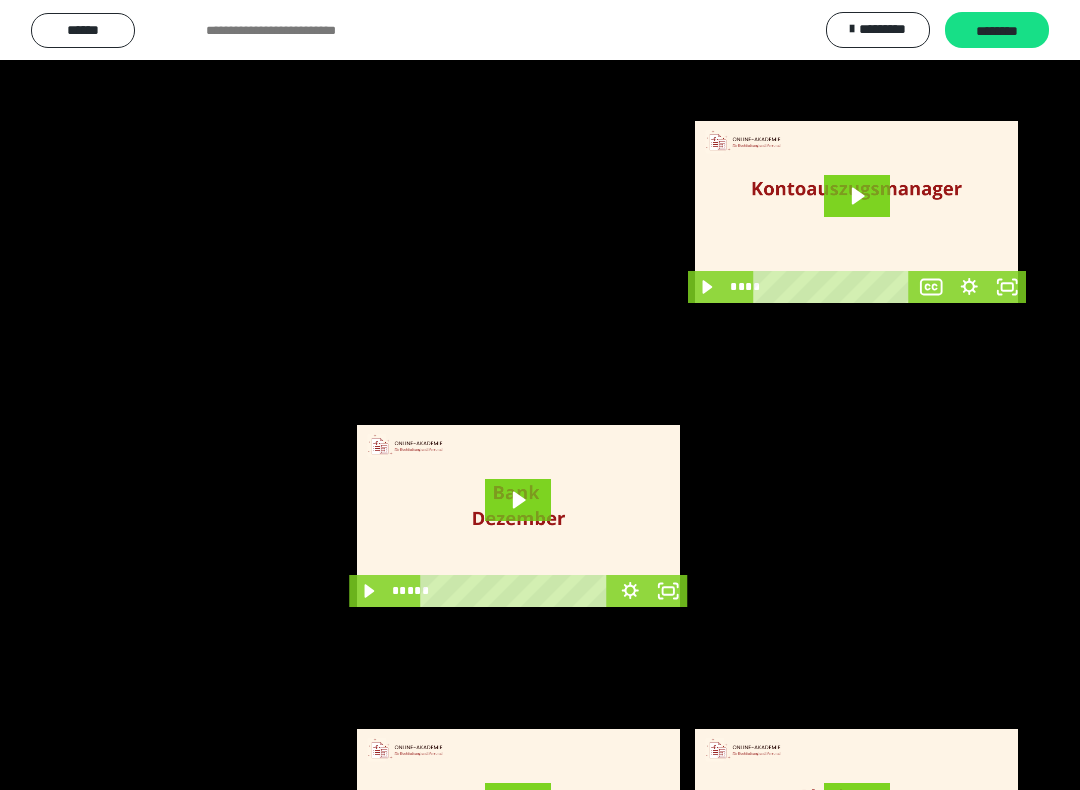 click at bounding box center (540, 395) 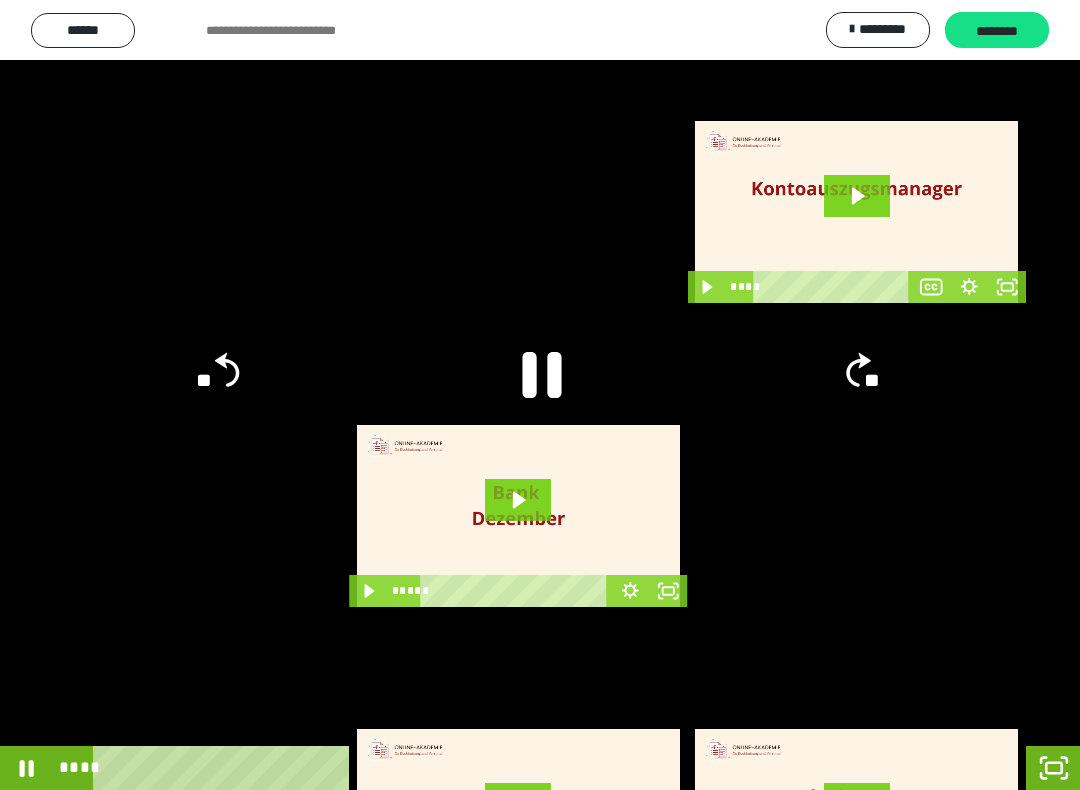 click 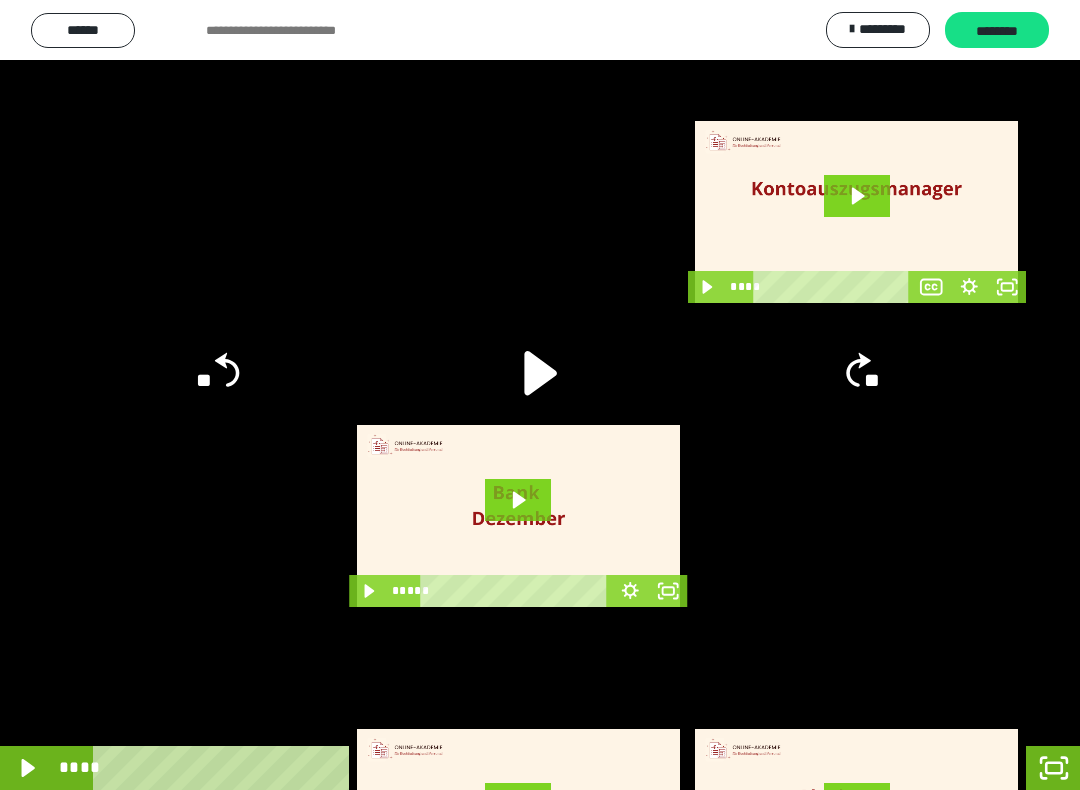 click 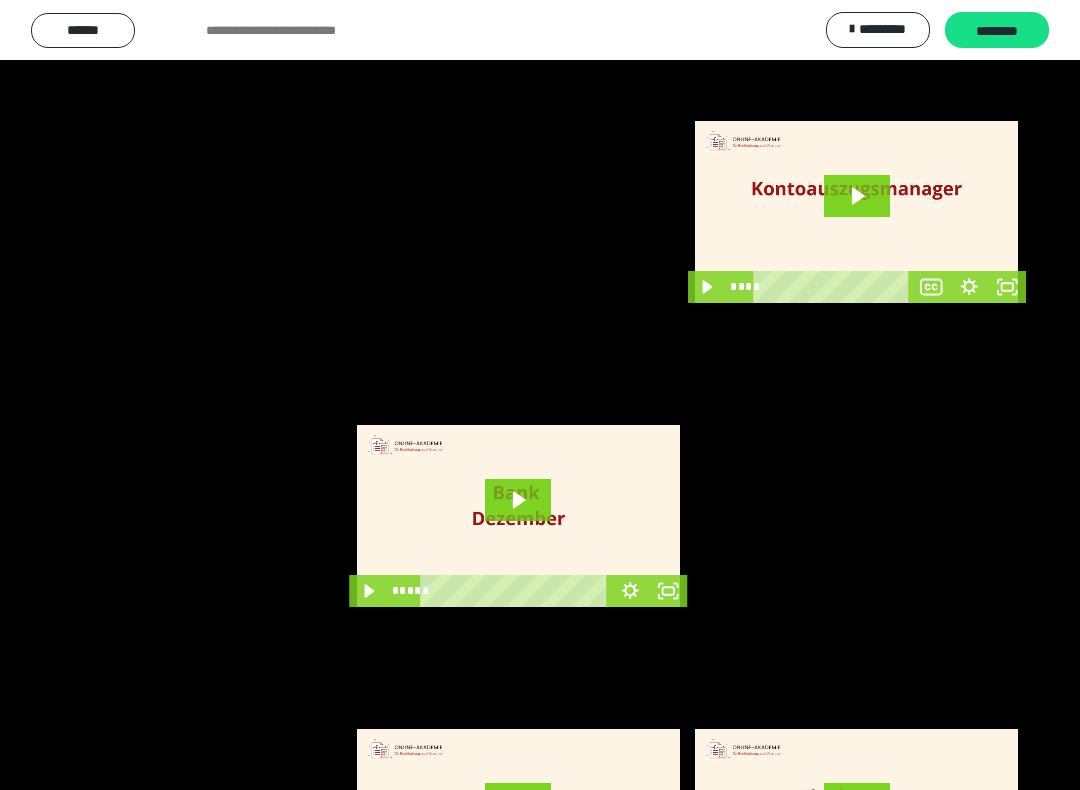 click at bounding box center (540, 395) 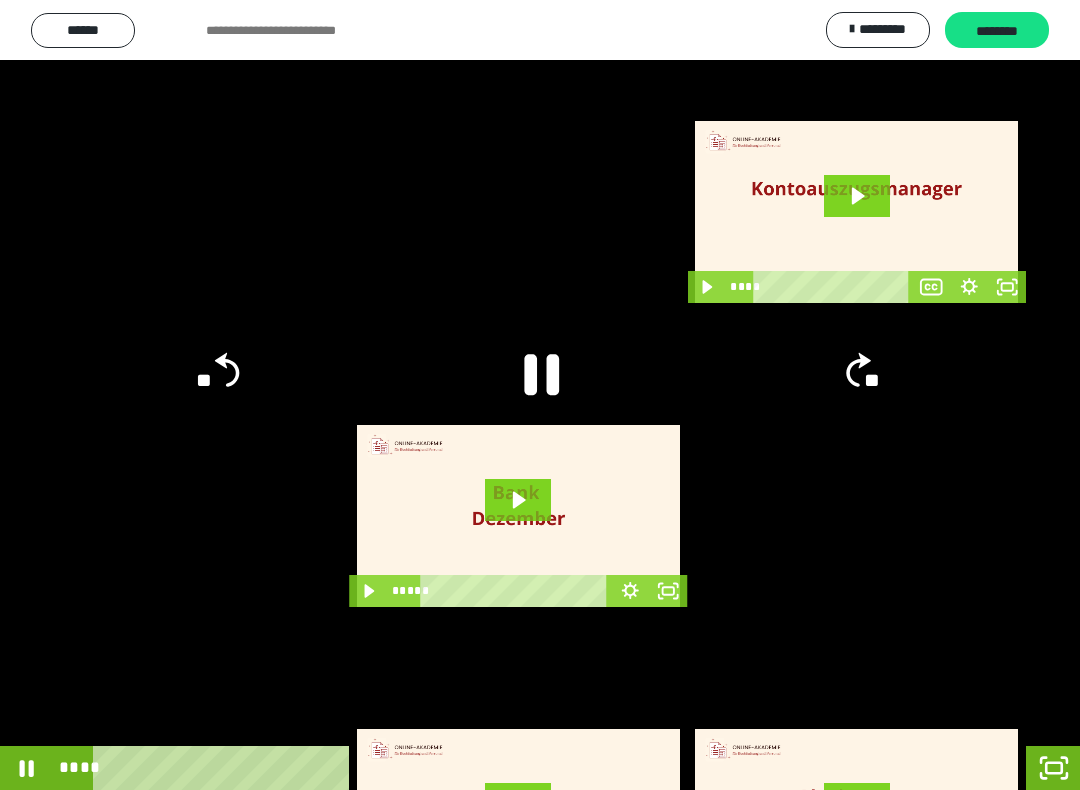 click 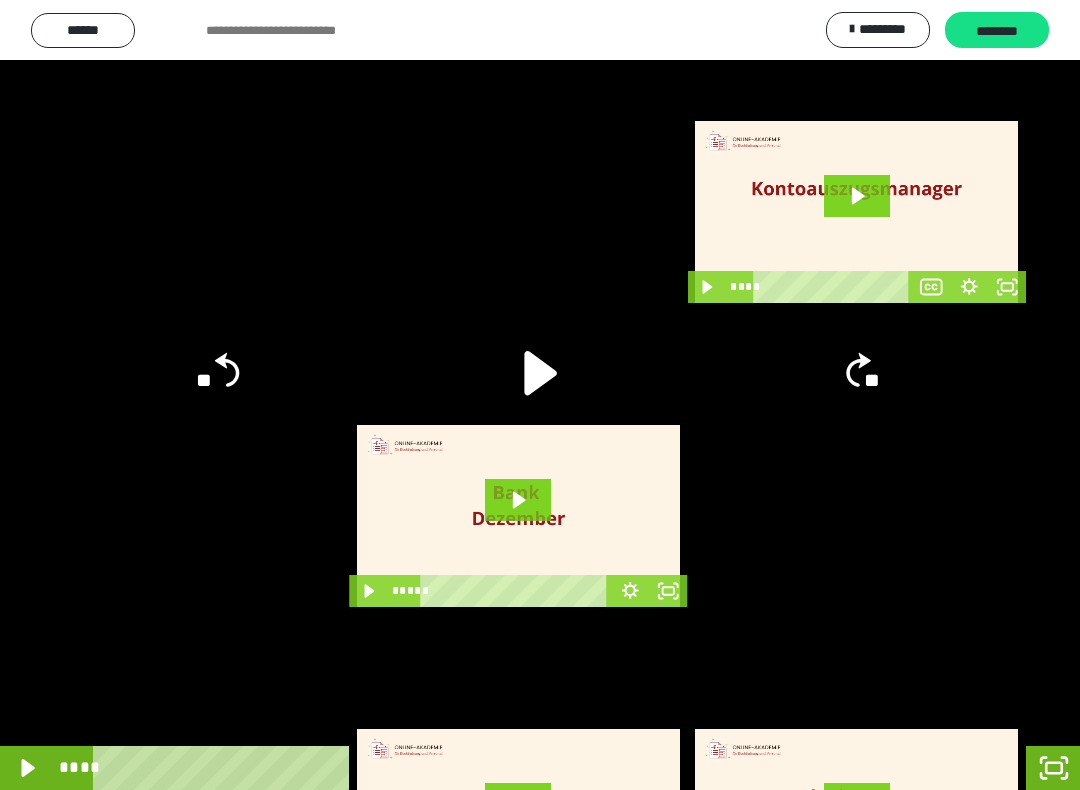 click 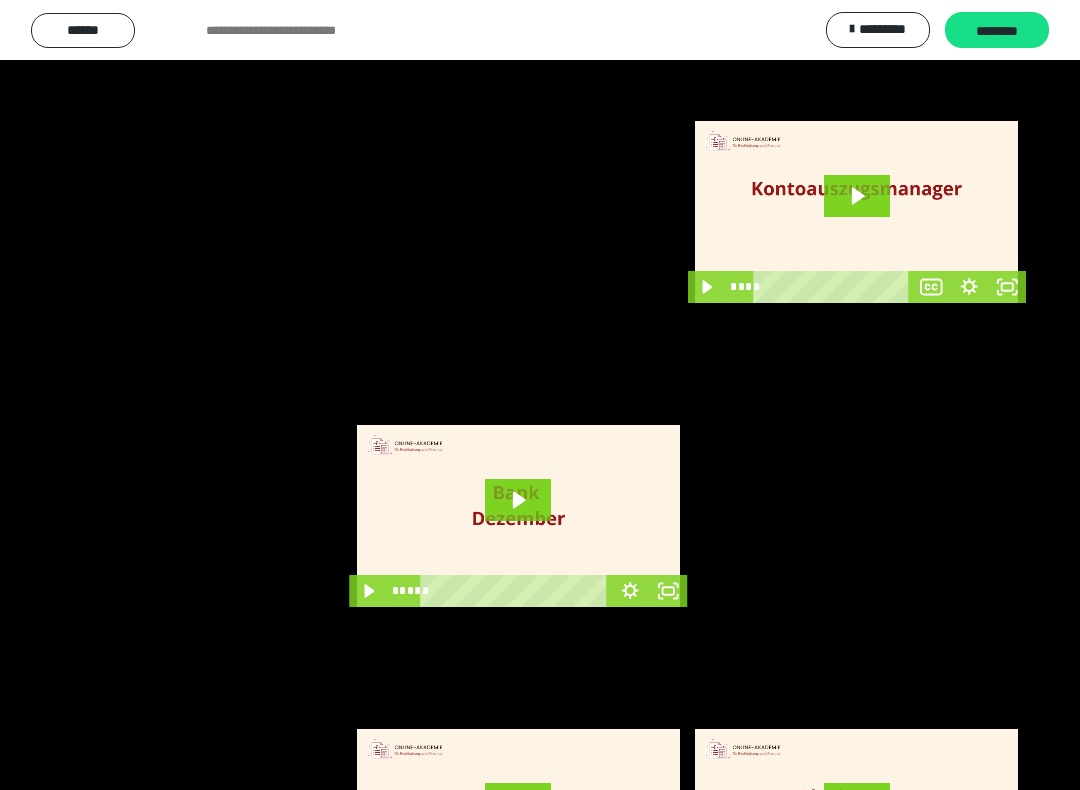 click at bounding box center (540, 395) 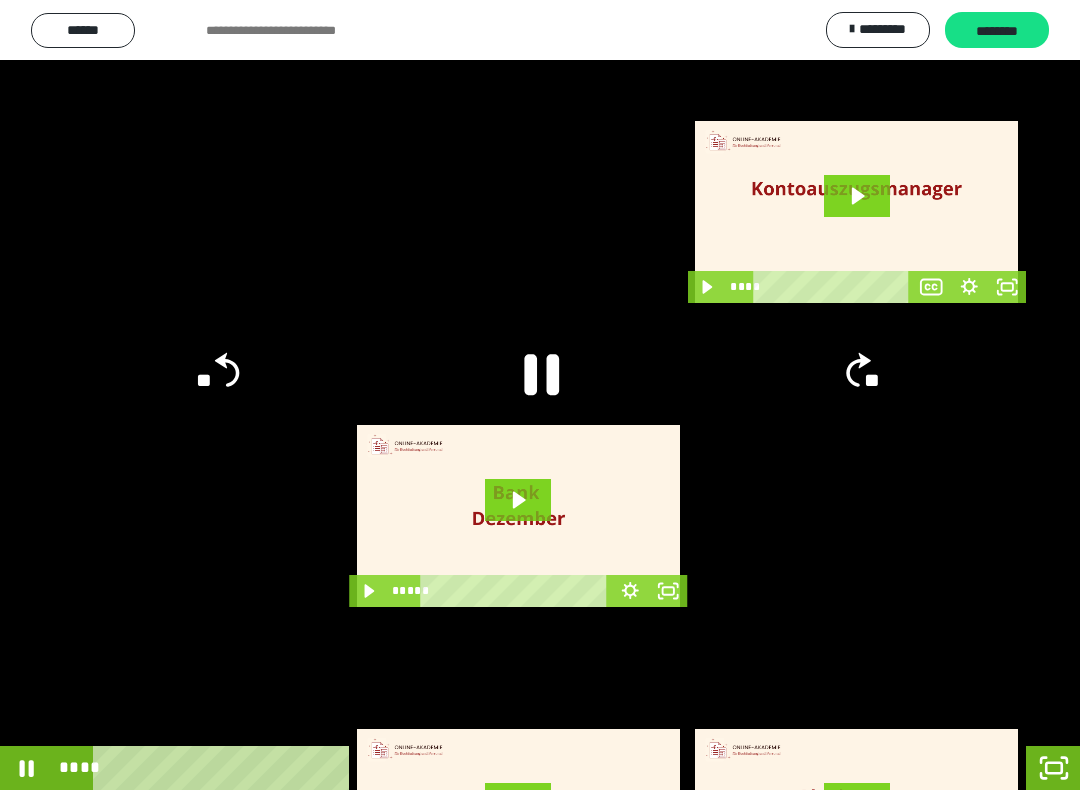 click 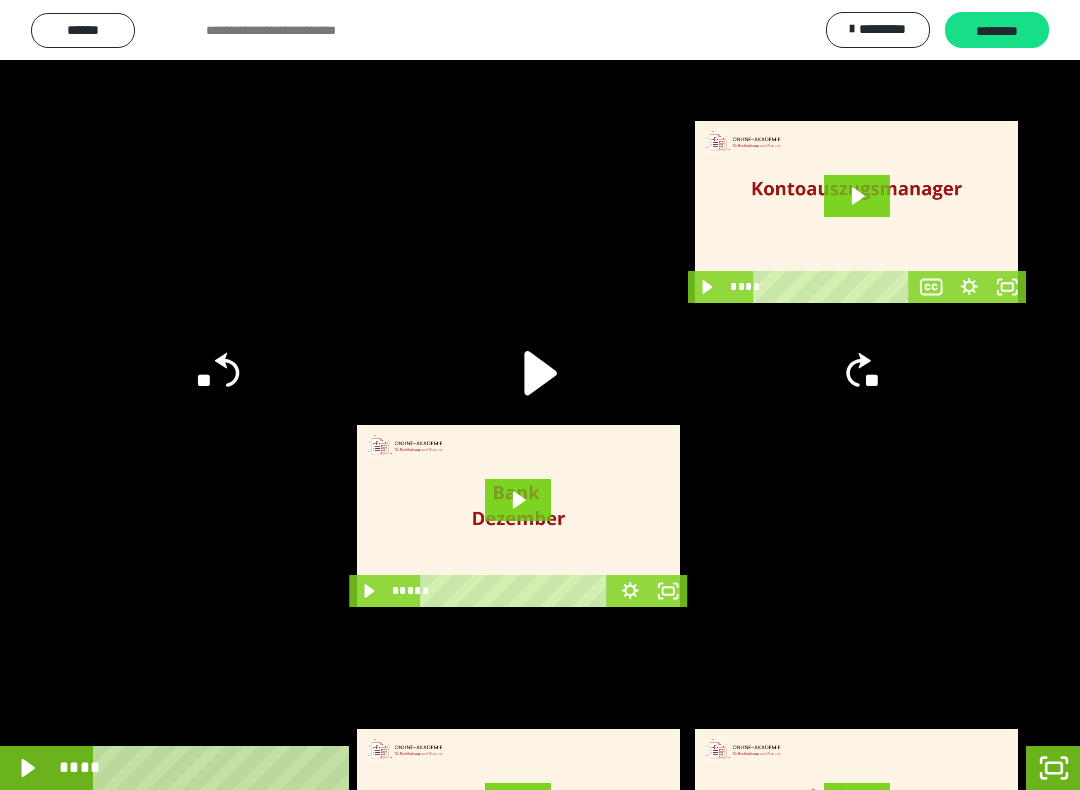 click 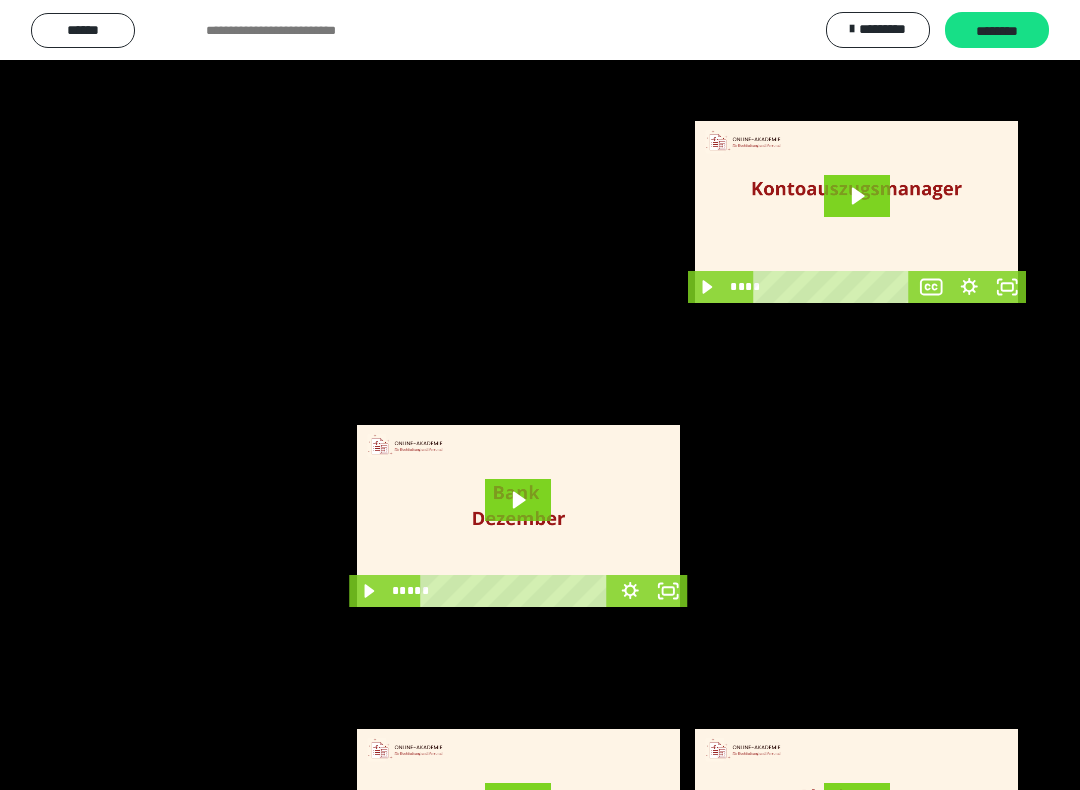click at bounding box center [540, 395] 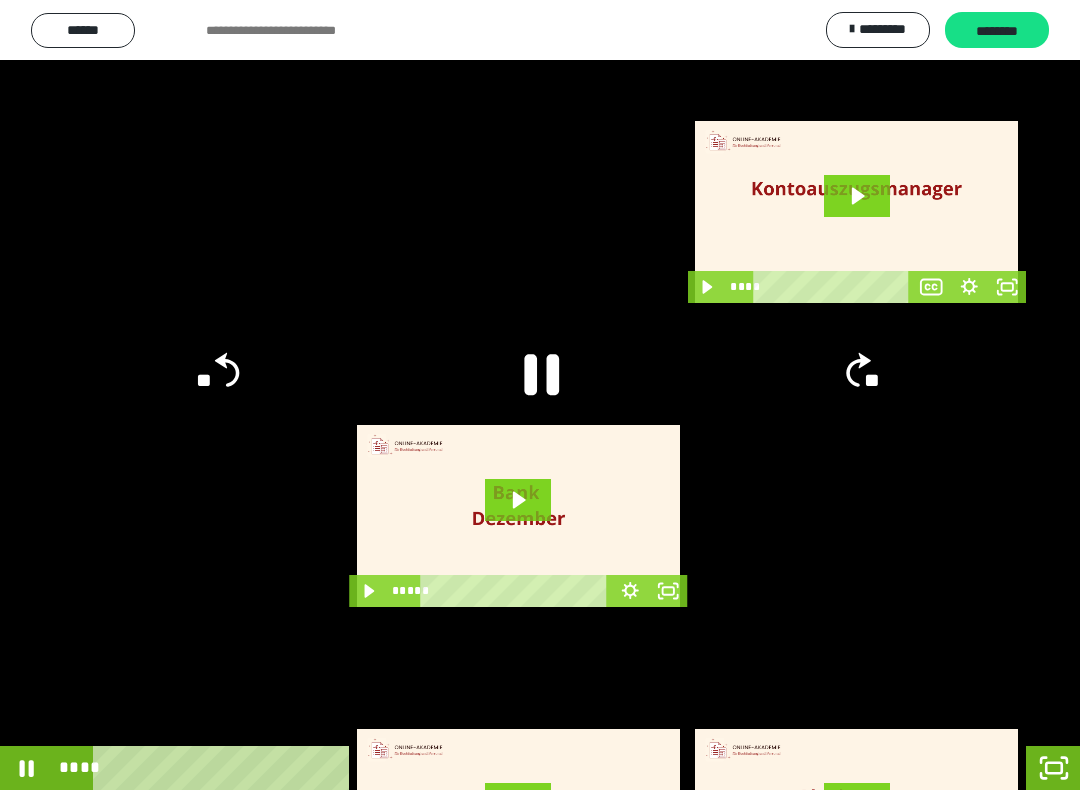 click 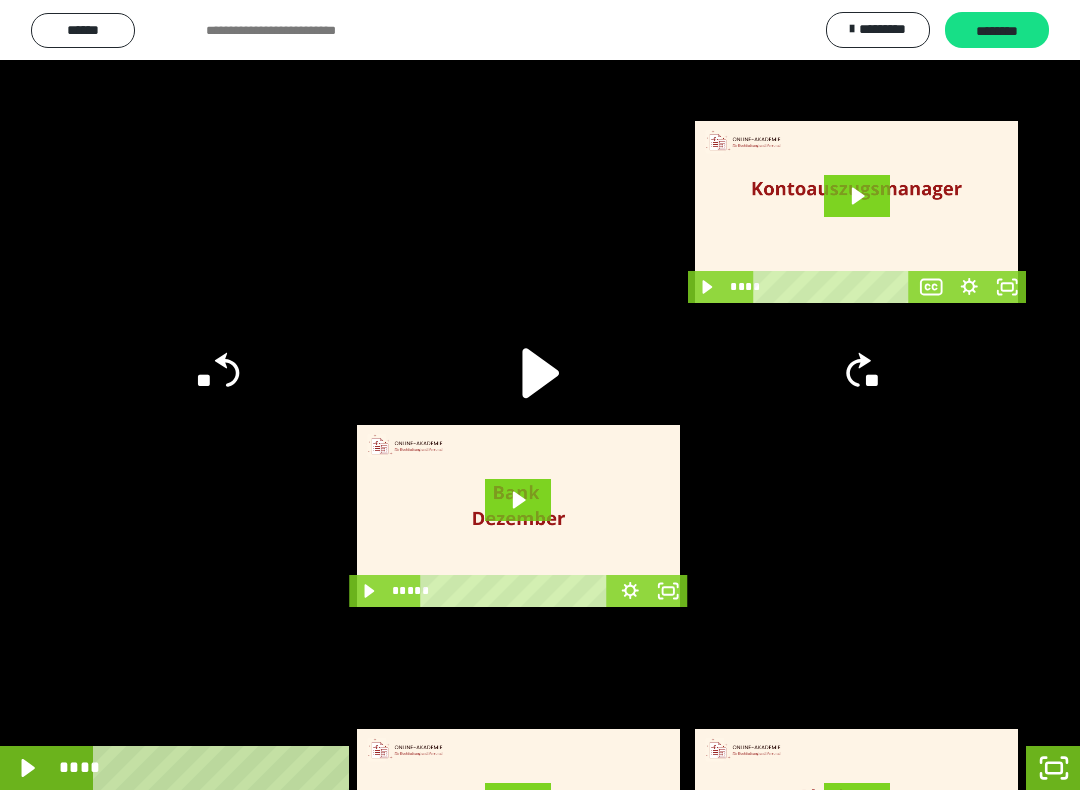 click 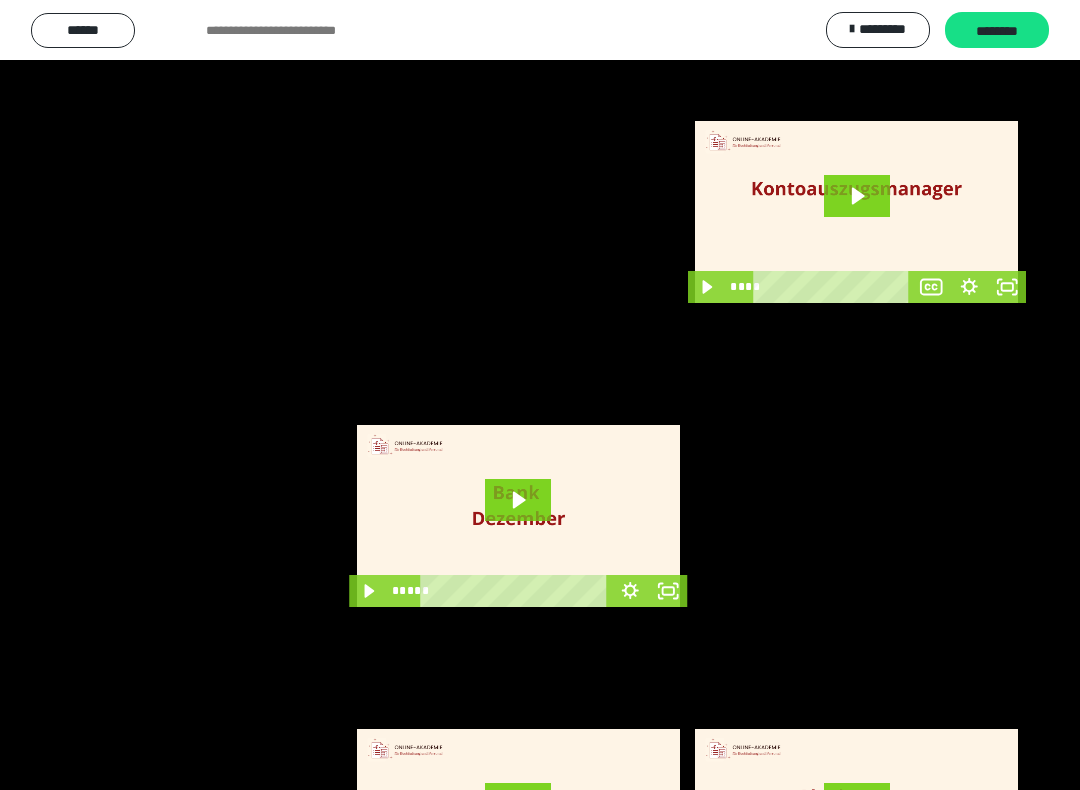 click at bounding box center [540, 395] 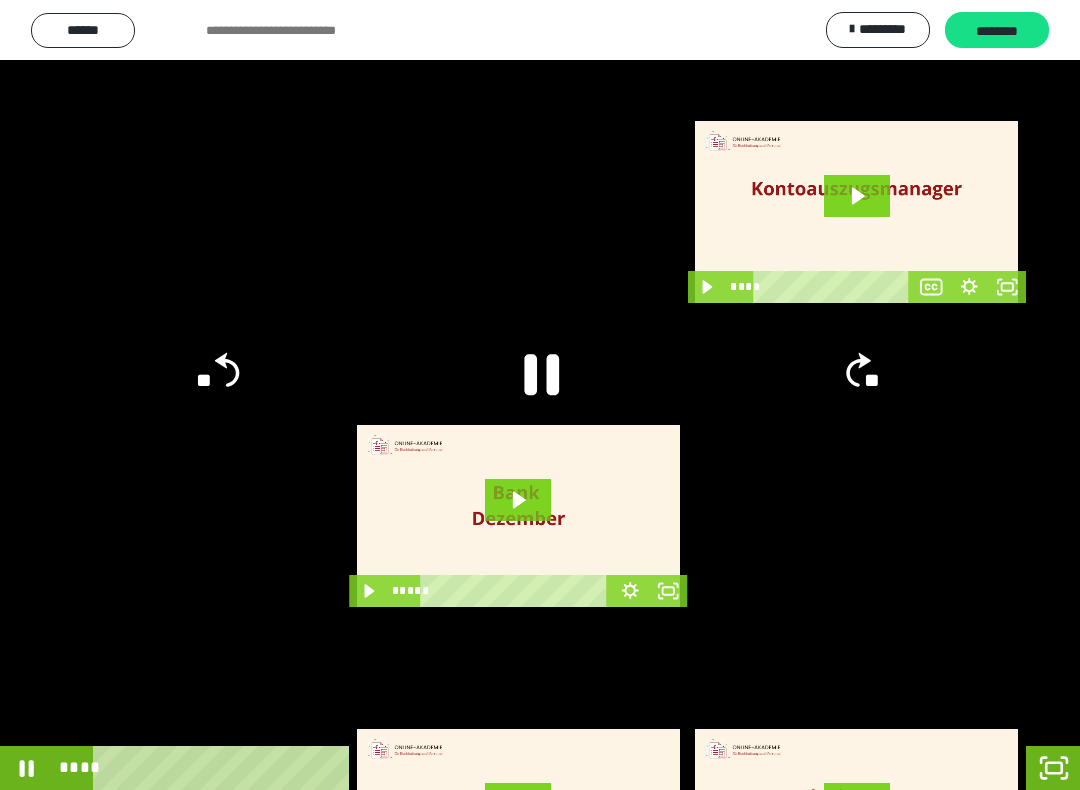 click at bounding box center (540, 395) 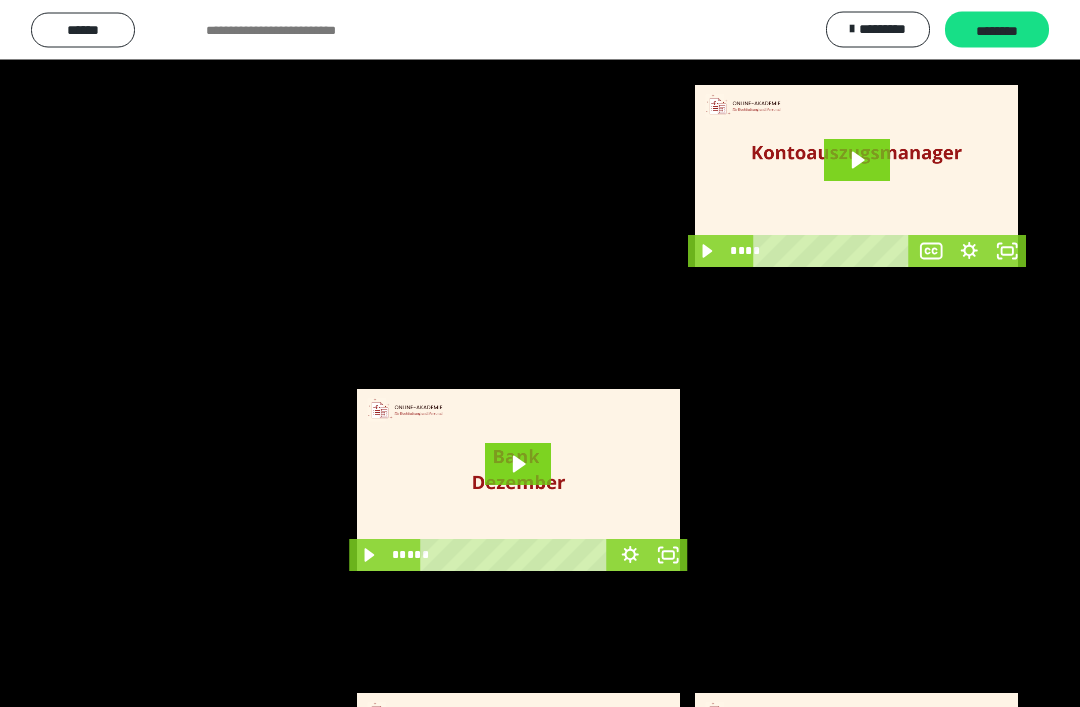 scroll, scrollTop: 56, scrollLeft: 0, axis: vertical 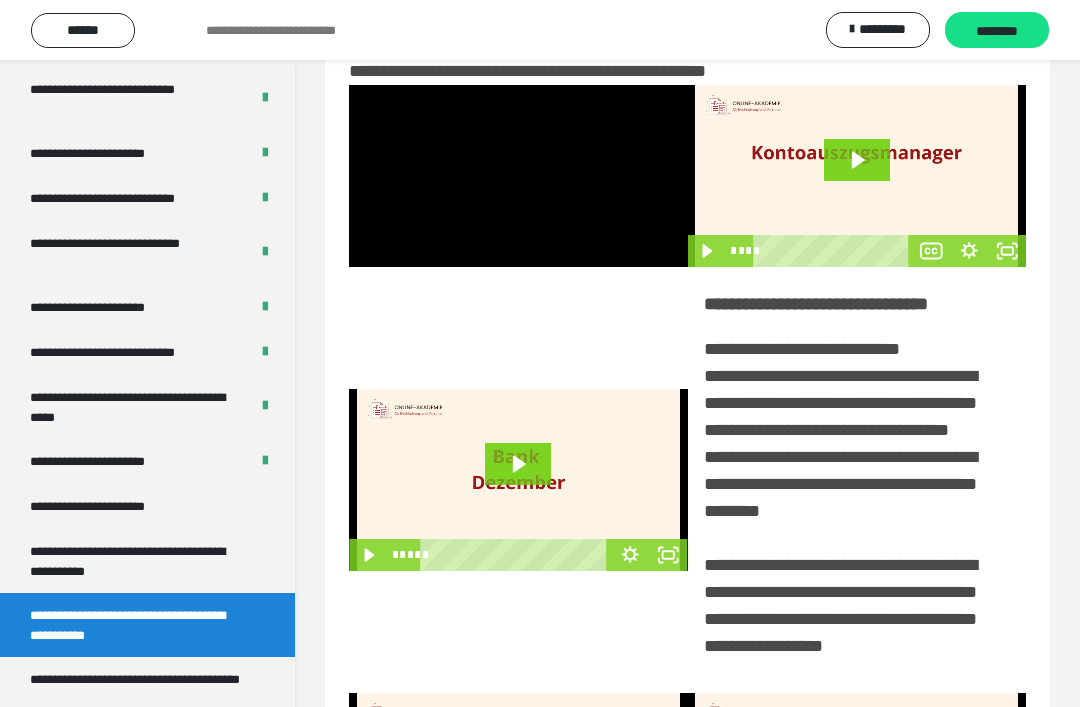 click at bounding box center [518, 176] 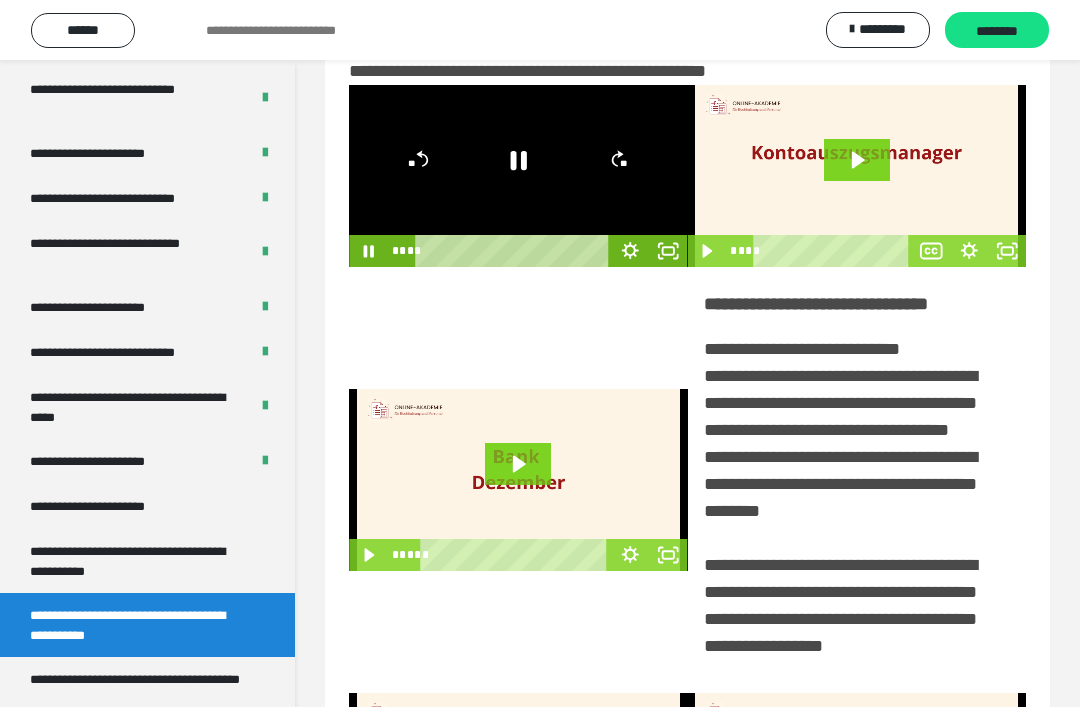 click 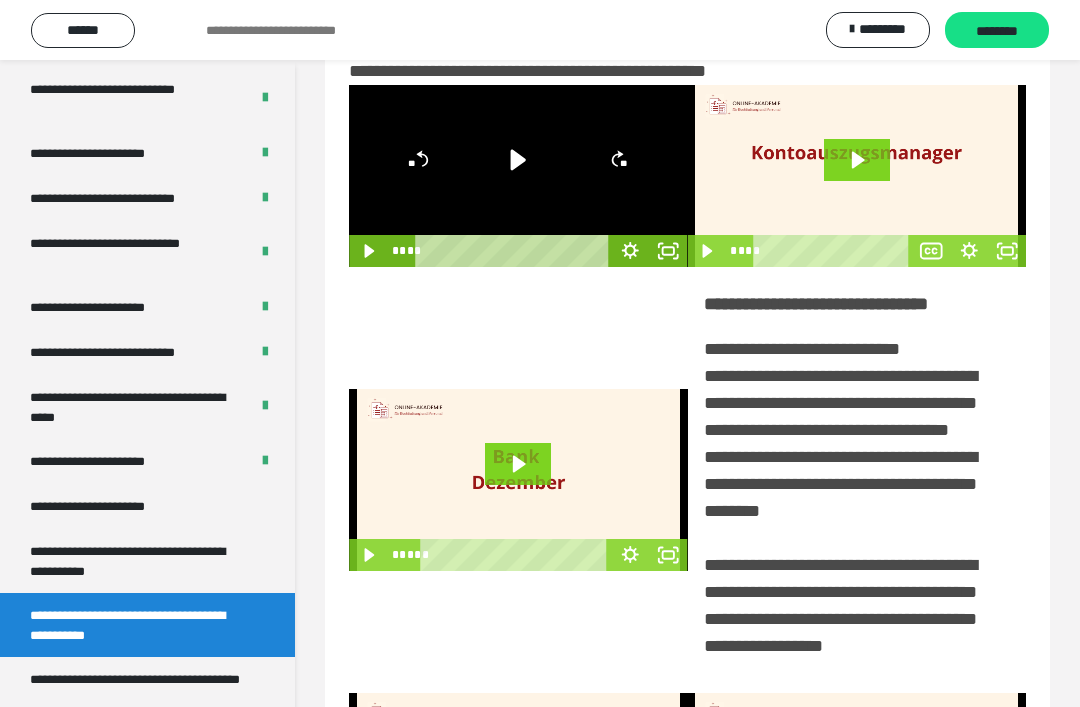 click 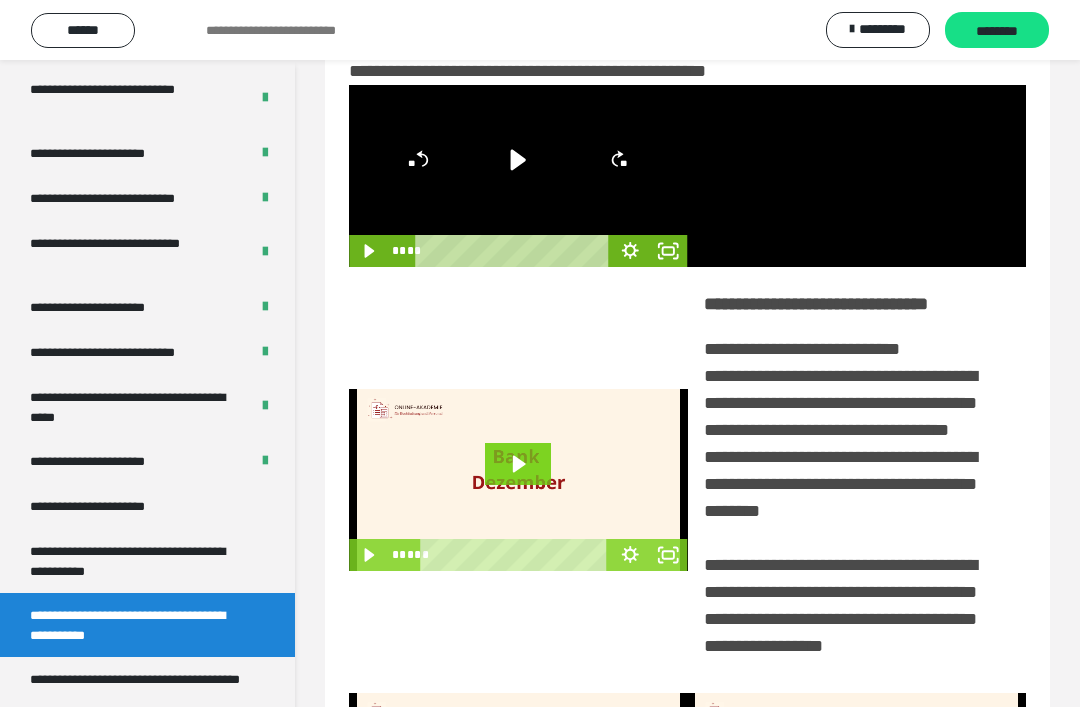 click 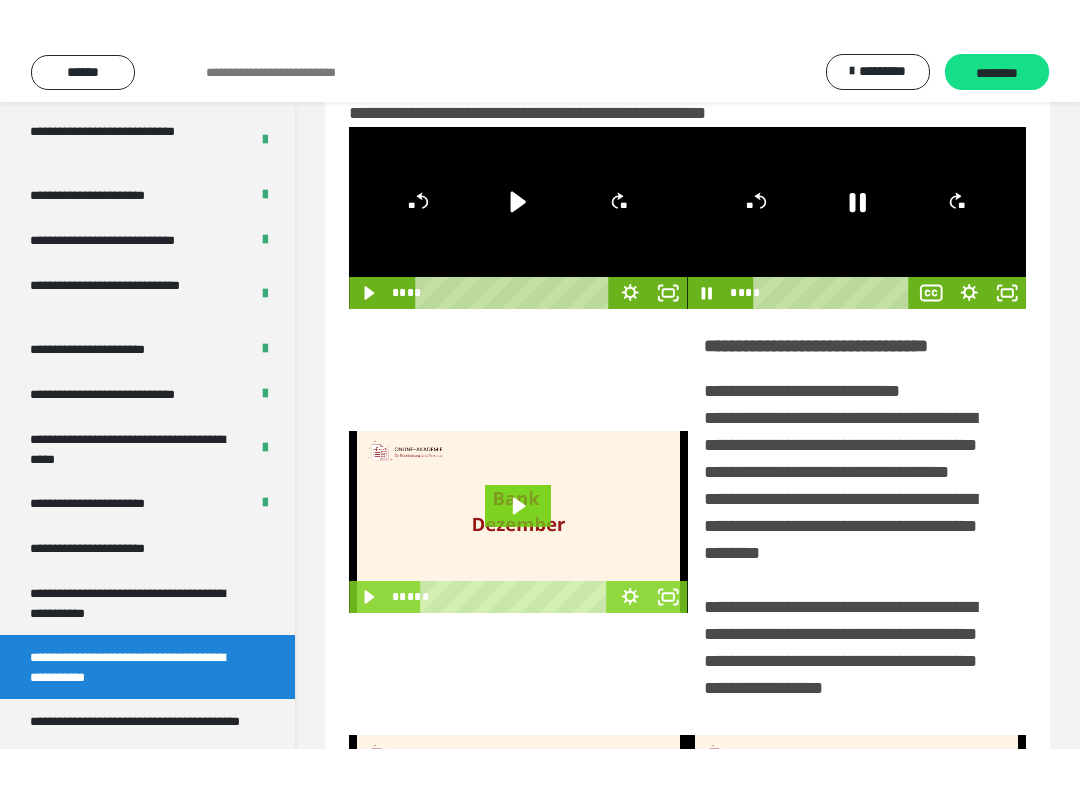 scroll, scrollTop: 20, scrollLeft: 0, axis: vertical 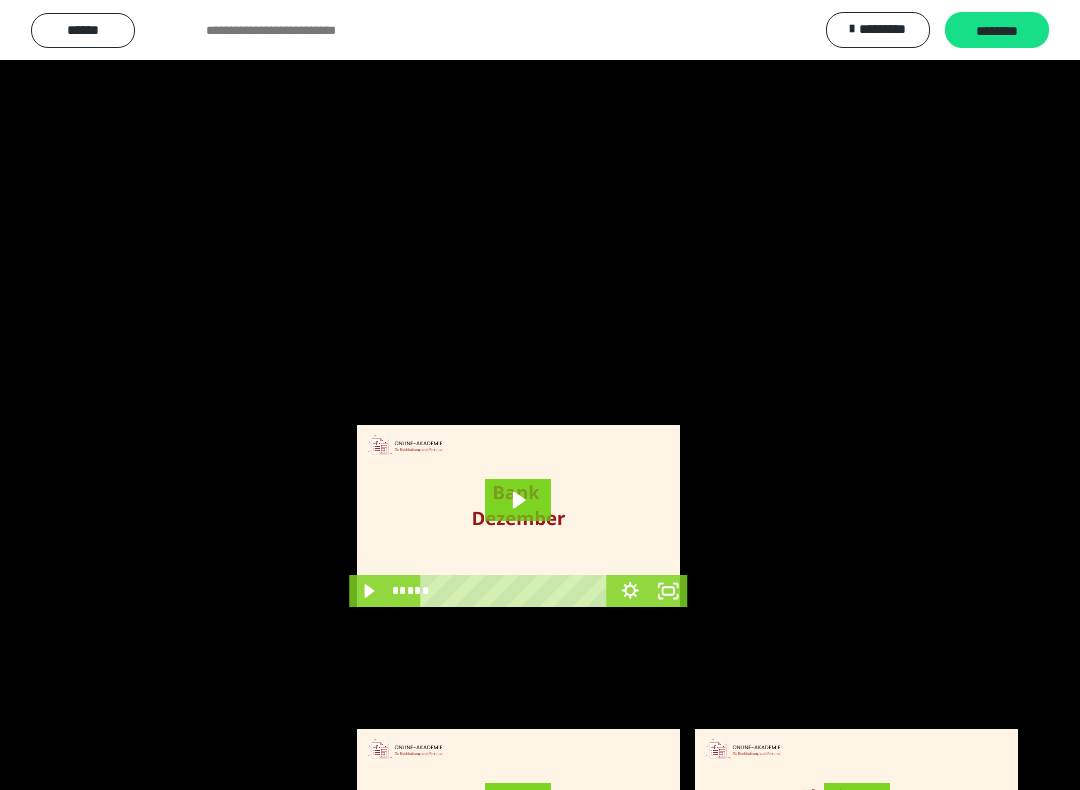 click at bounding box center [540, 395] 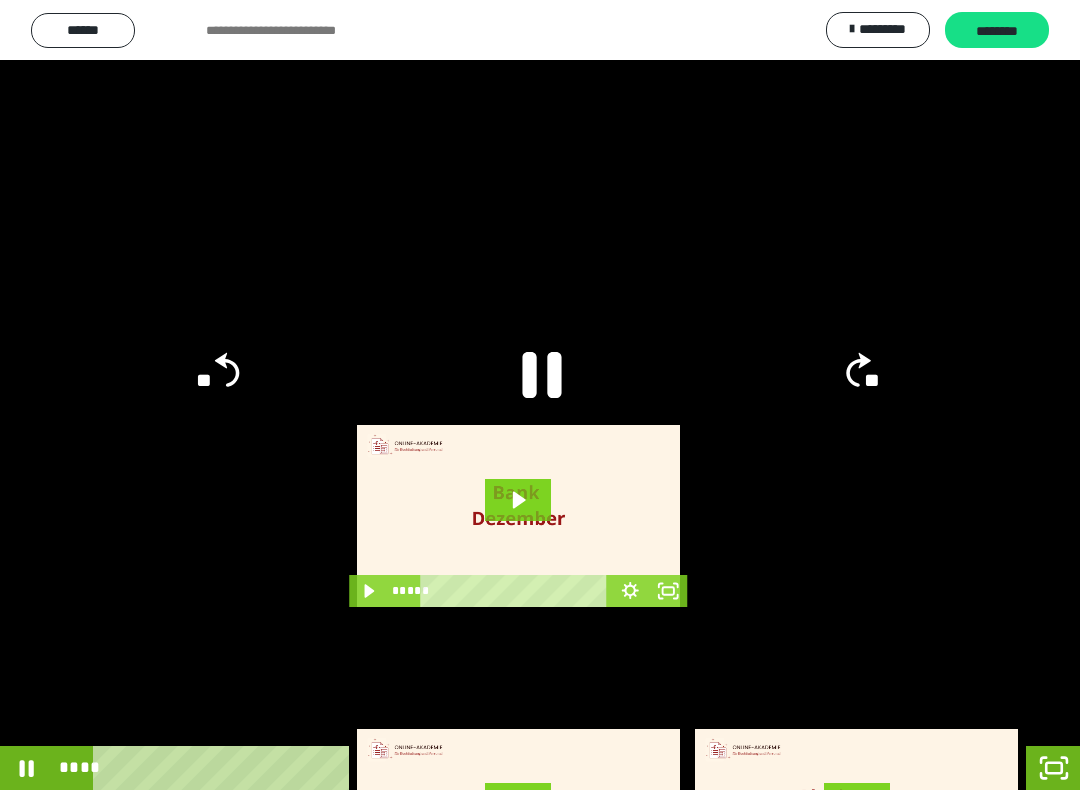 click 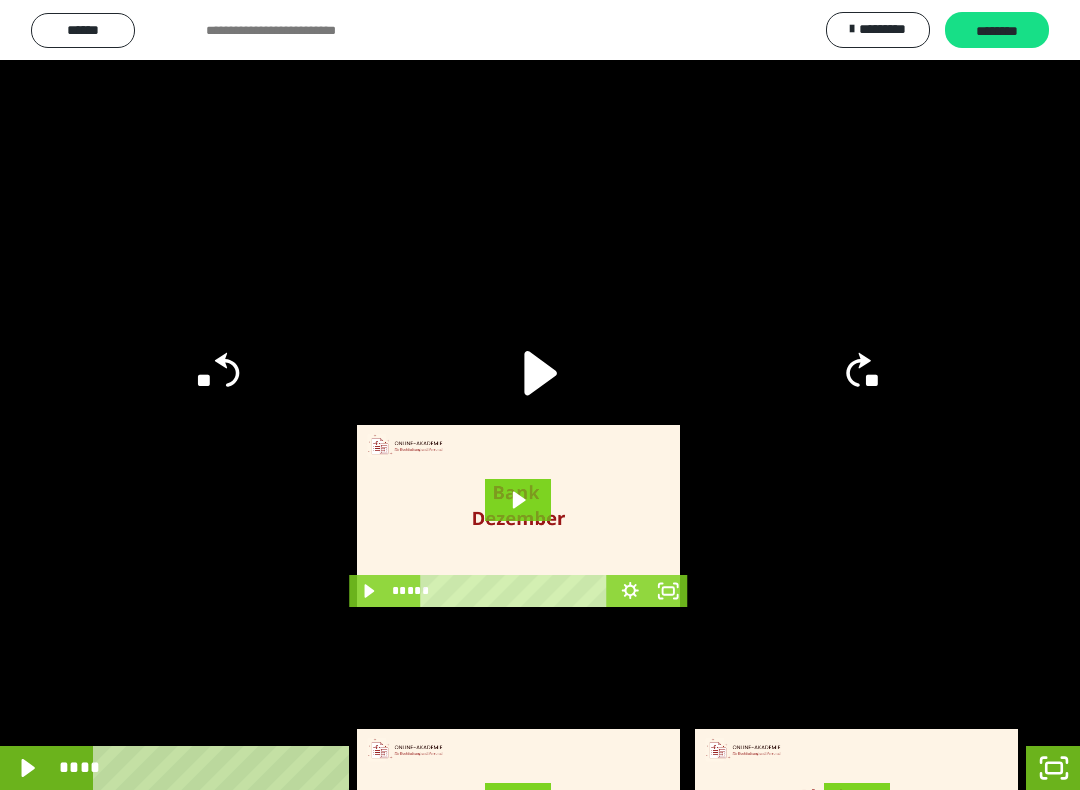 click 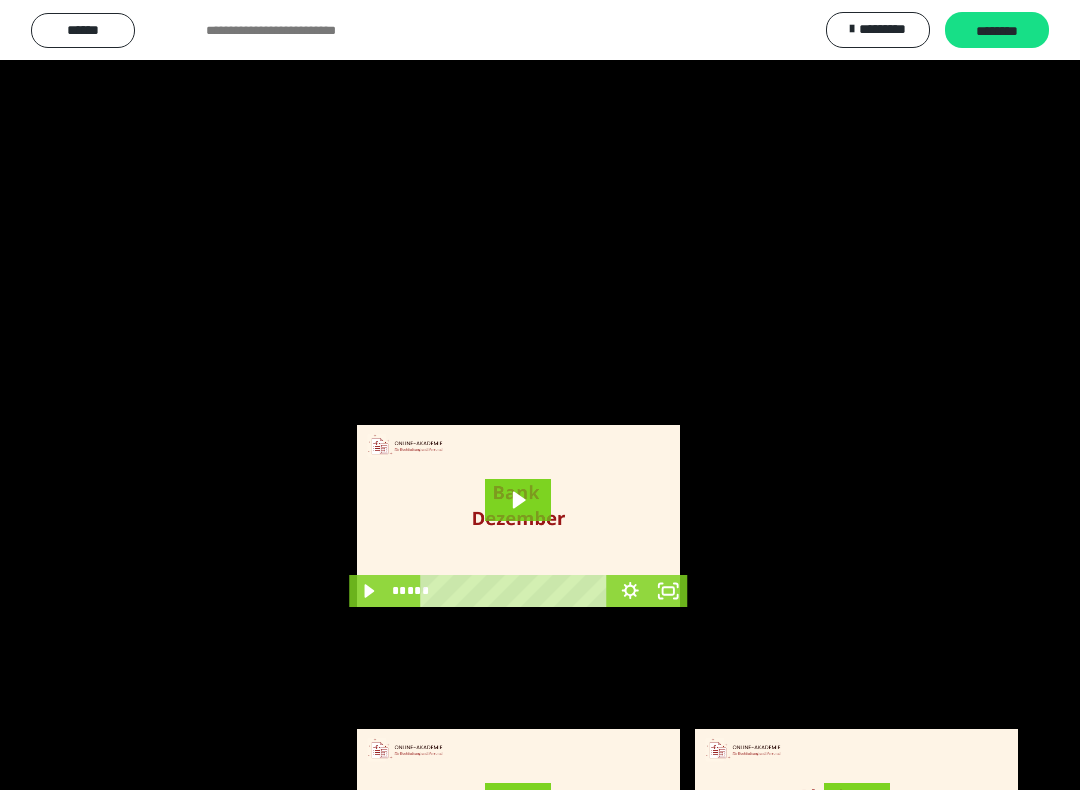 click at bounding box center (540, 395) 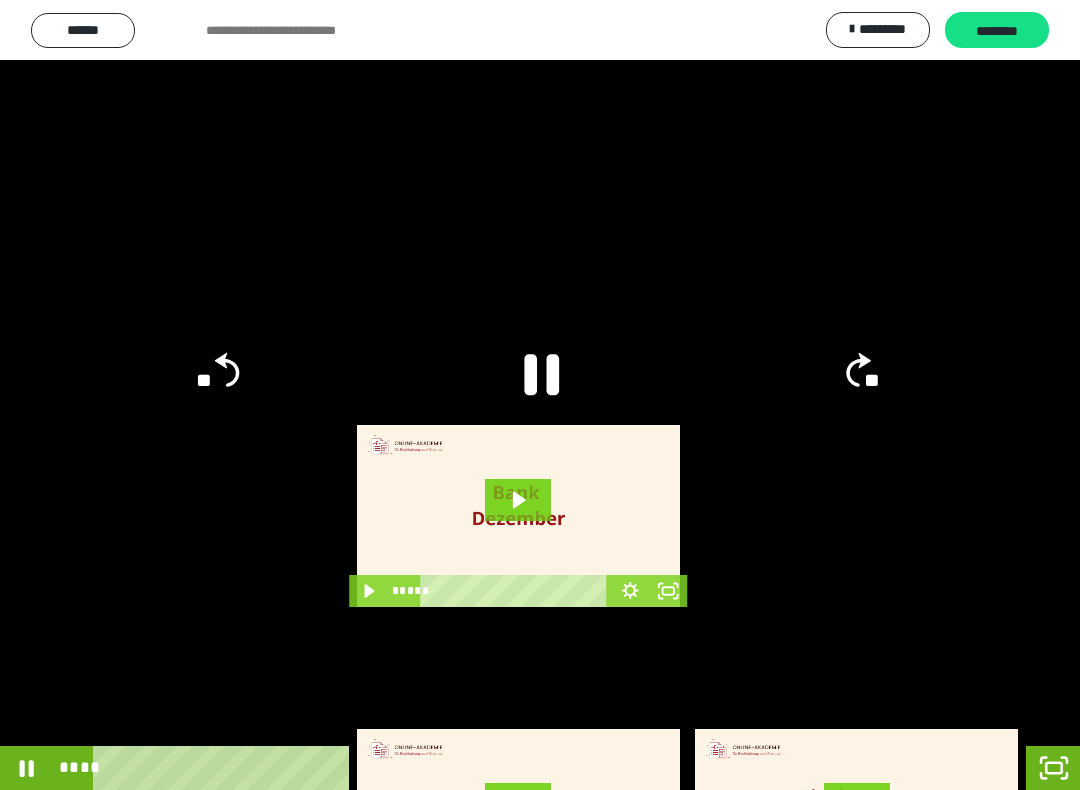 click 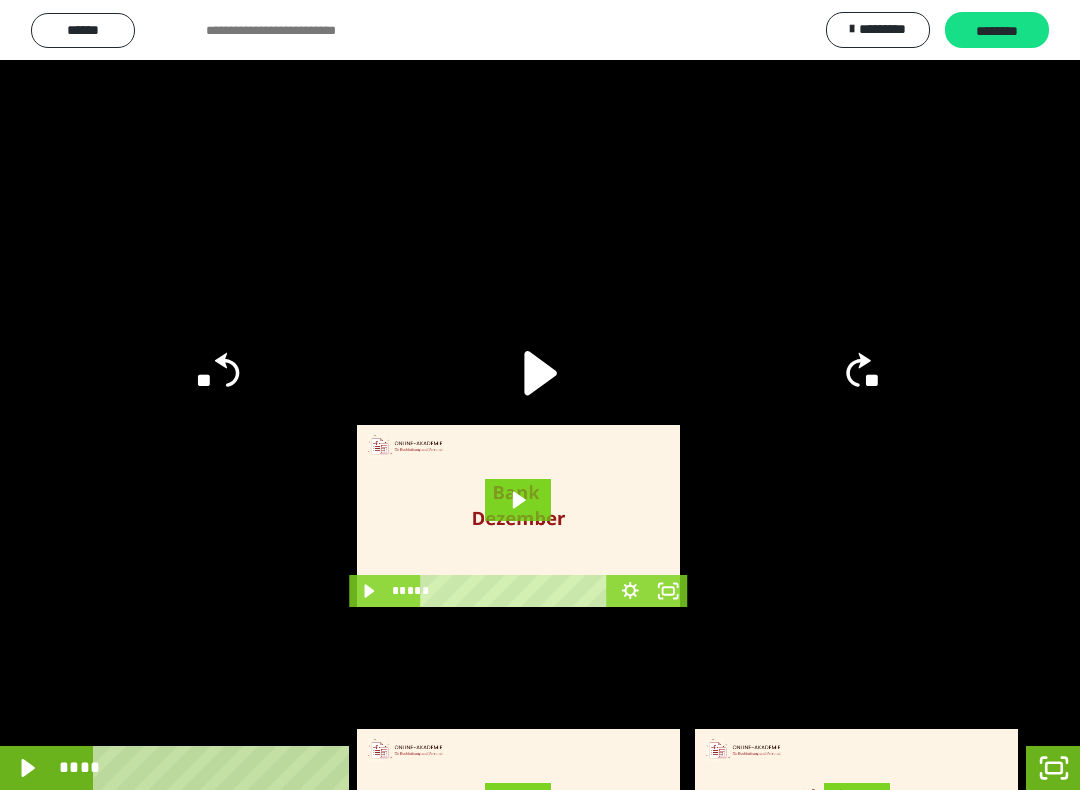 click 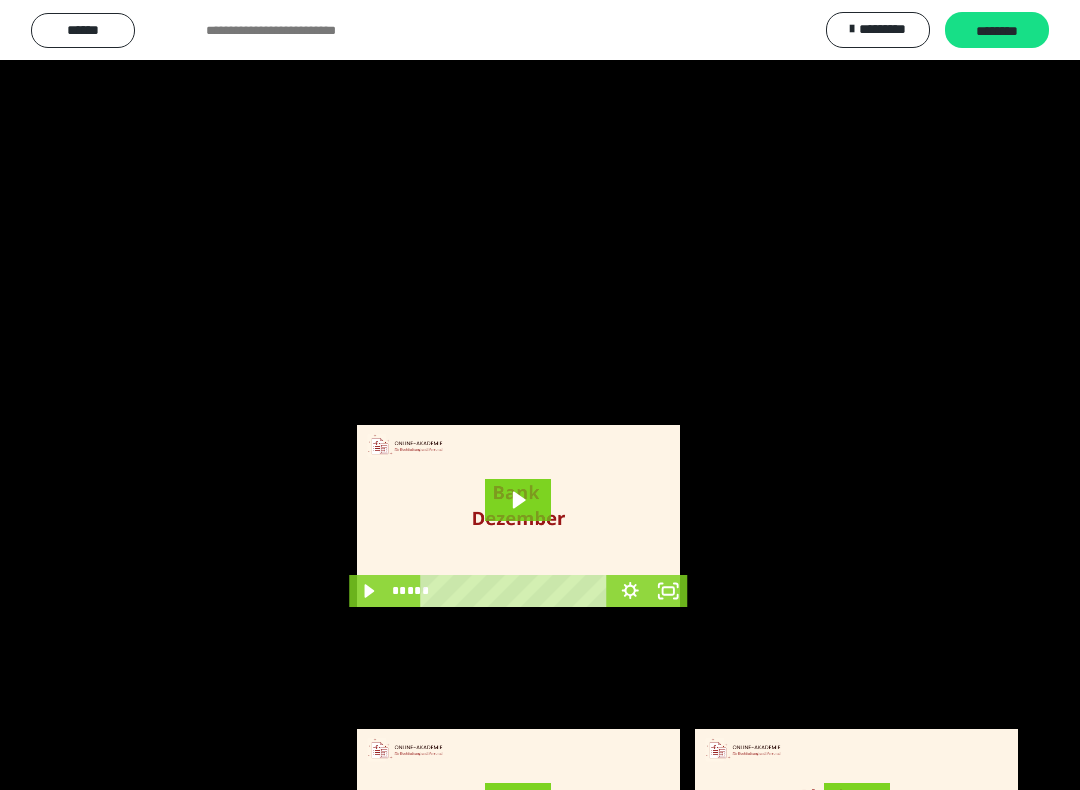 click at bounding box center (540, 395) 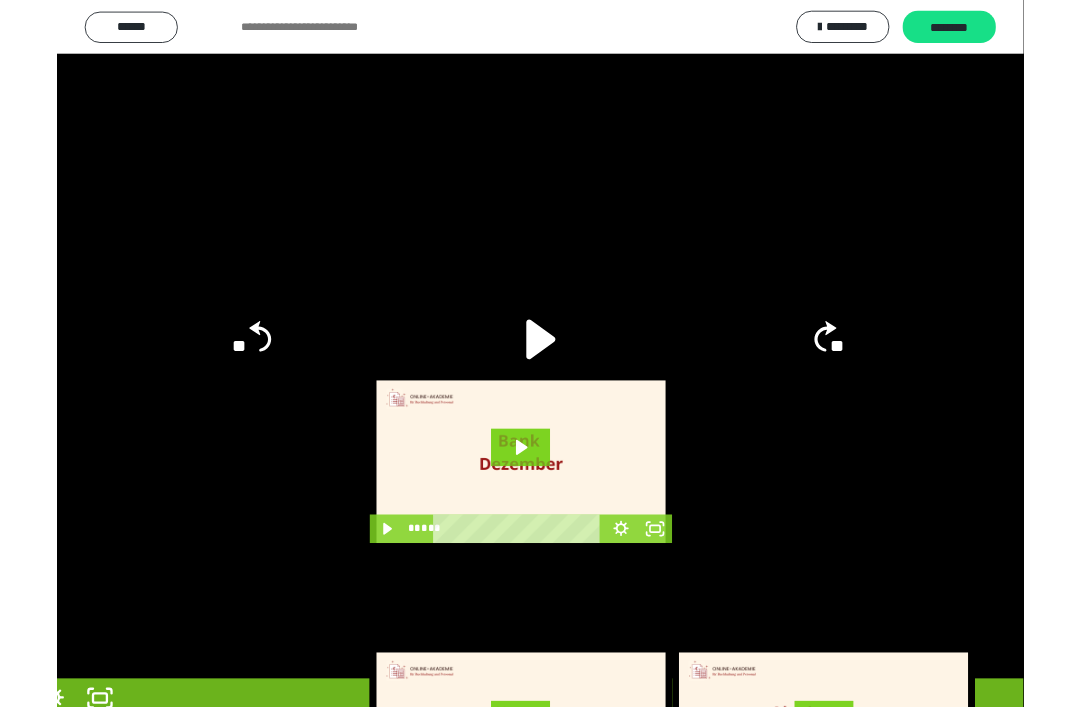 scroll, scrollTop: 56, scrollLeft: 0, axis: vertical 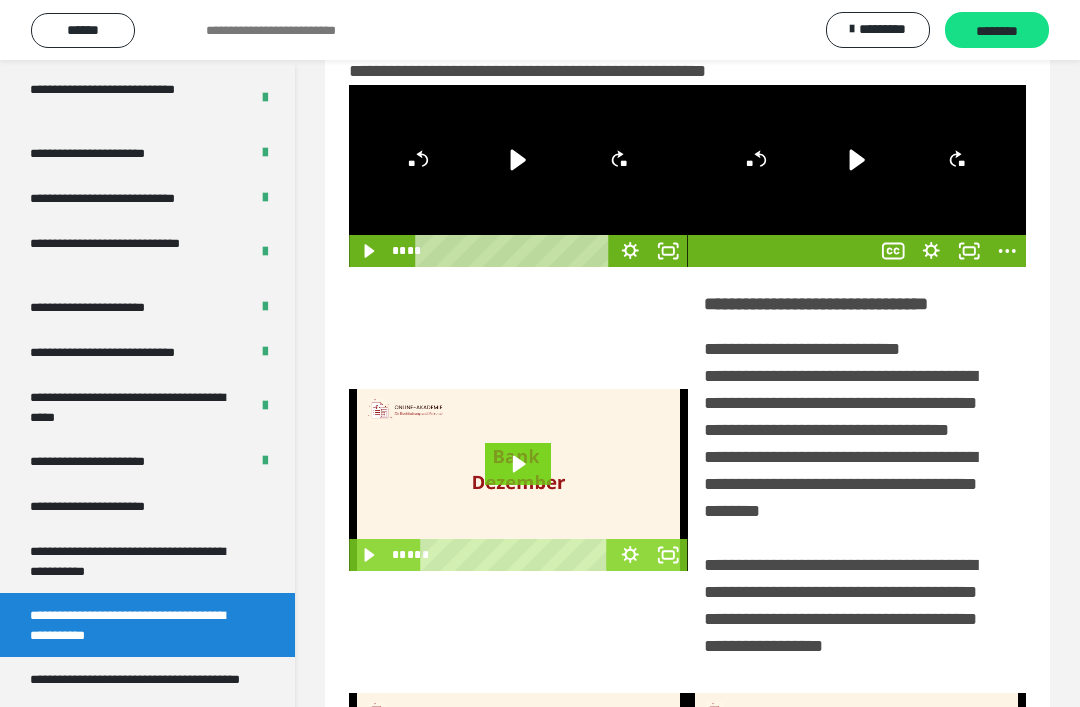 click 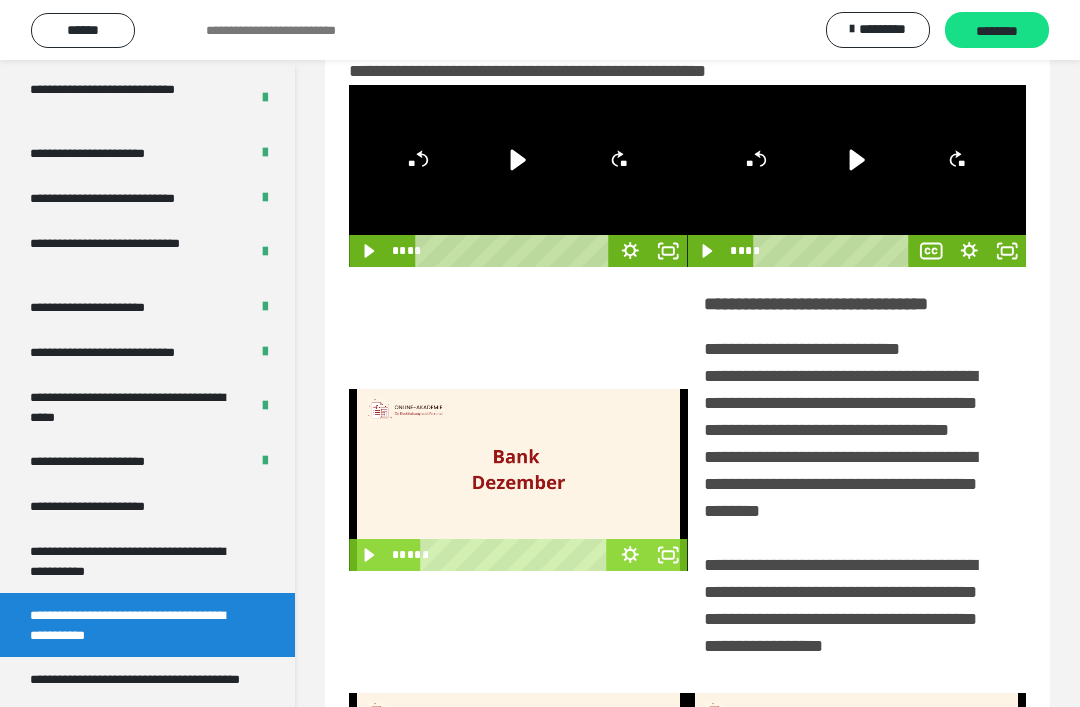 click 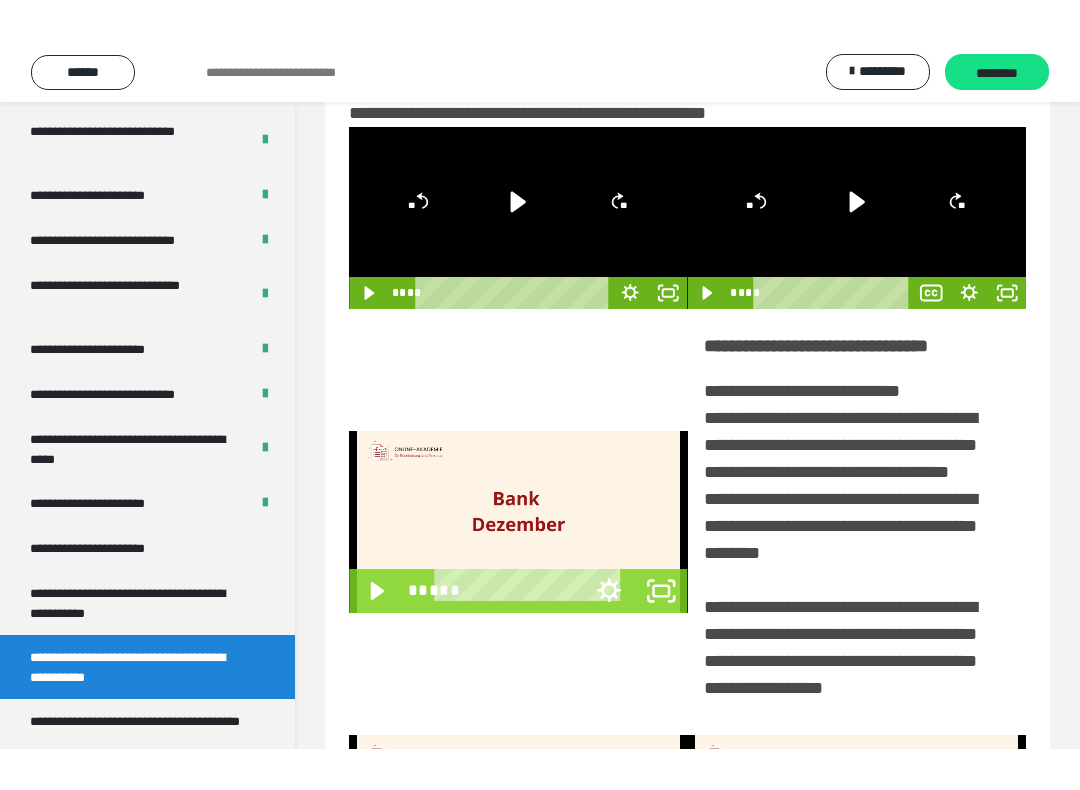 scroll, scrollTop: 20, scrollLeft: 0, axis: vertical 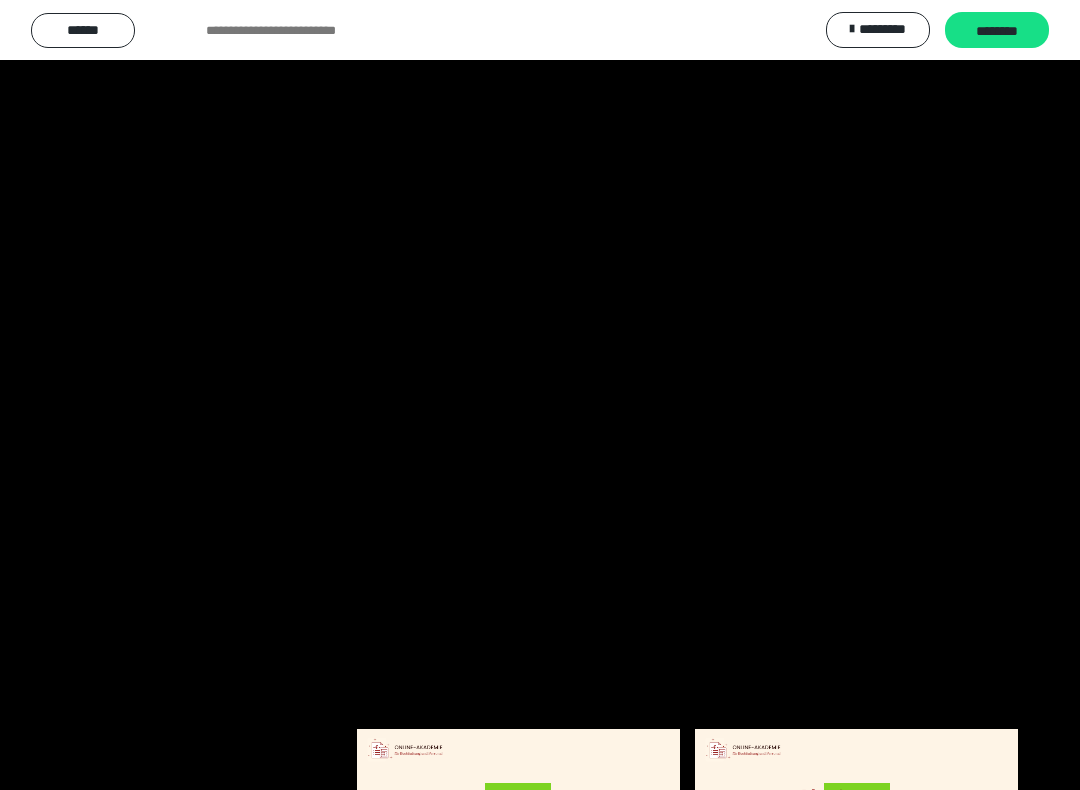 click at bounding box center [540, 395] 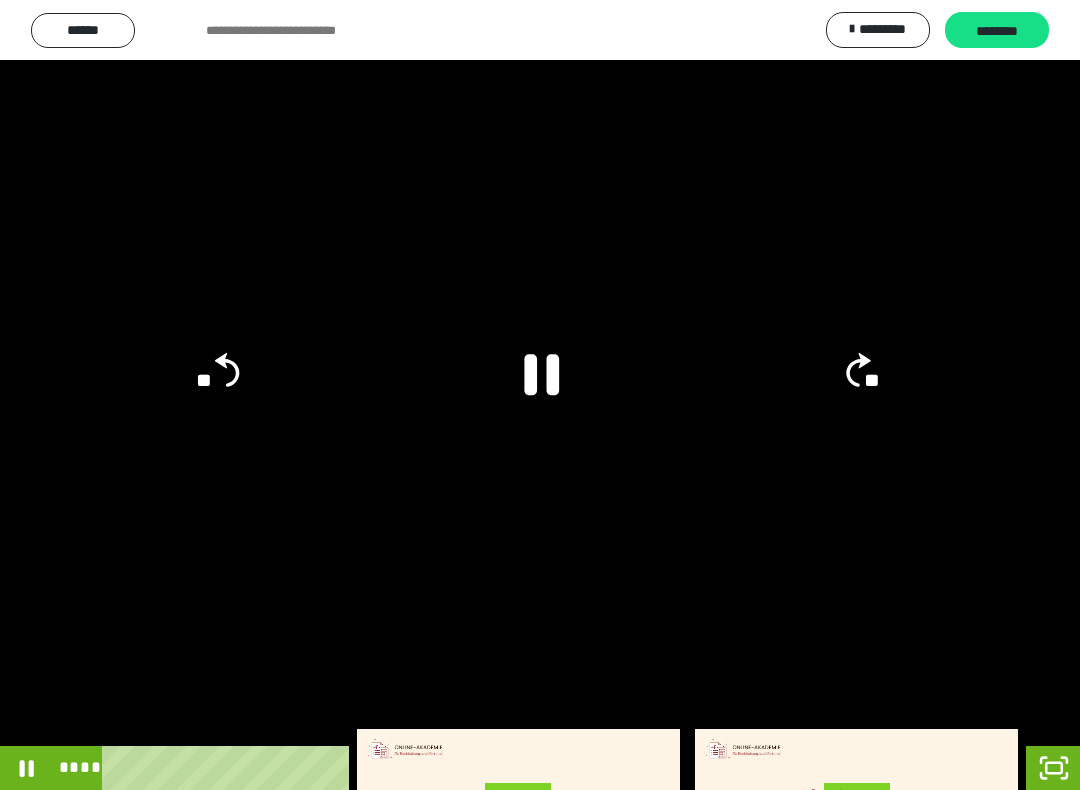 click 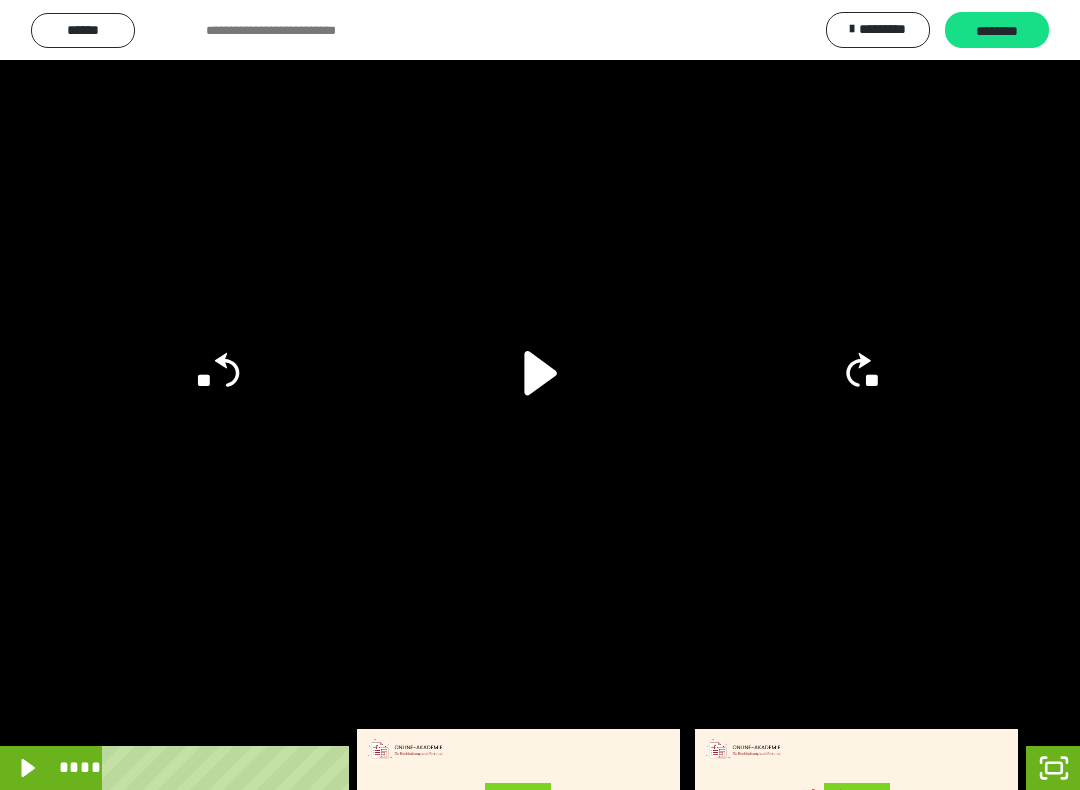 click at bounding box center [540, 395] 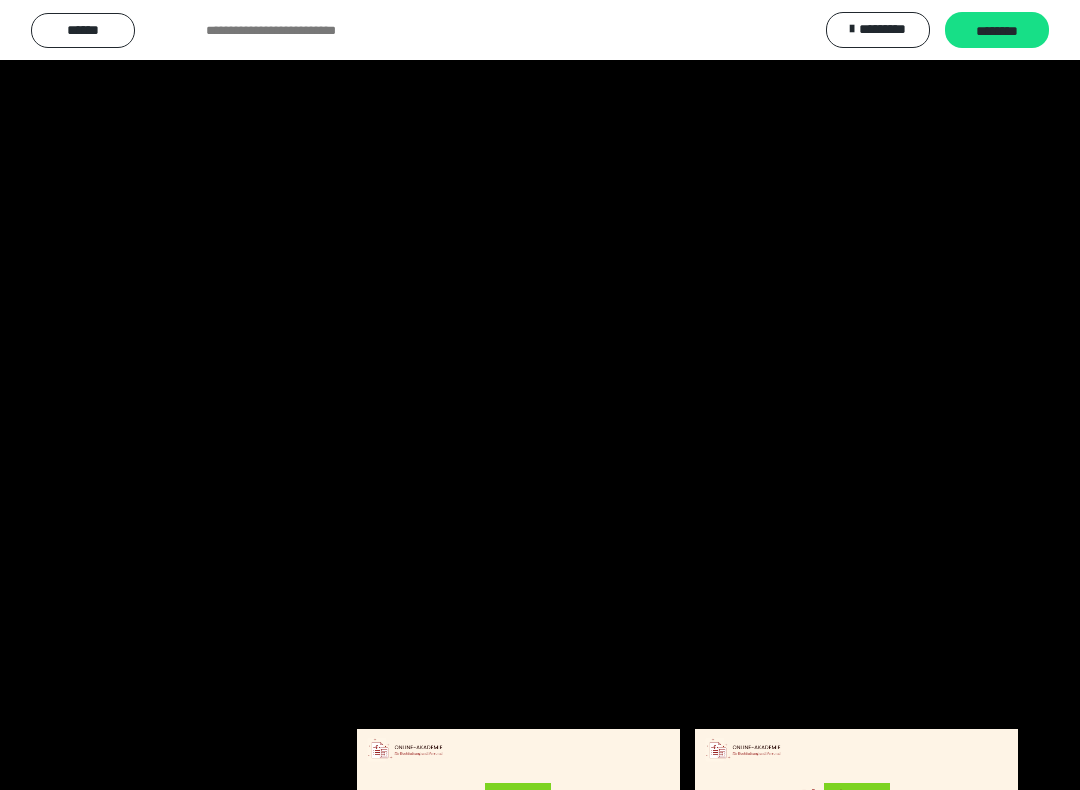 click at bounding box center [540, 395] 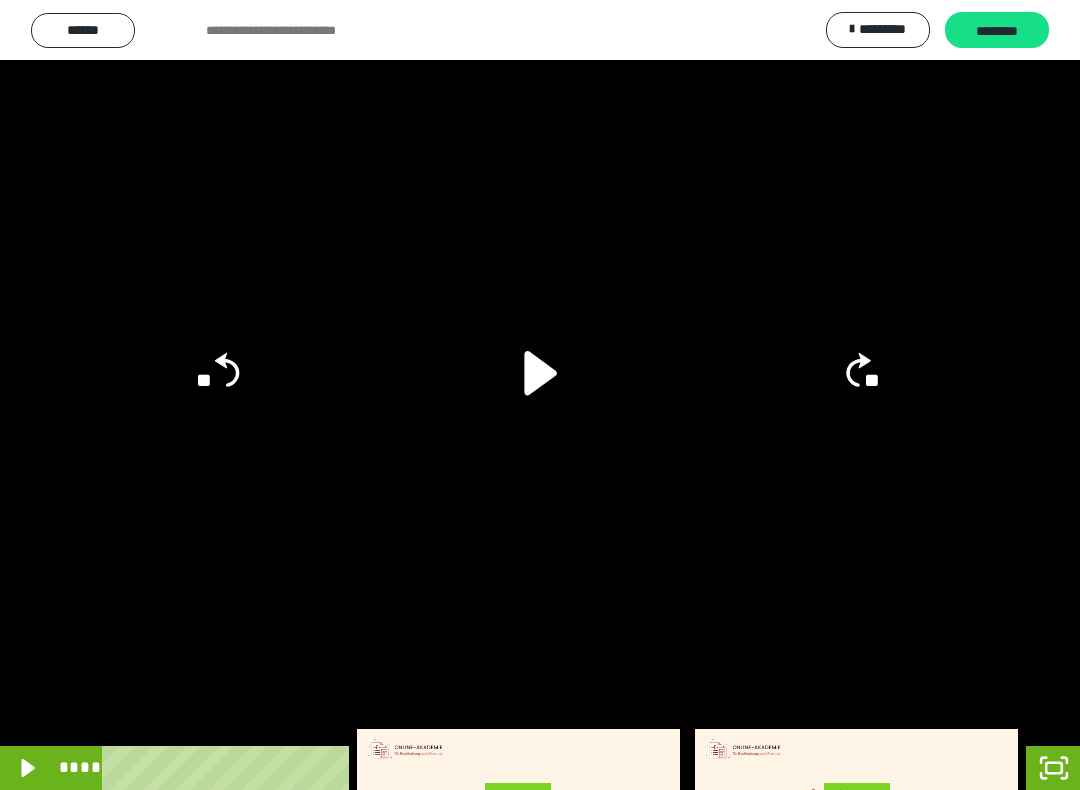 click 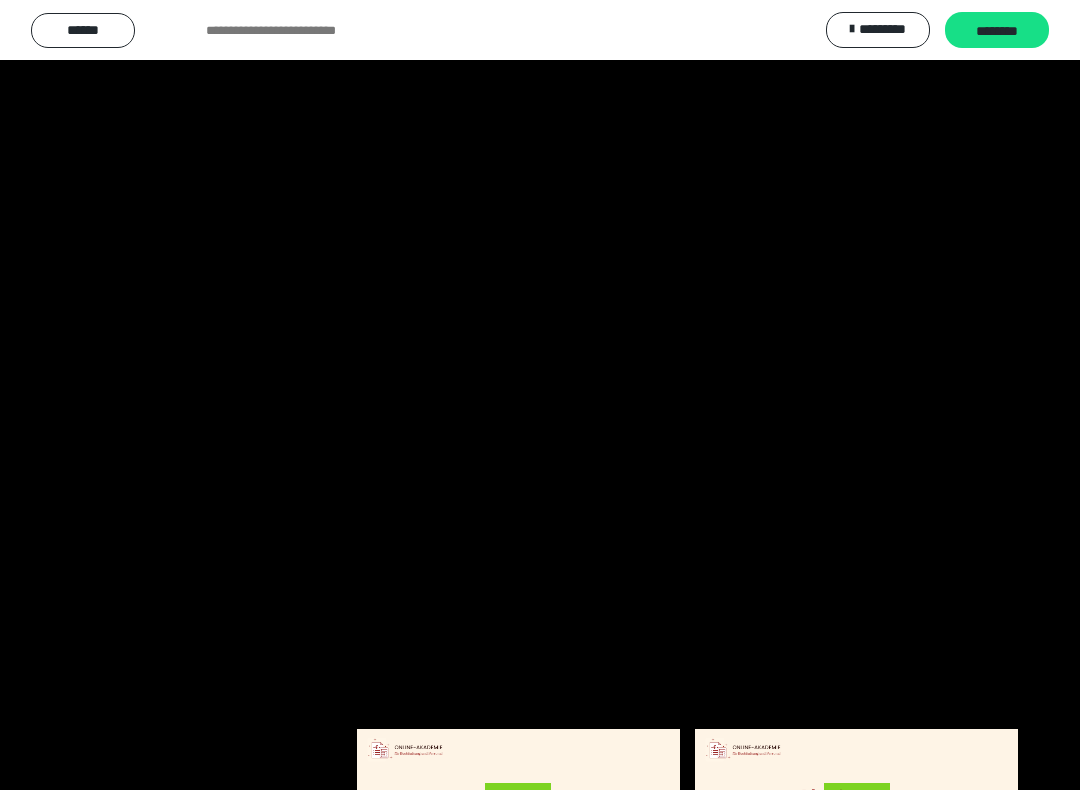 click at bounding box center (540, 395) 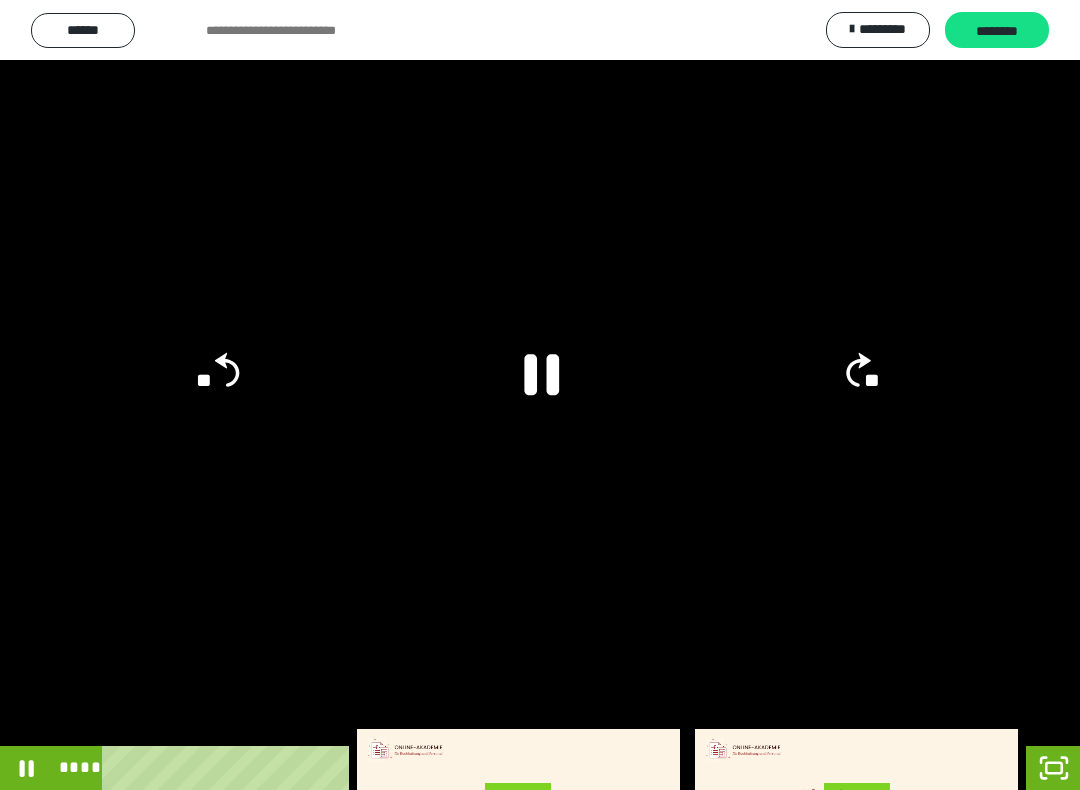 click on "**" 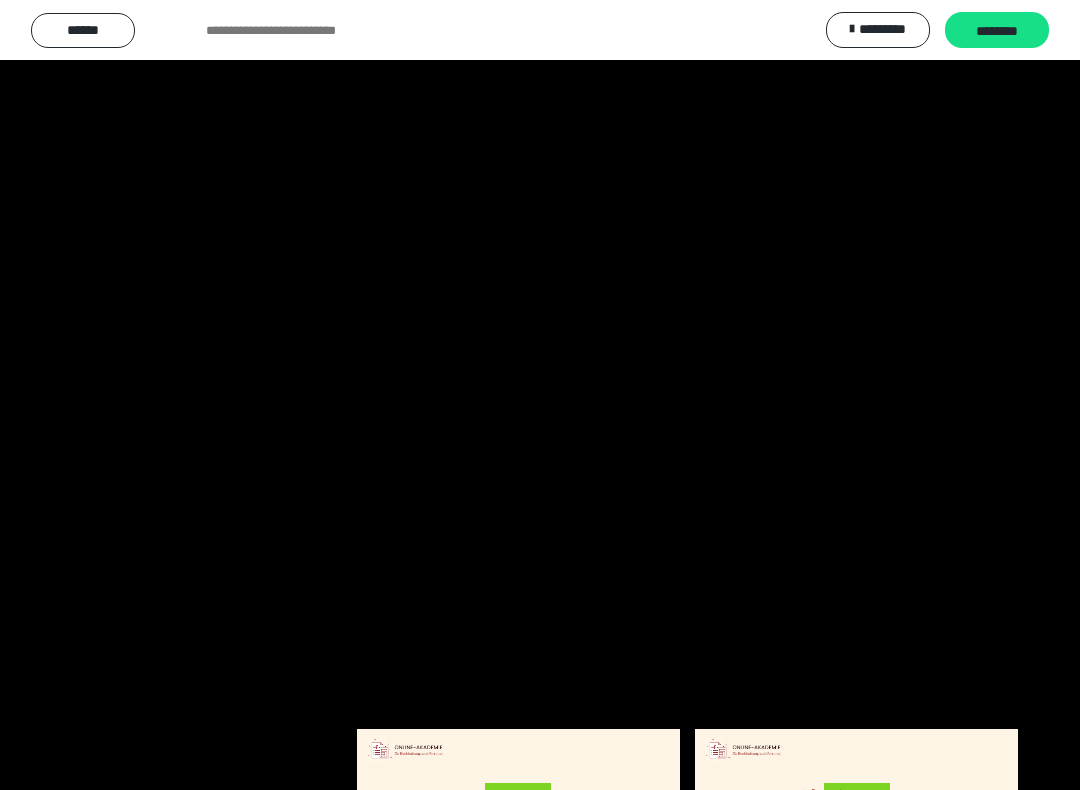 click at bounding box center (540, 395) 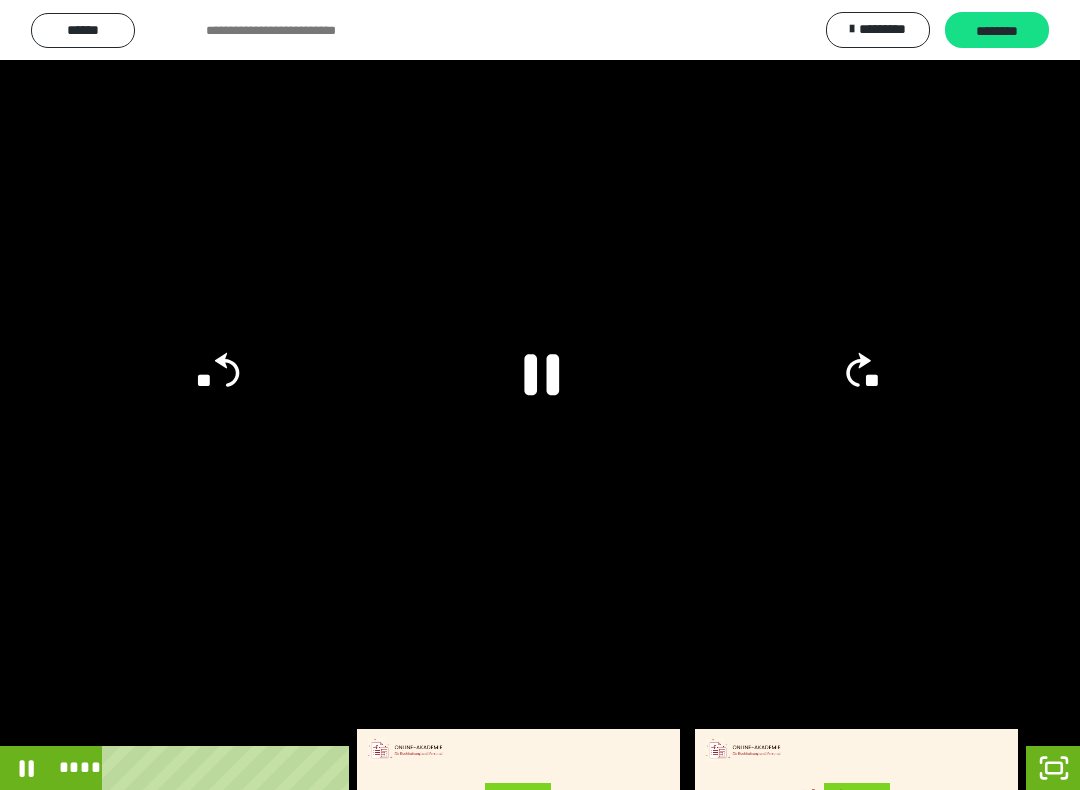 click at bounding box center [540, 395] 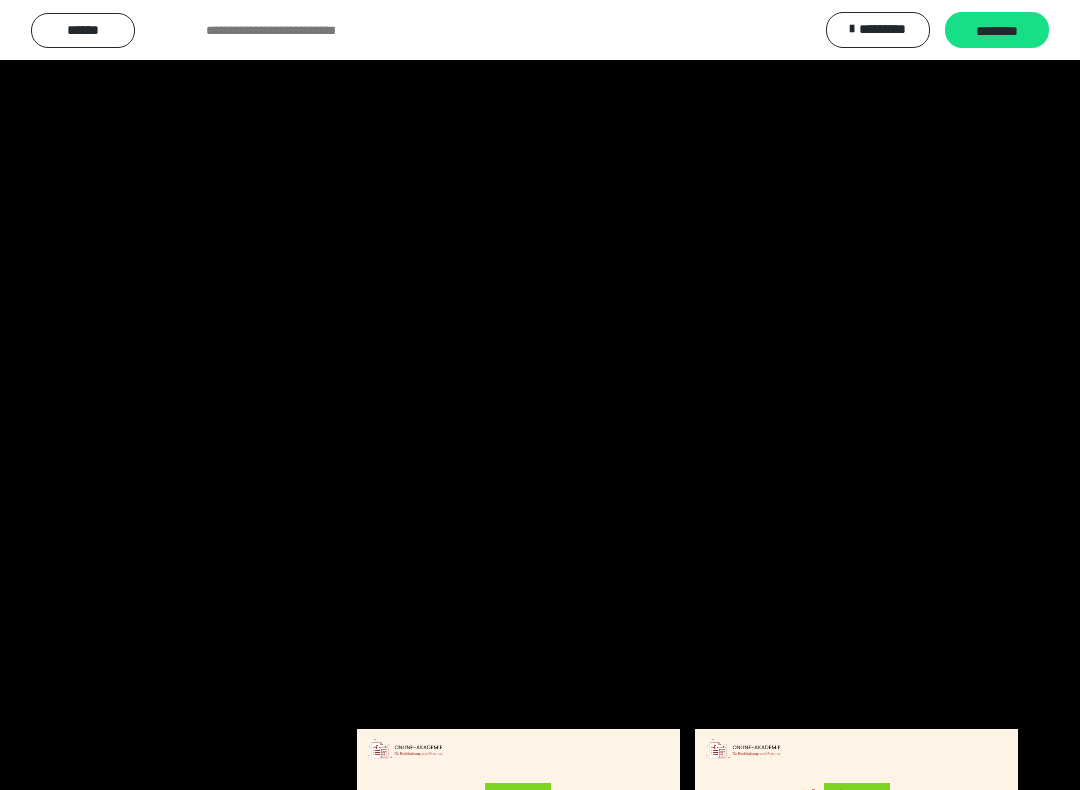 click at bounding box center [540, 395] 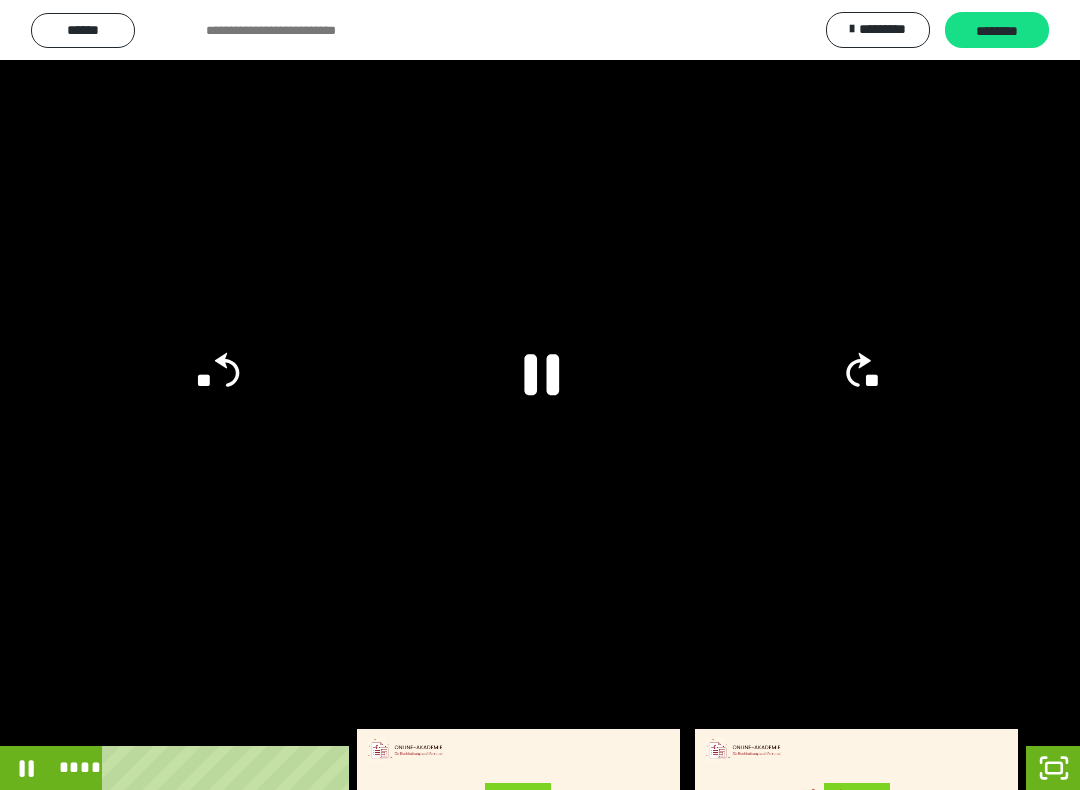 click 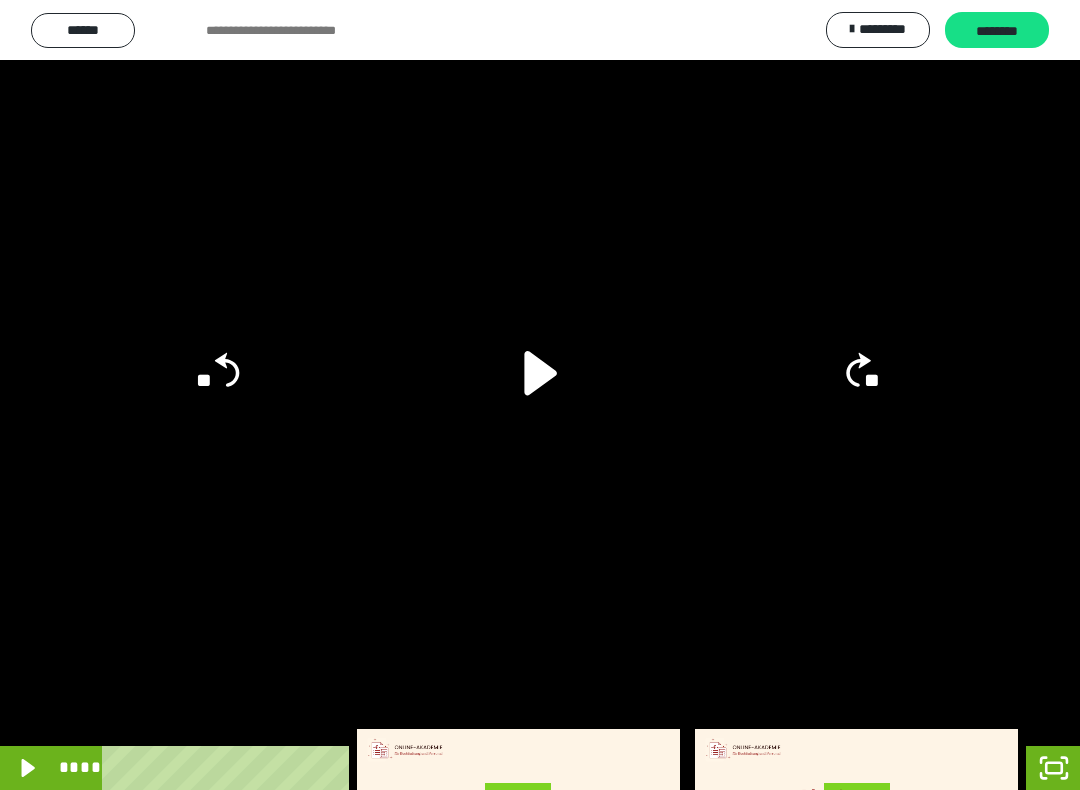 click 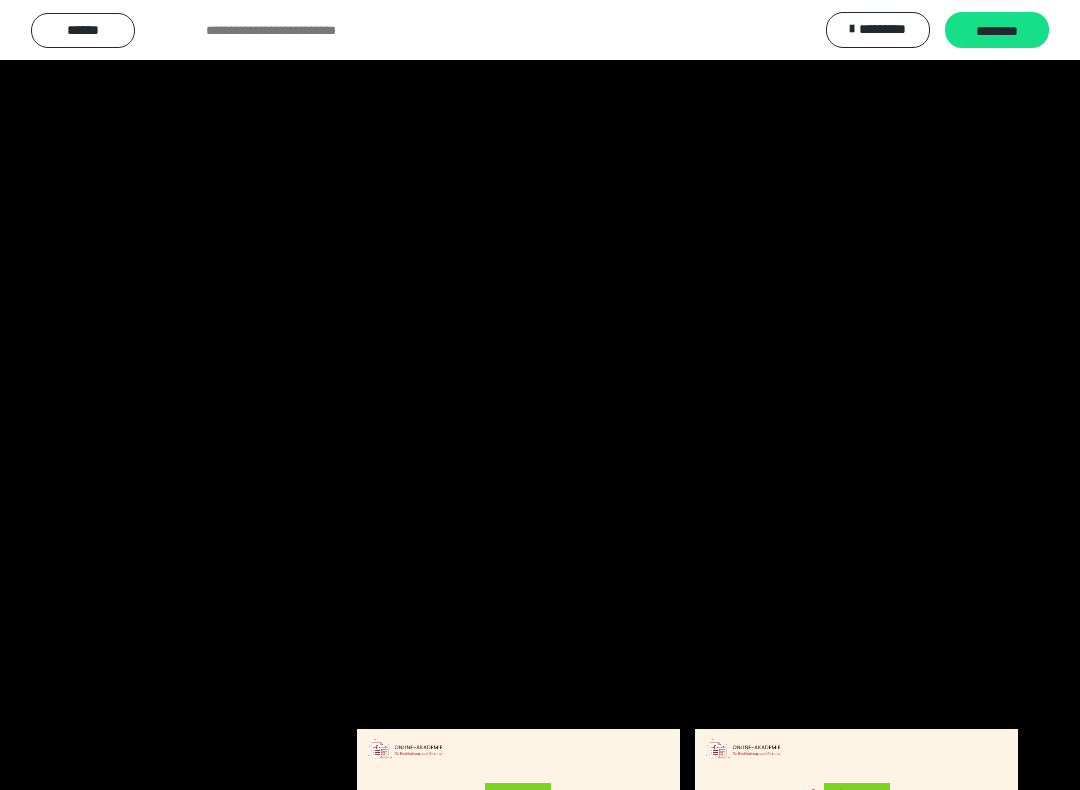 click at bounding box center (540, 395) 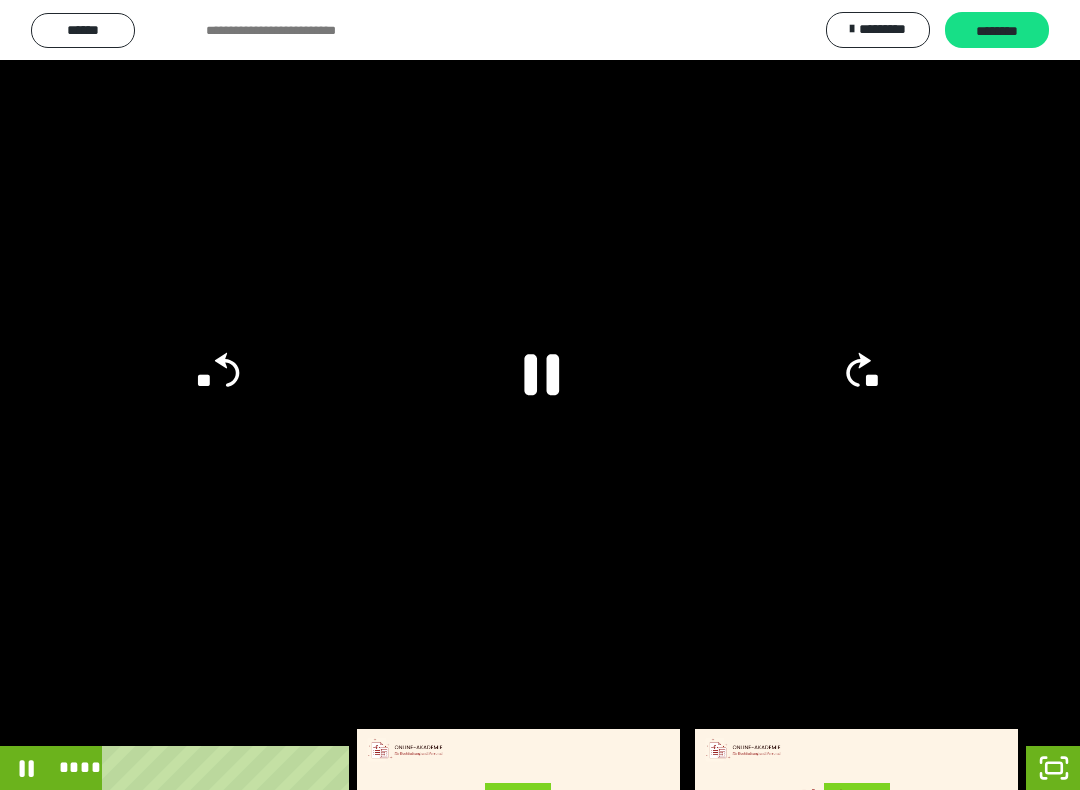 click 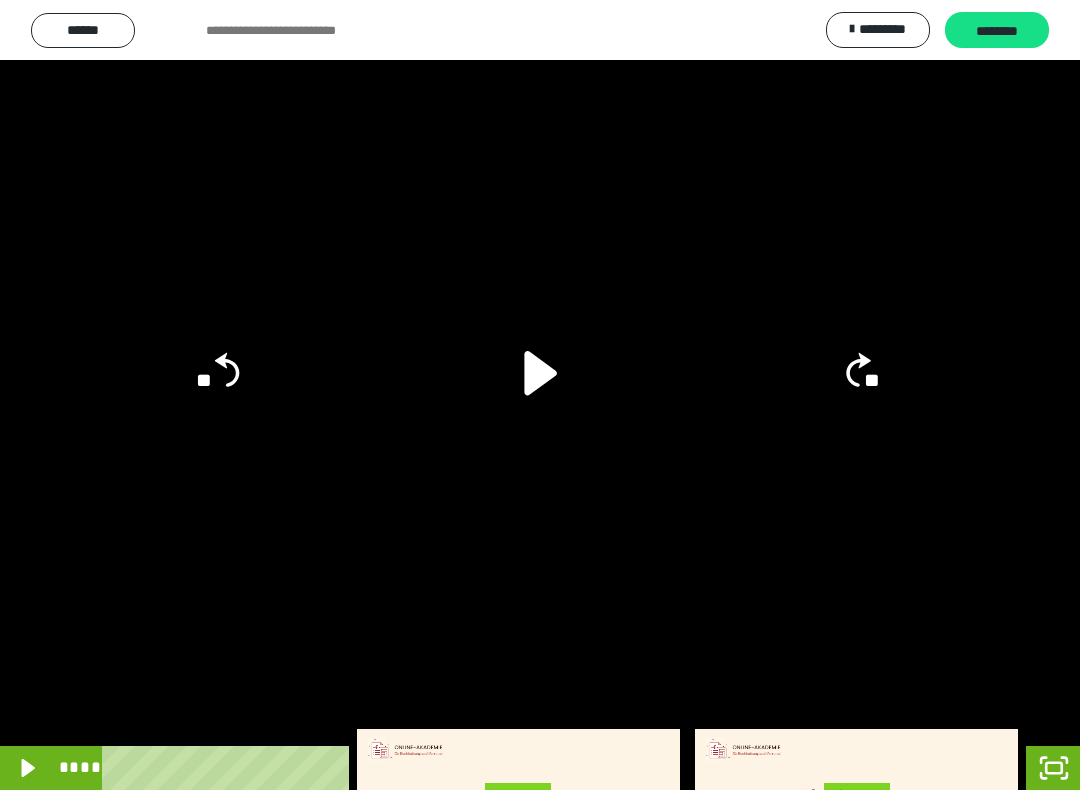 click on "**" 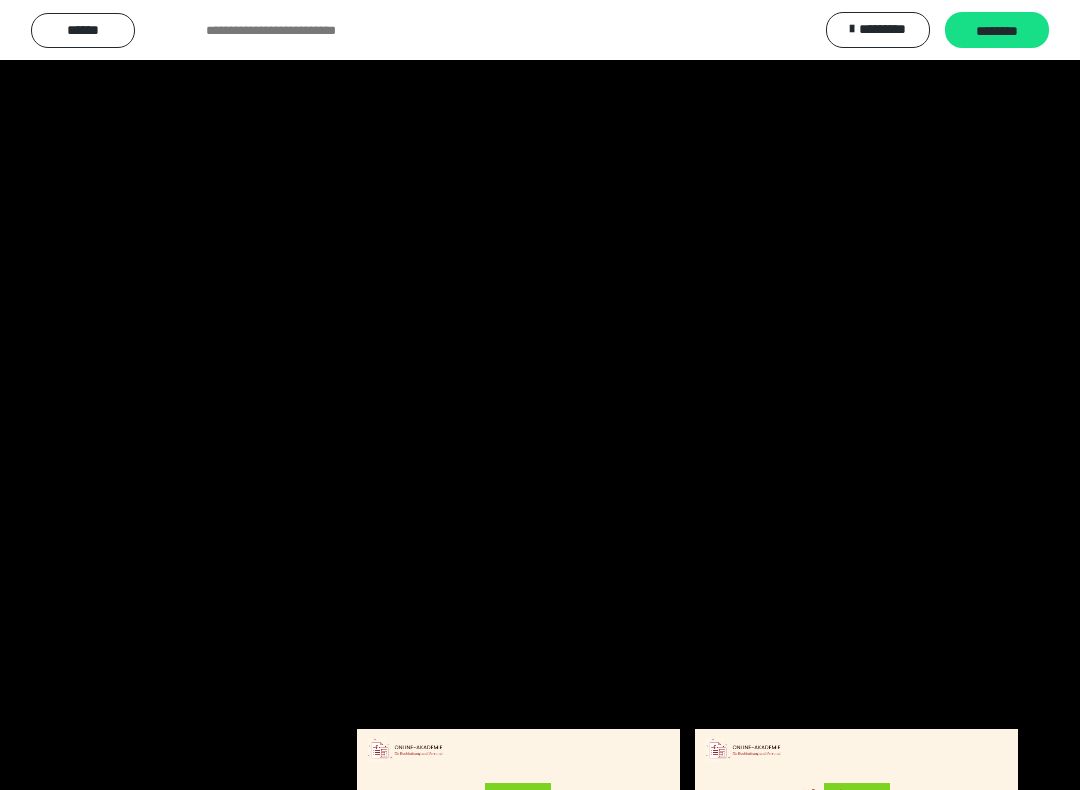 click at bounding box center [540, 395] 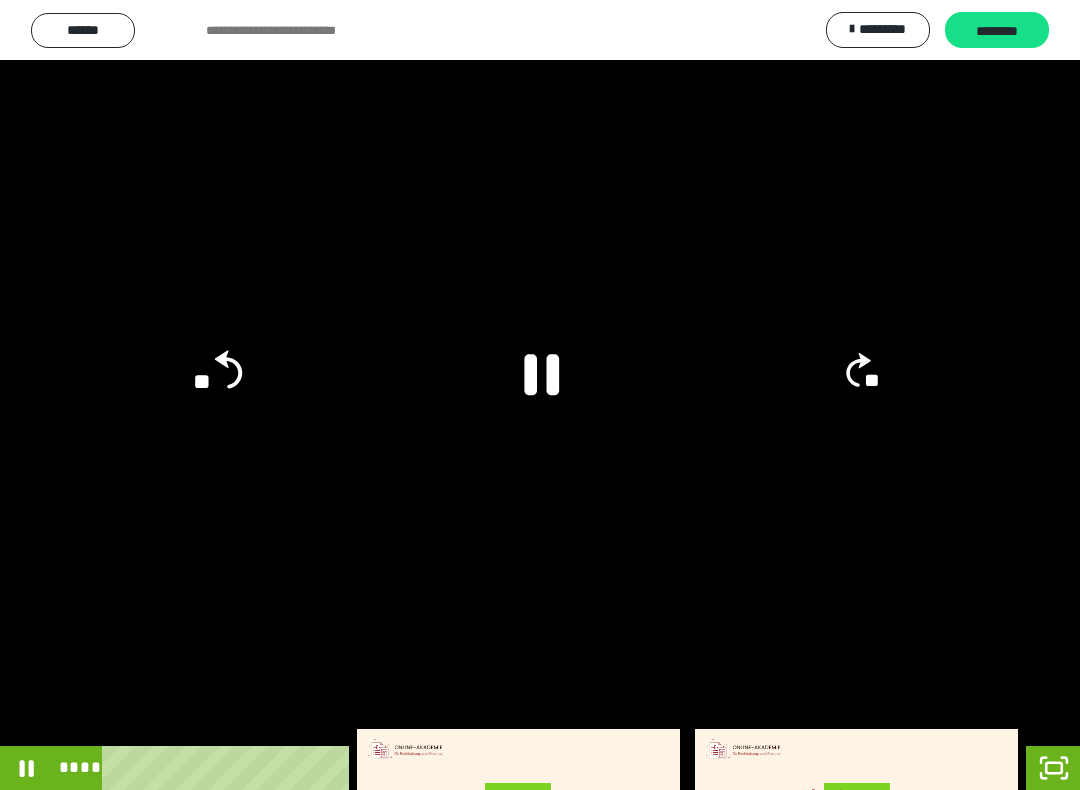 click on "**" 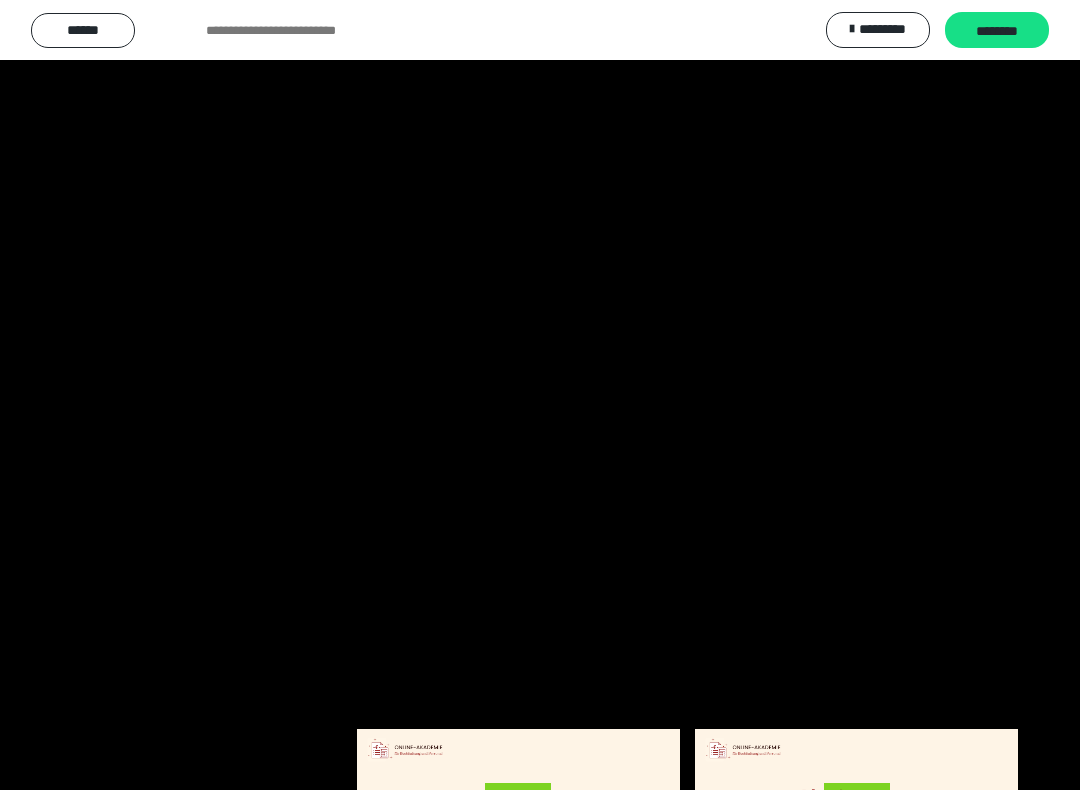 click at bounding box center [540, 395] 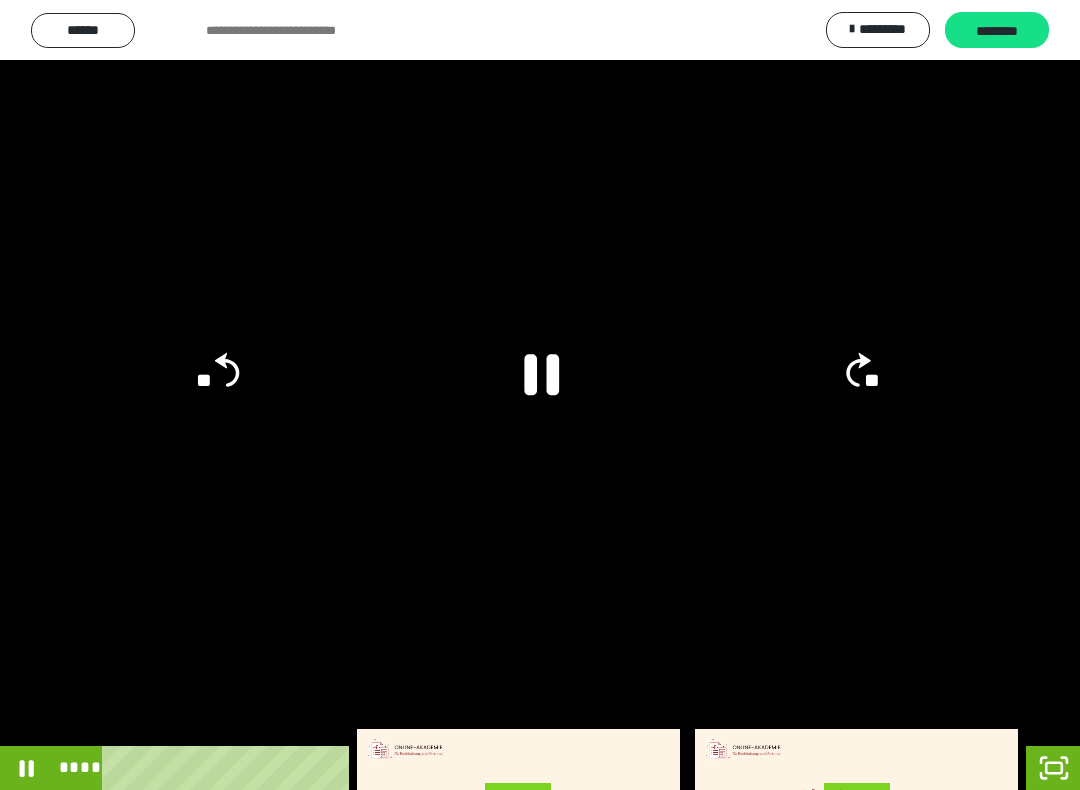 click 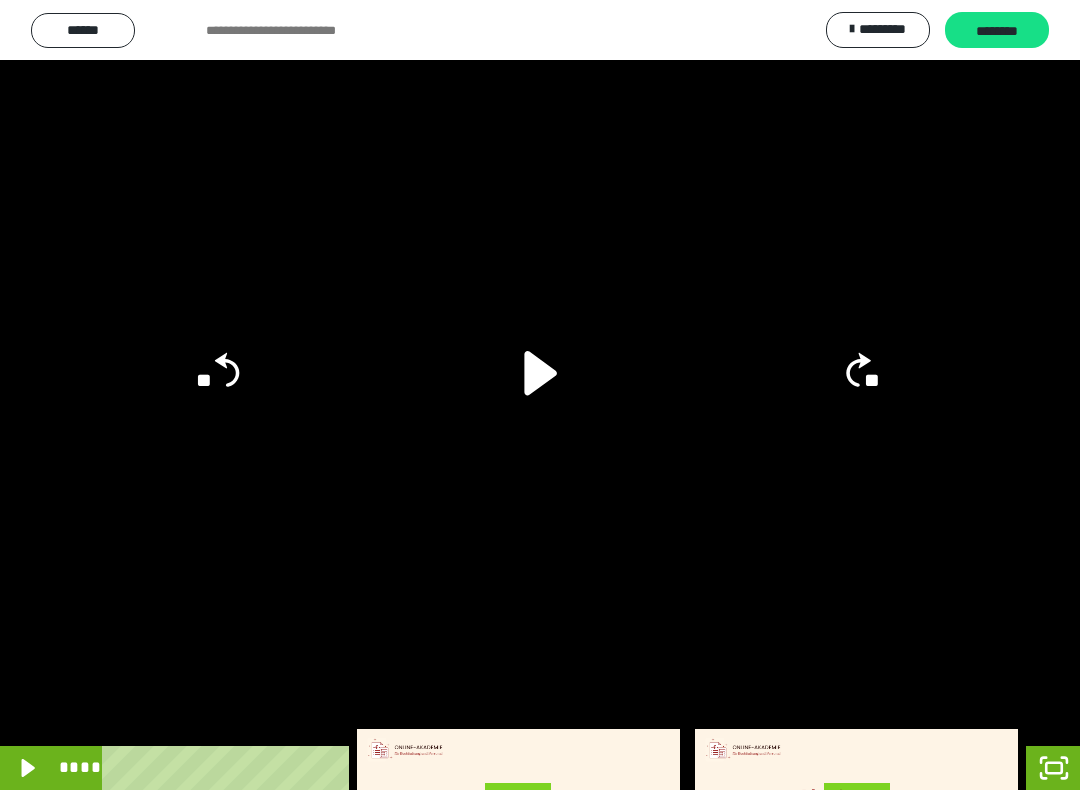 click 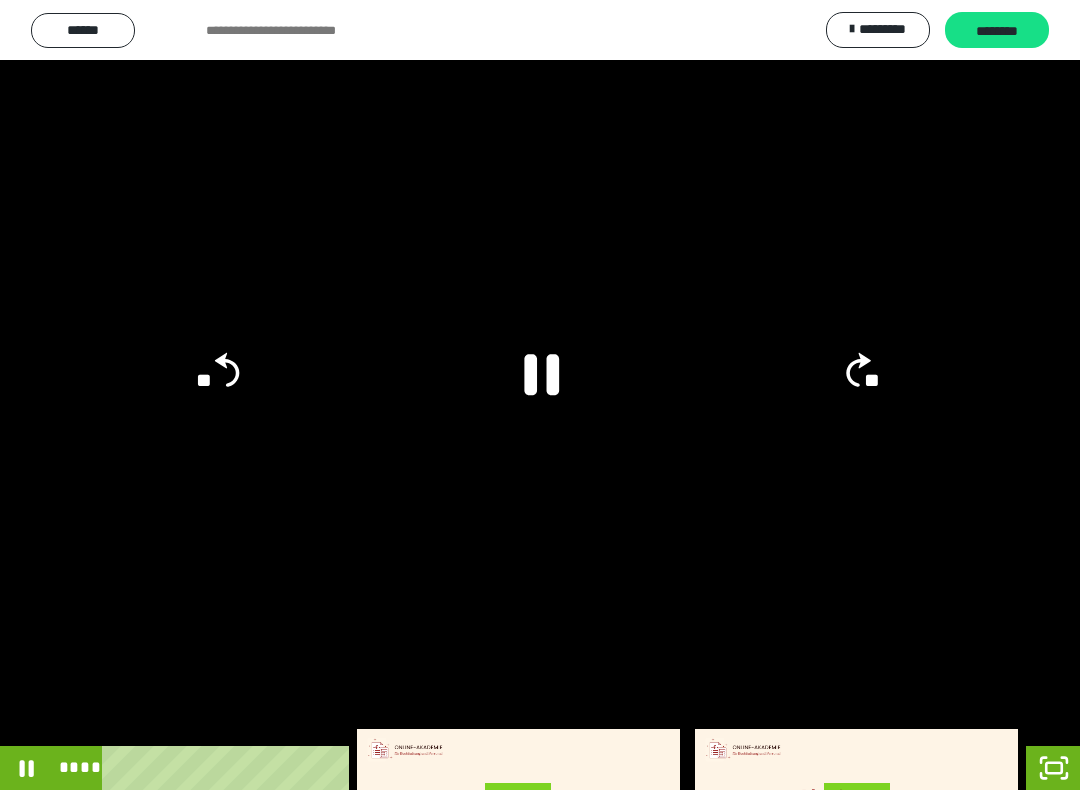 click 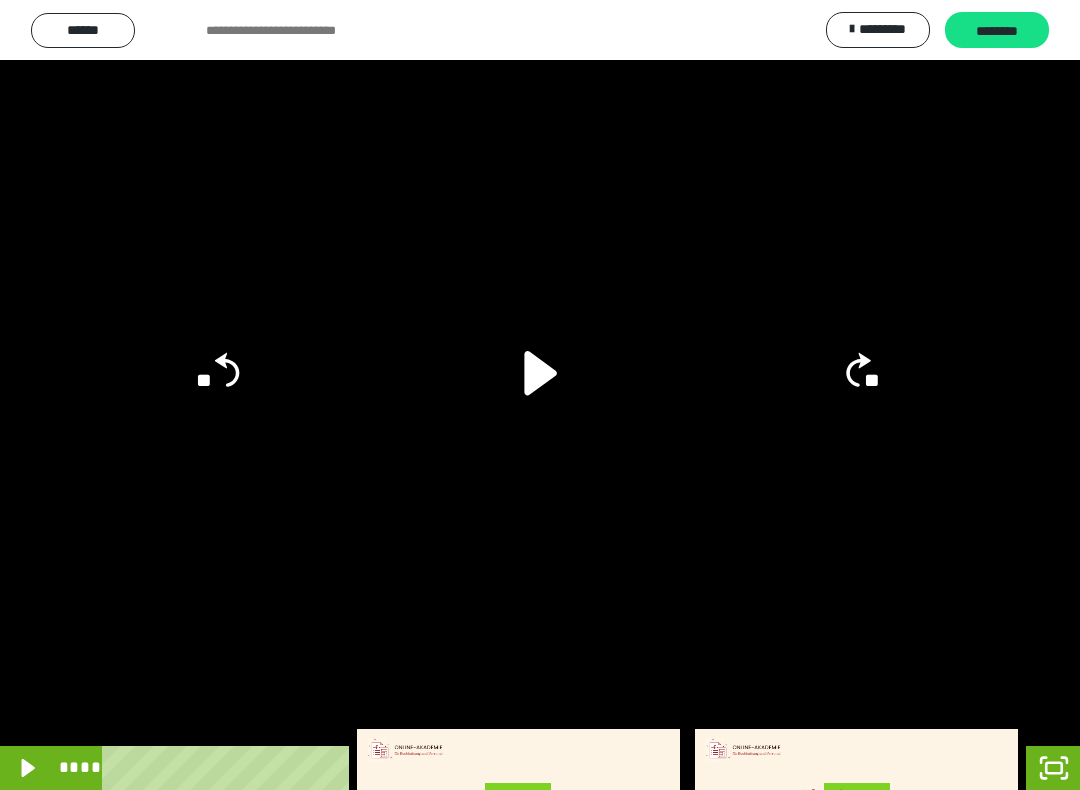 click 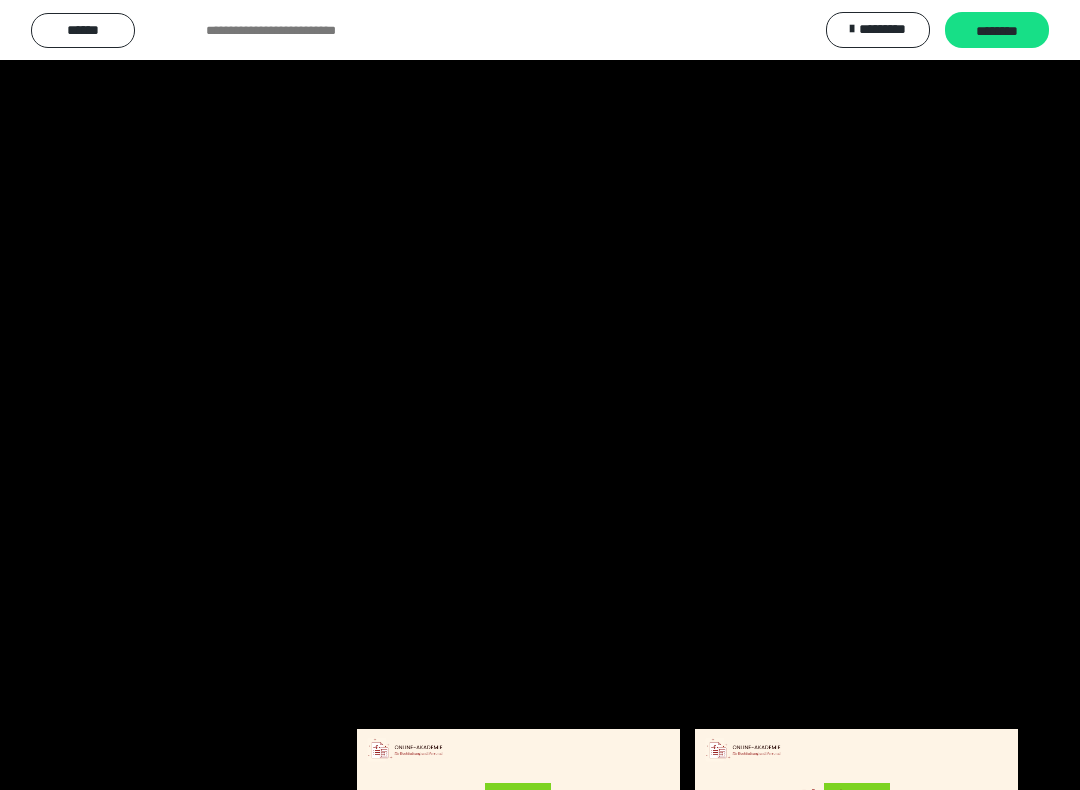 click at bounding box center [540, 395] 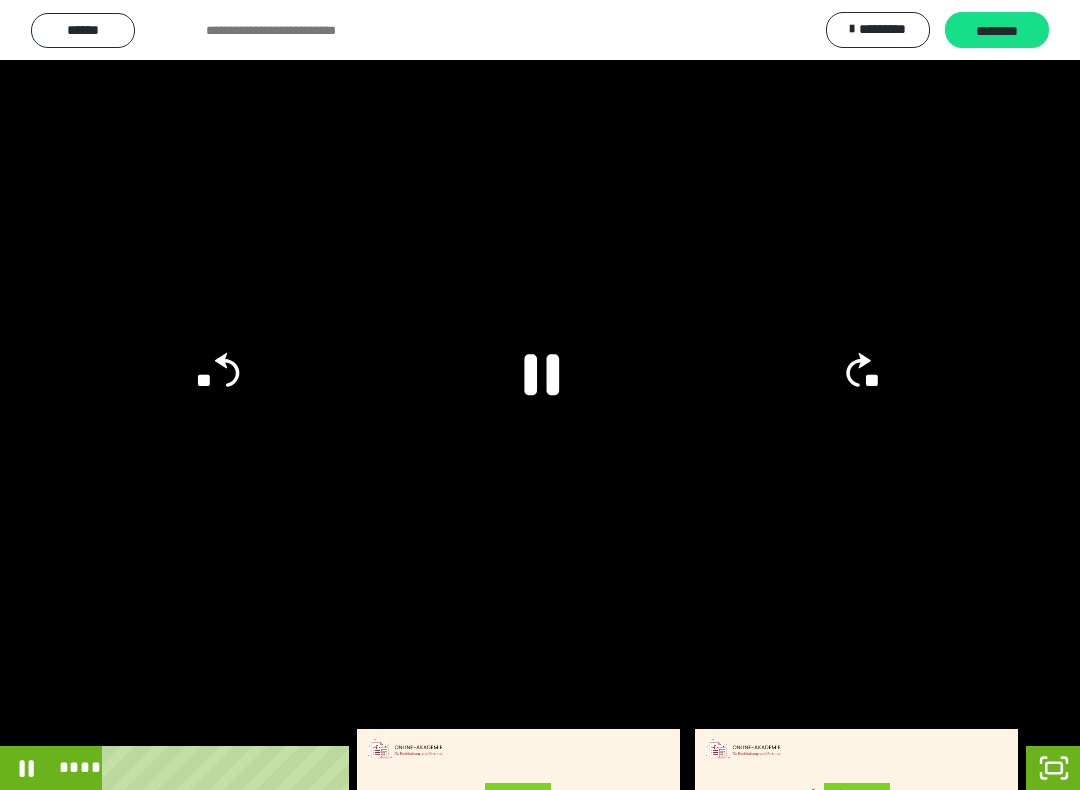 click 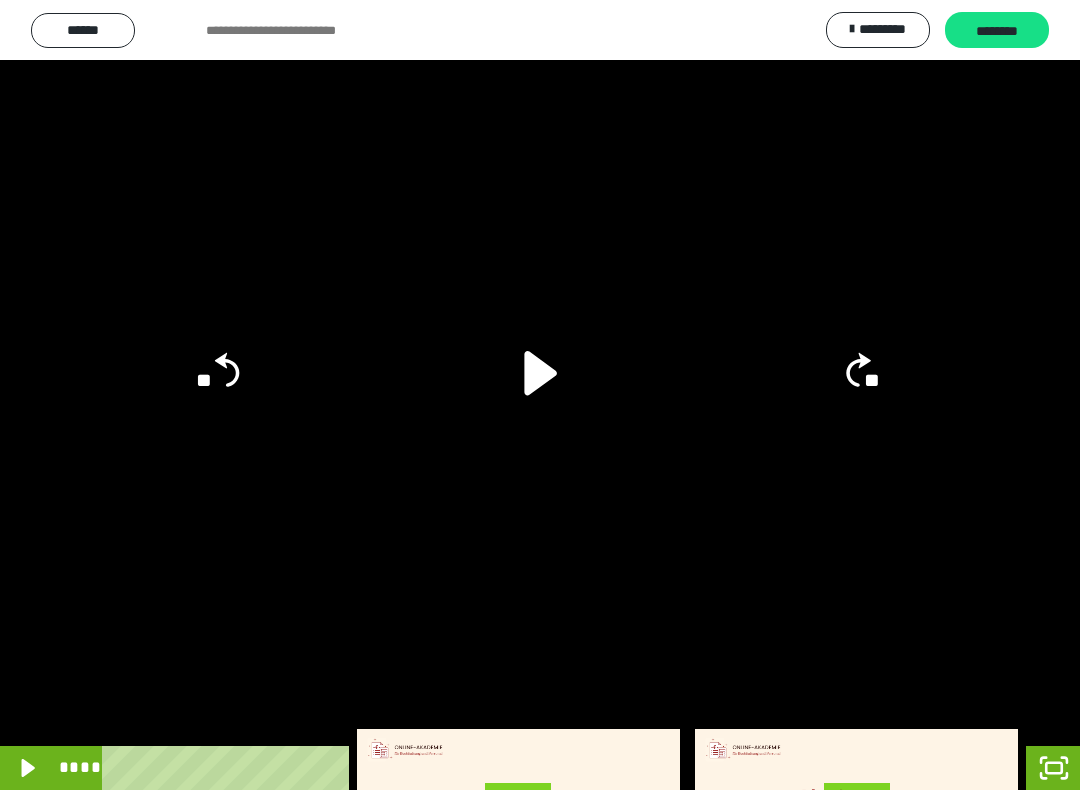 click 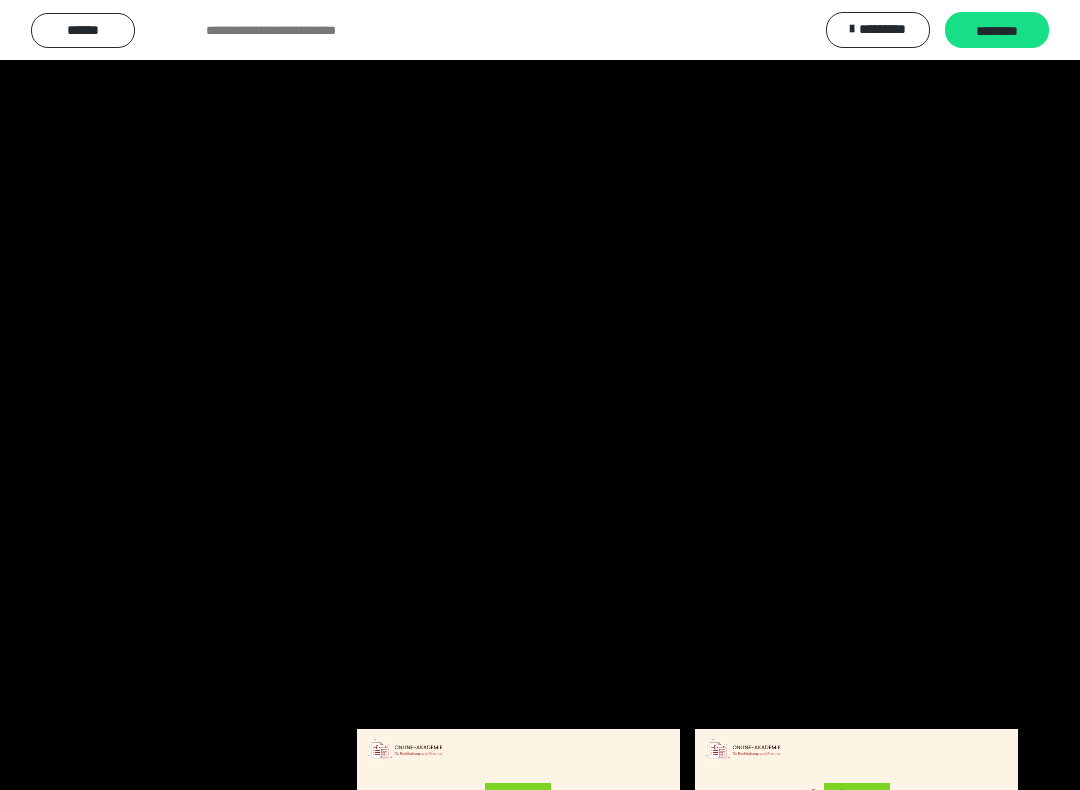 click at bounding box center (540, 395) 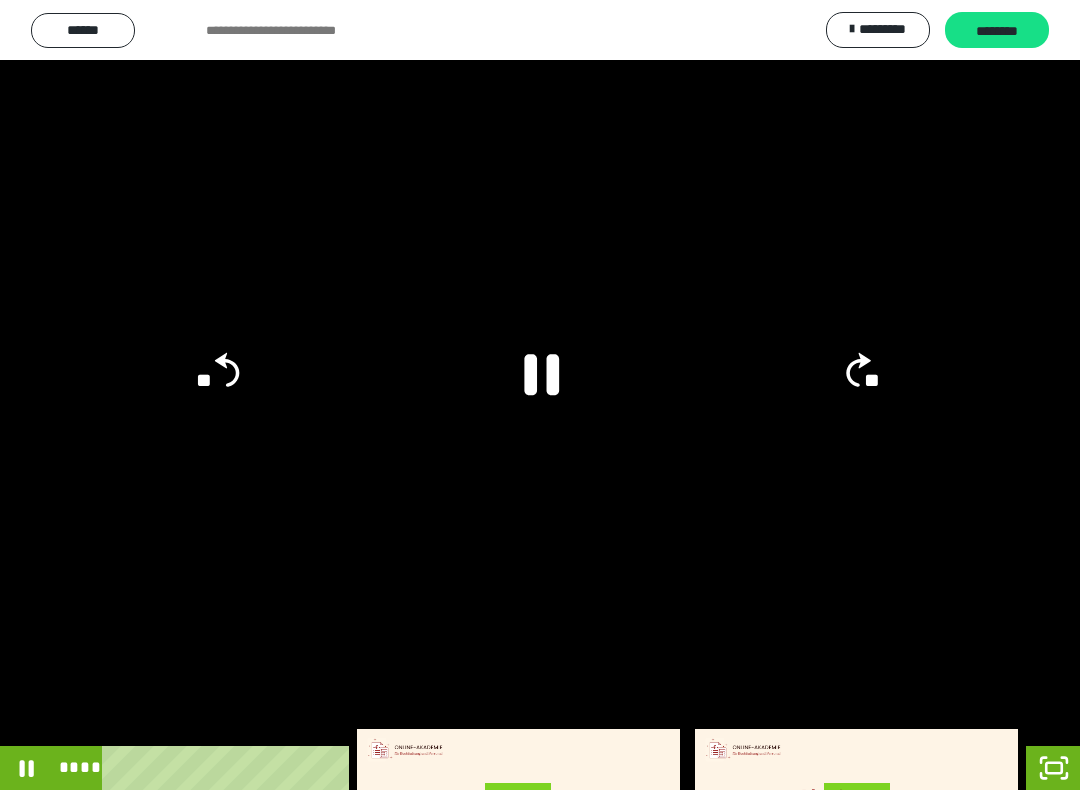 click 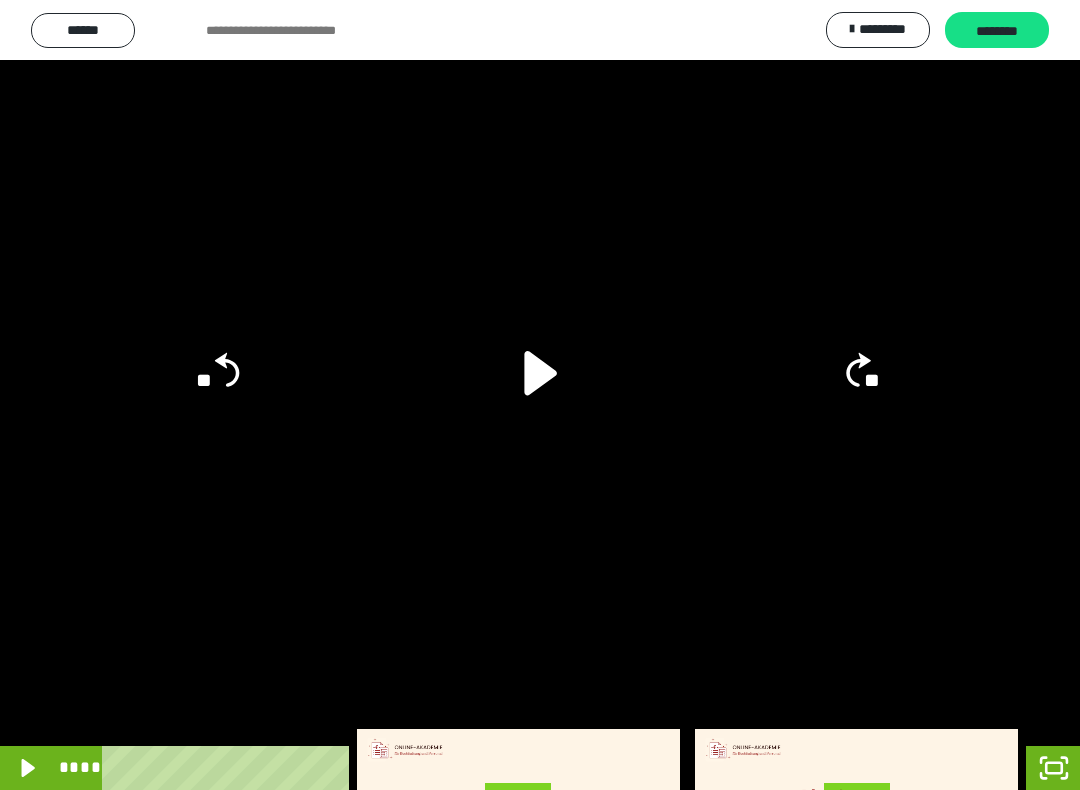 click 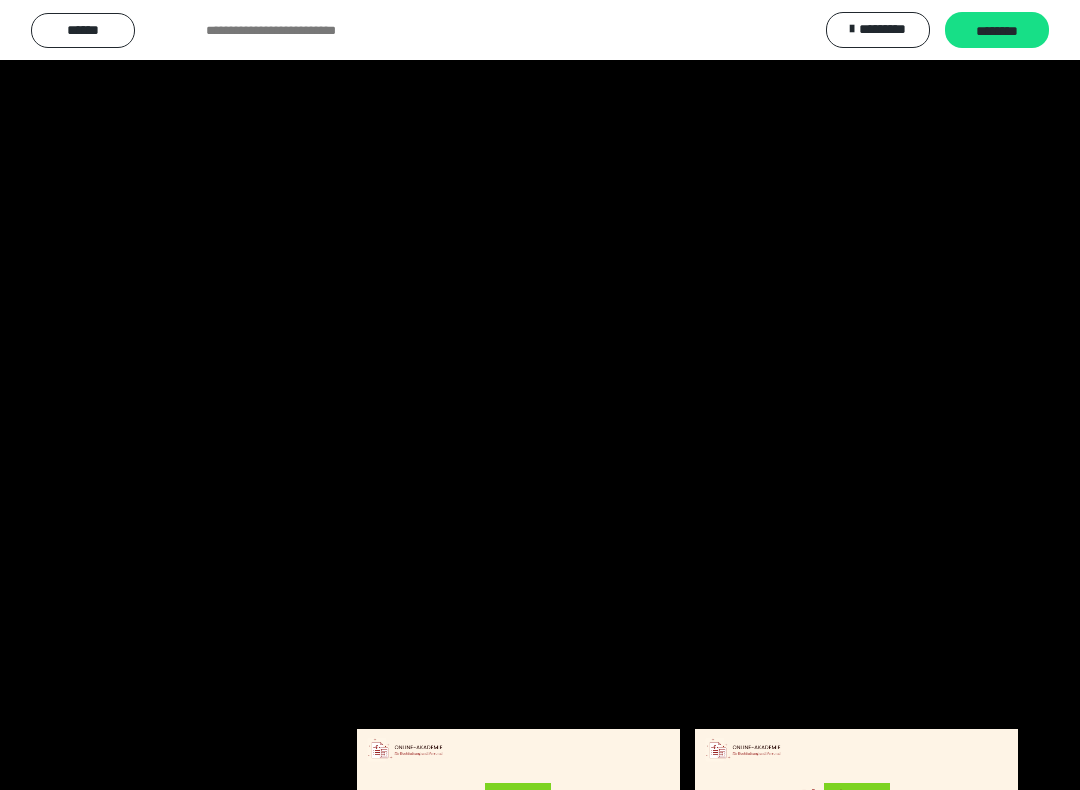 click at bounding box center [540, 395] 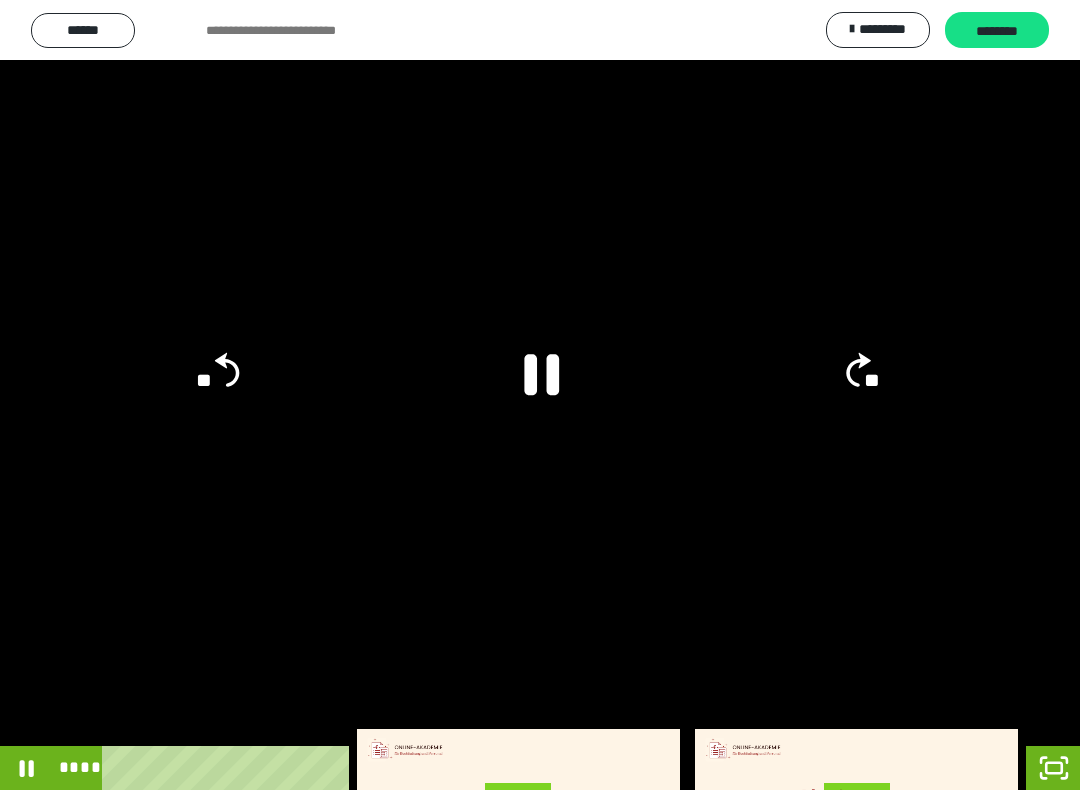 click 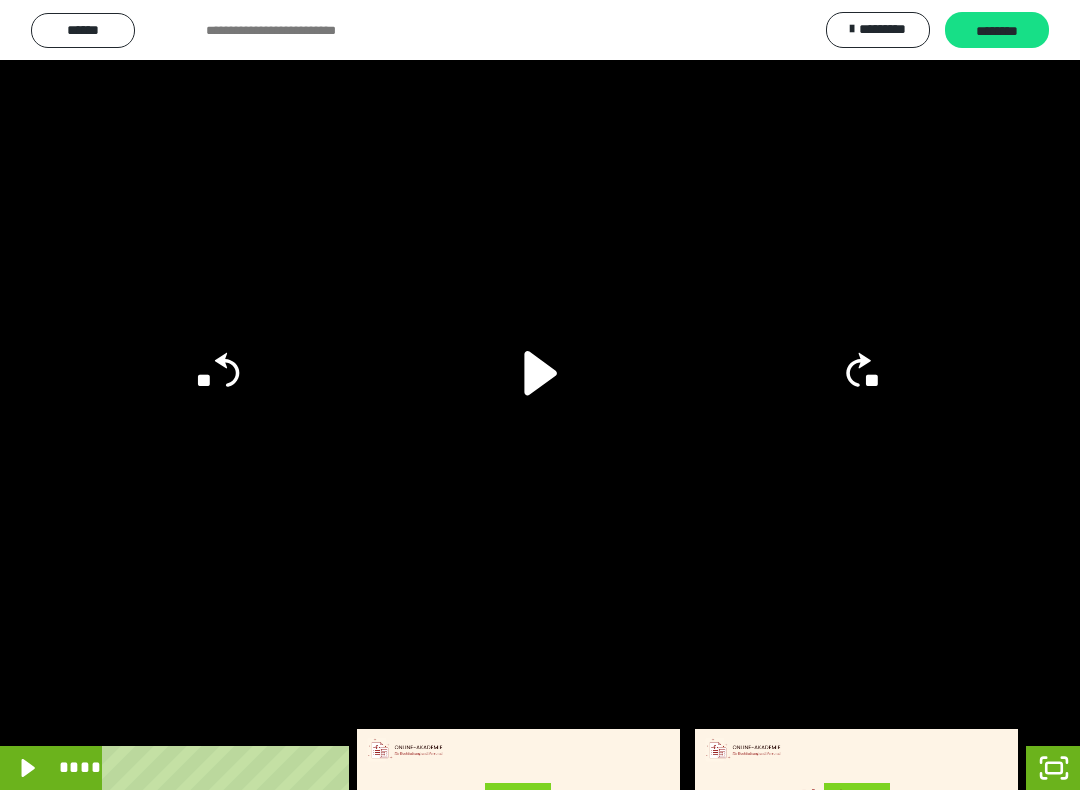 click 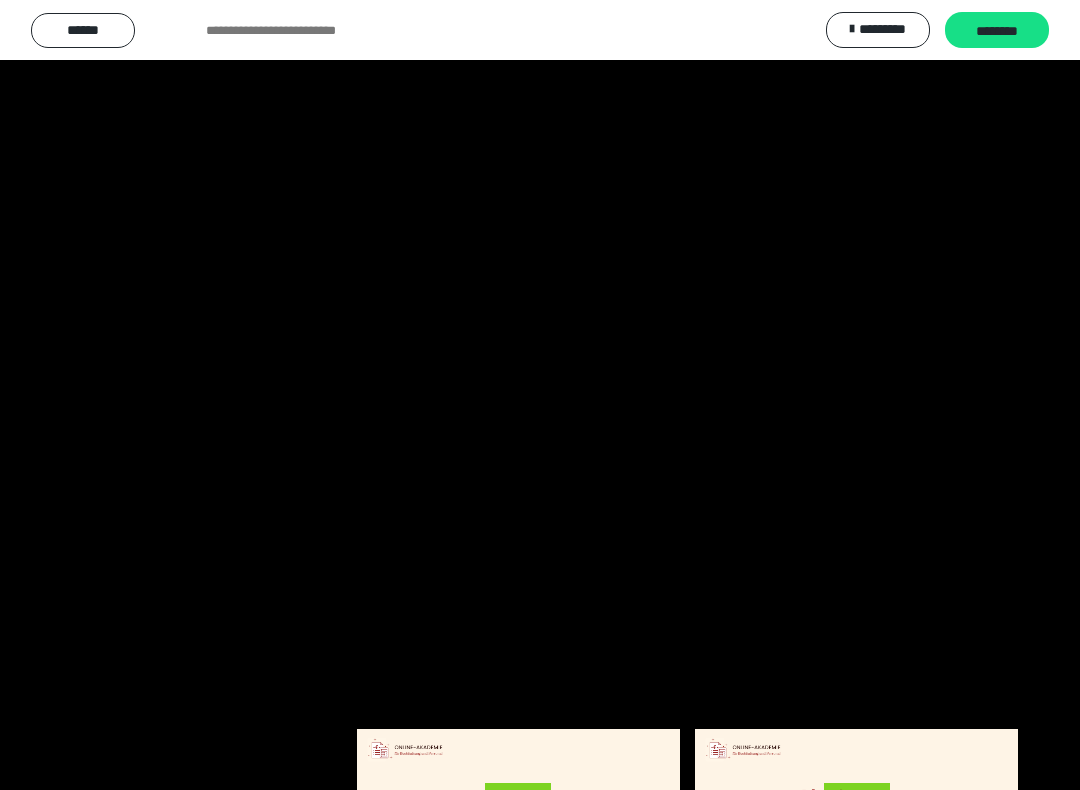 click at bounding box center [540, 395] 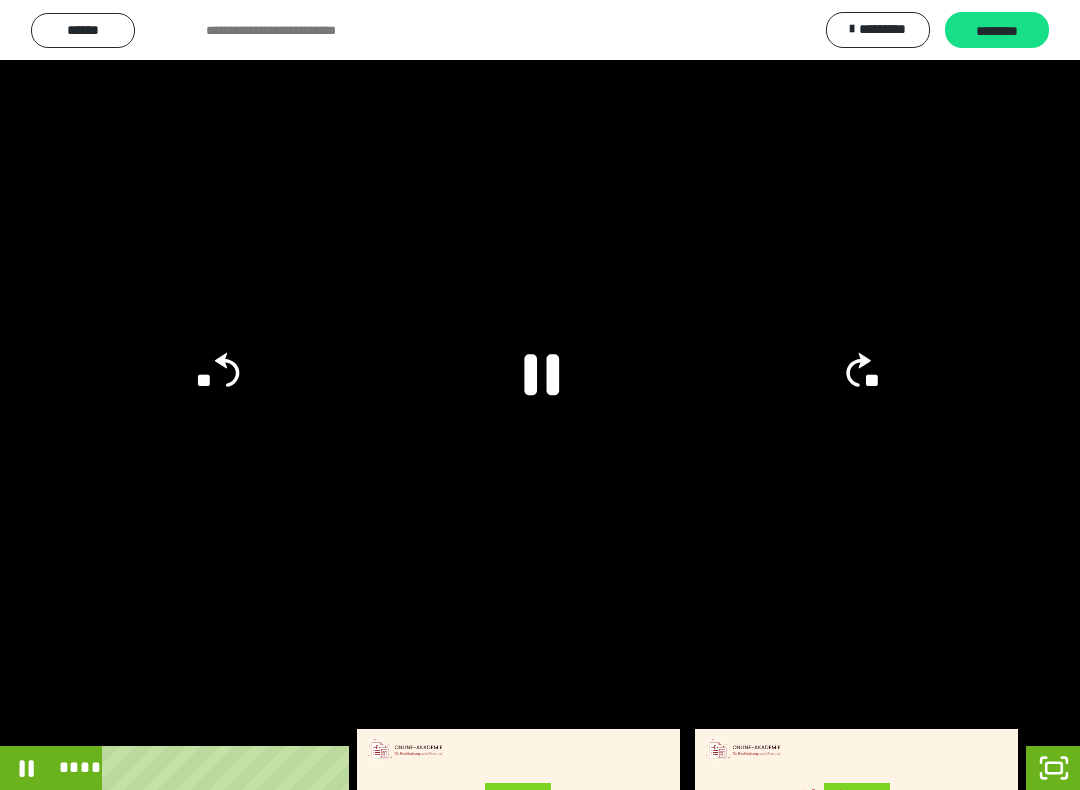 click 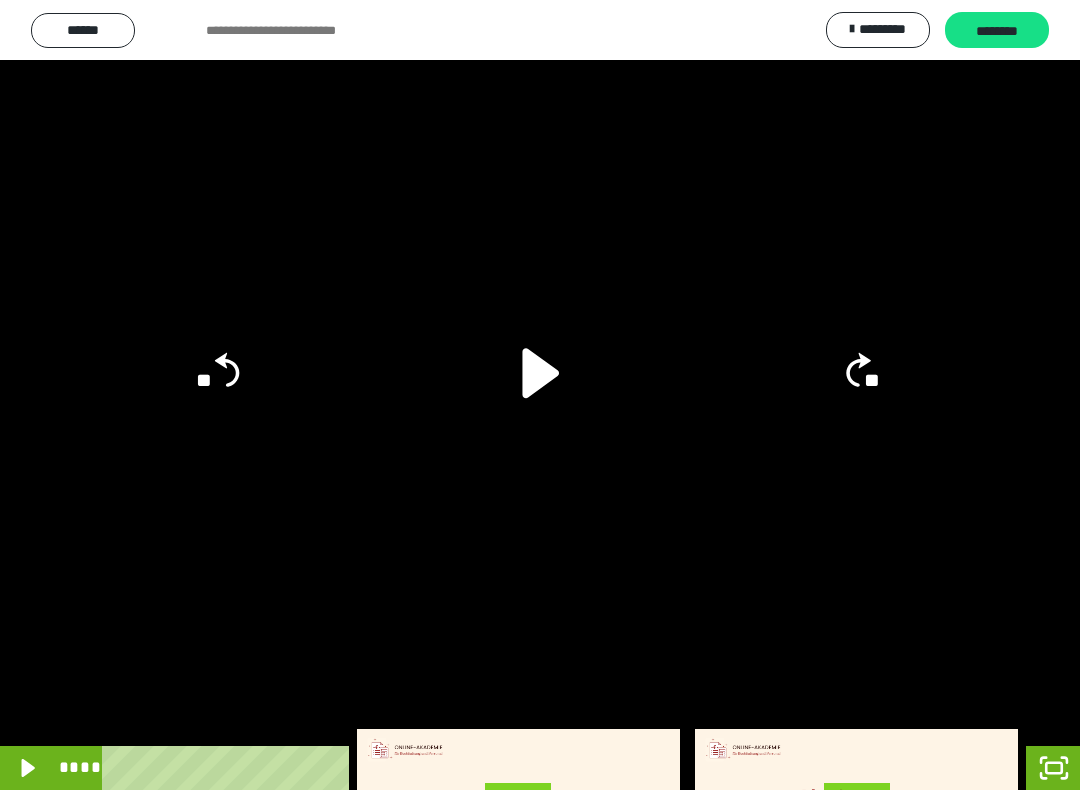 click 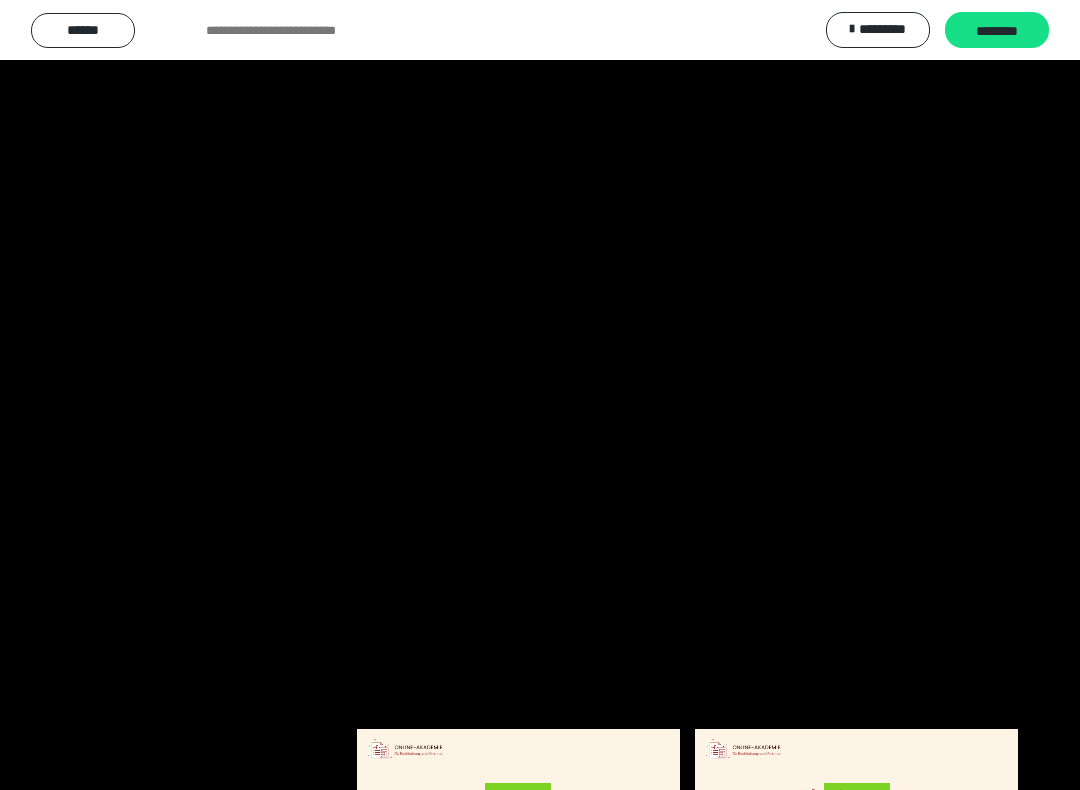 click at bounding box center (540, 395) 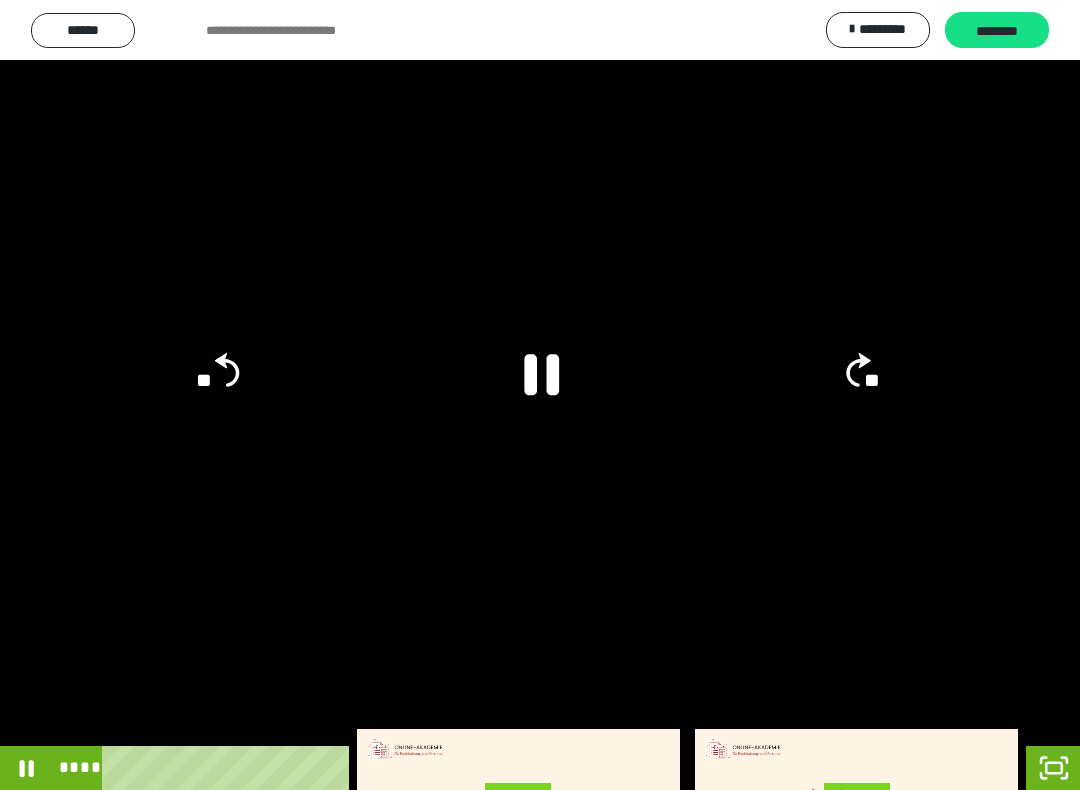 click 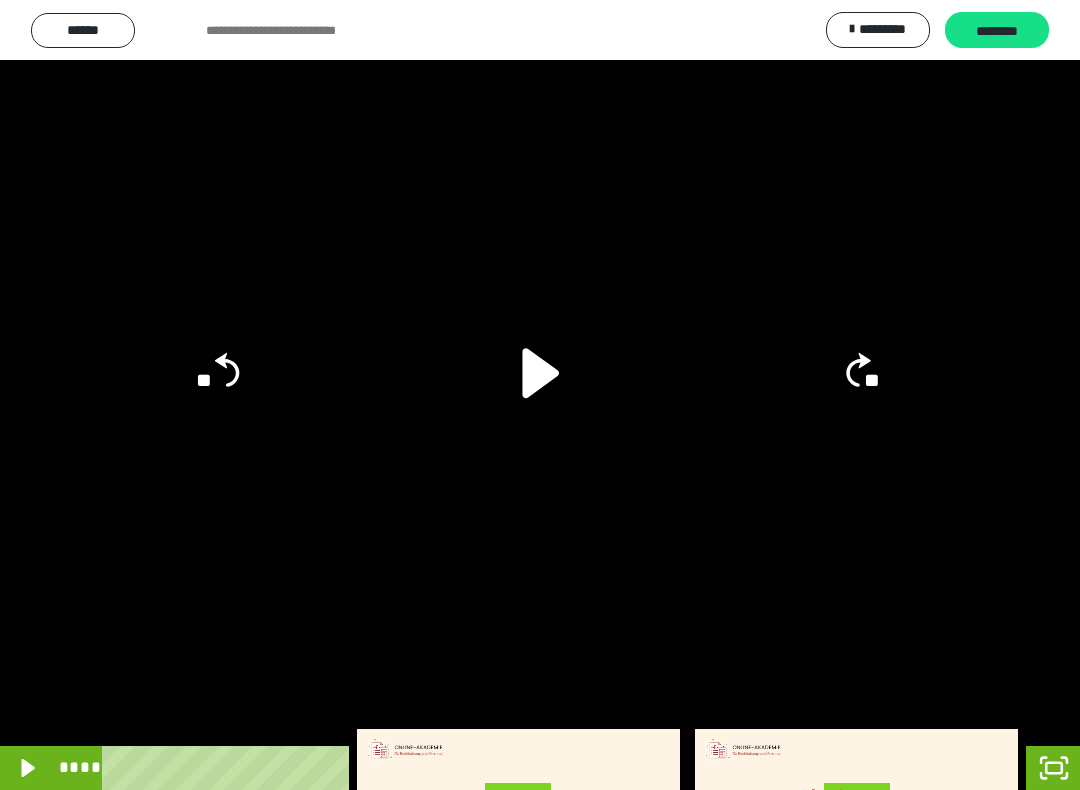 click 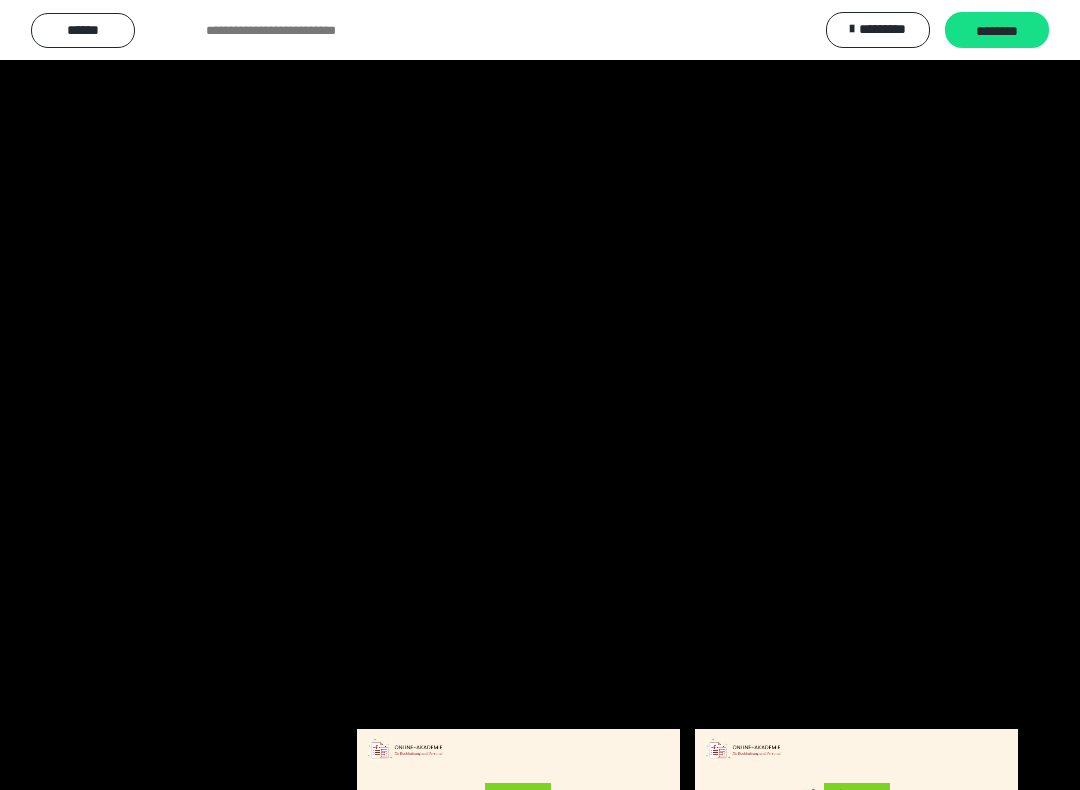 click at bounding box center [540, 395] 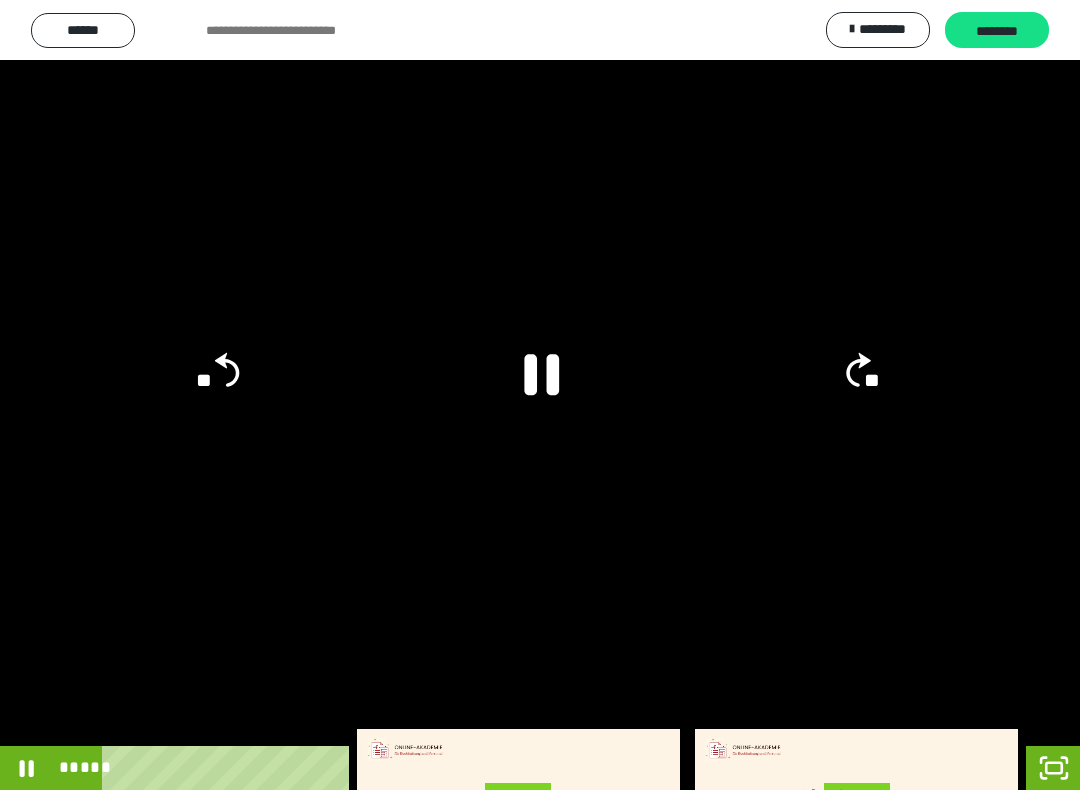 click 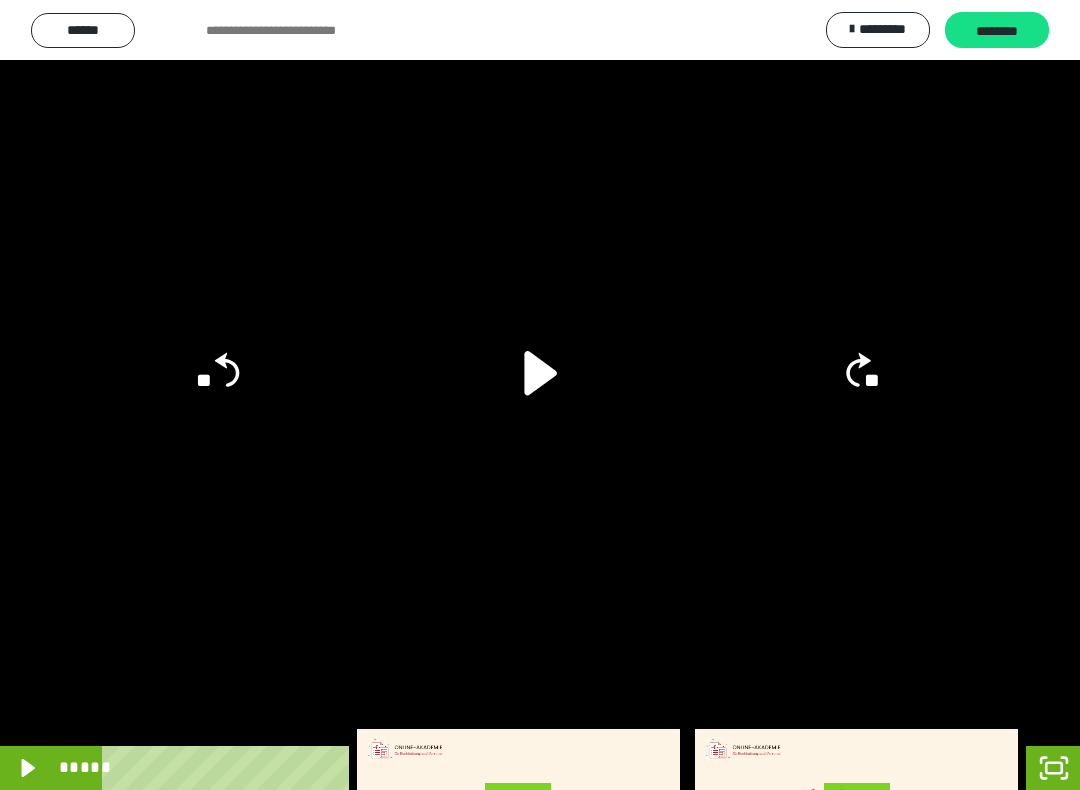 click 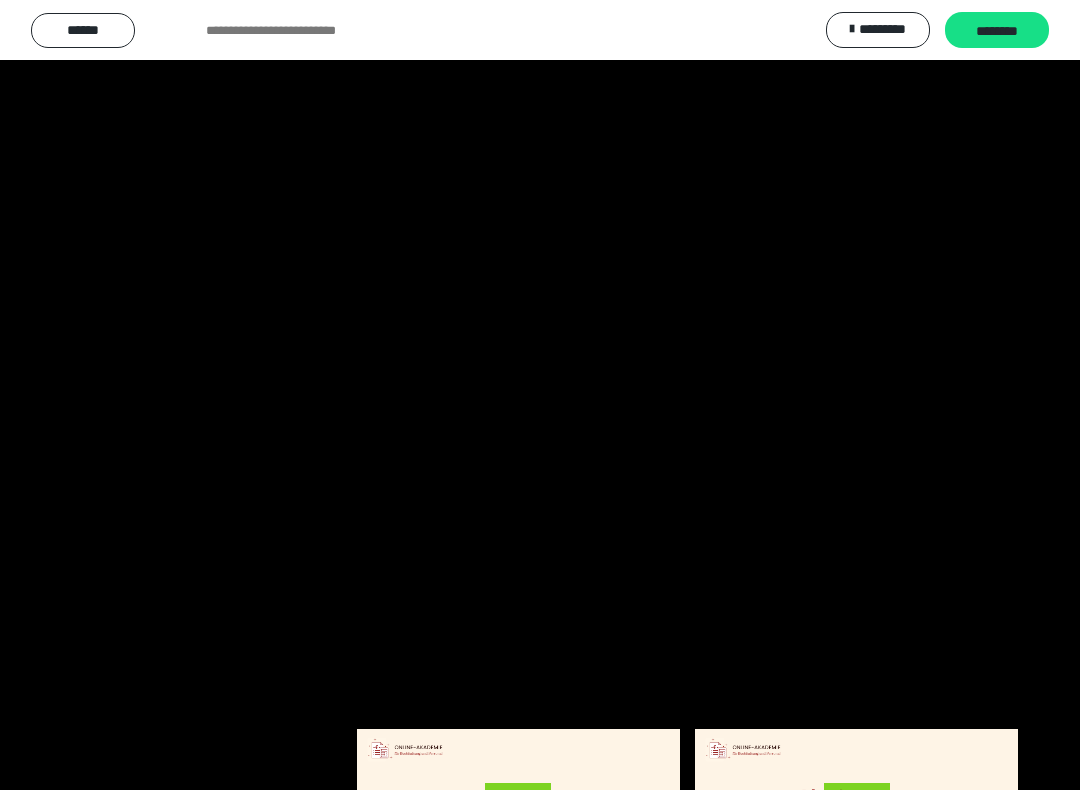 click at bounding box center (540, 395) 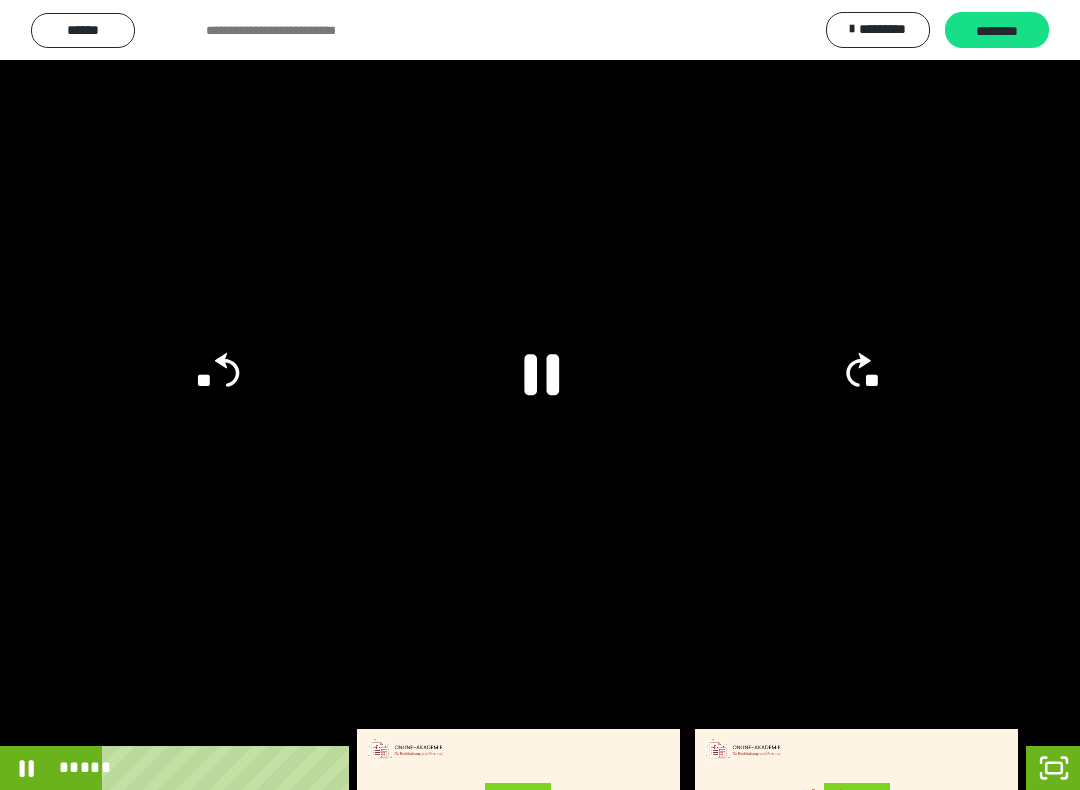 click 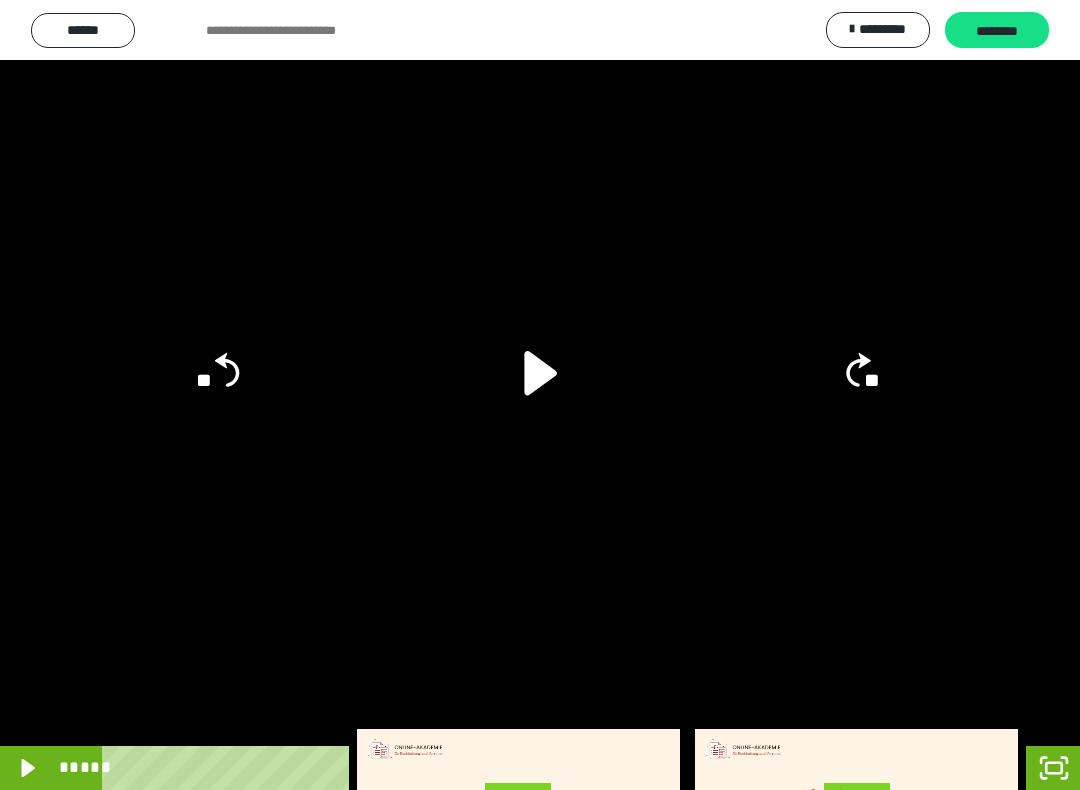 click on "**" 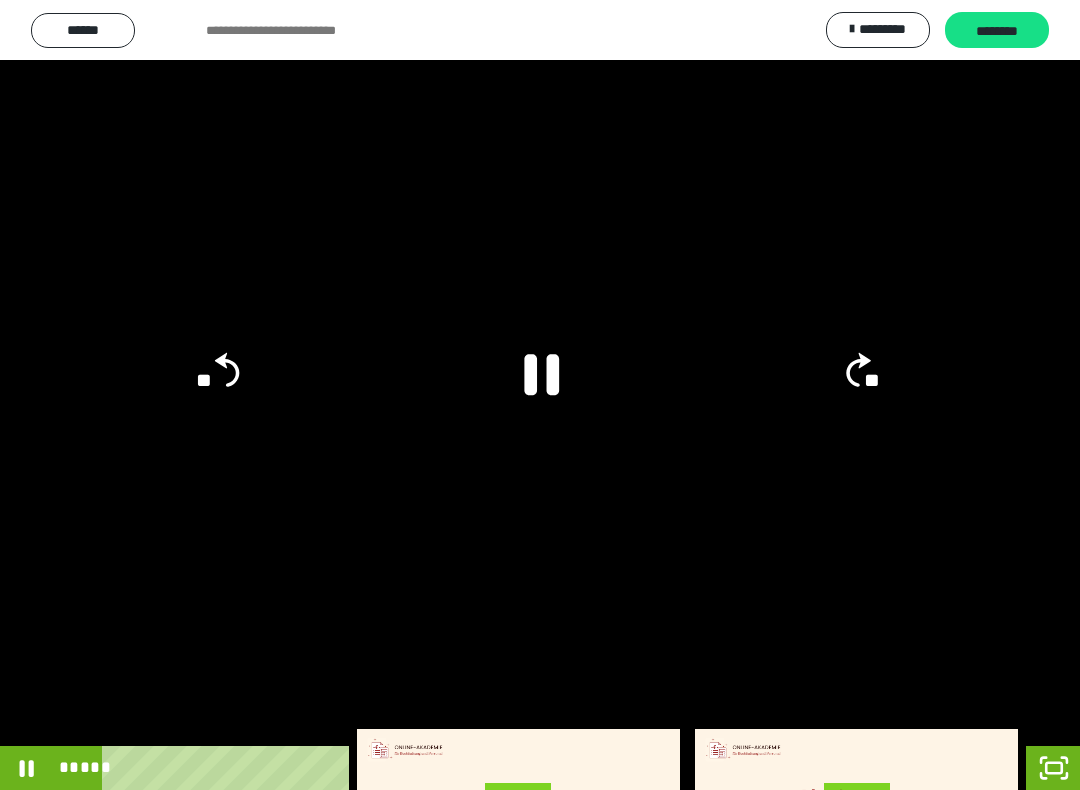 click on "**" 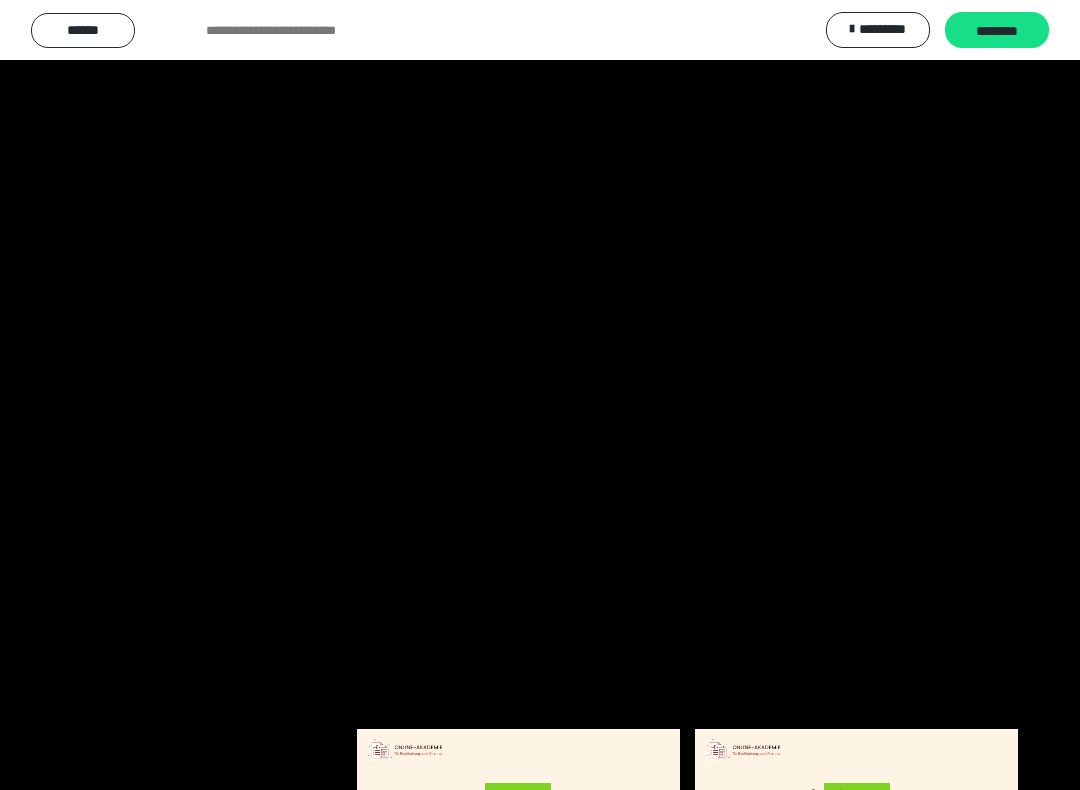 click at bounding box center (540, 395) 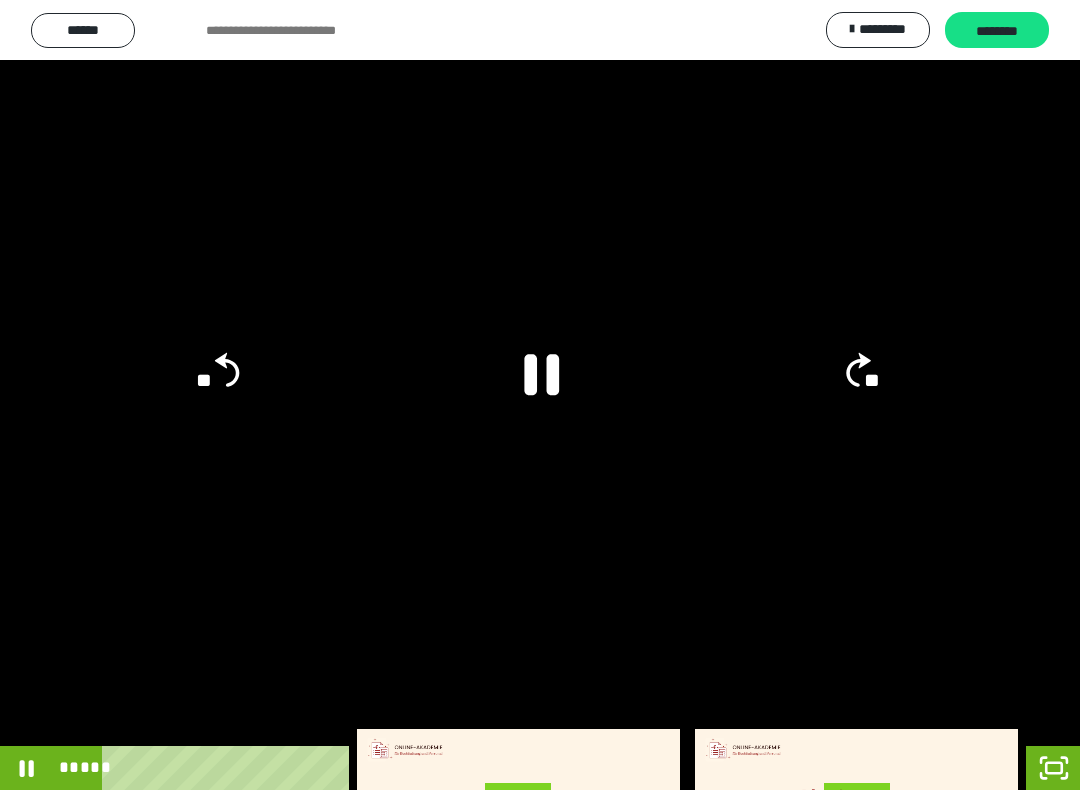 click 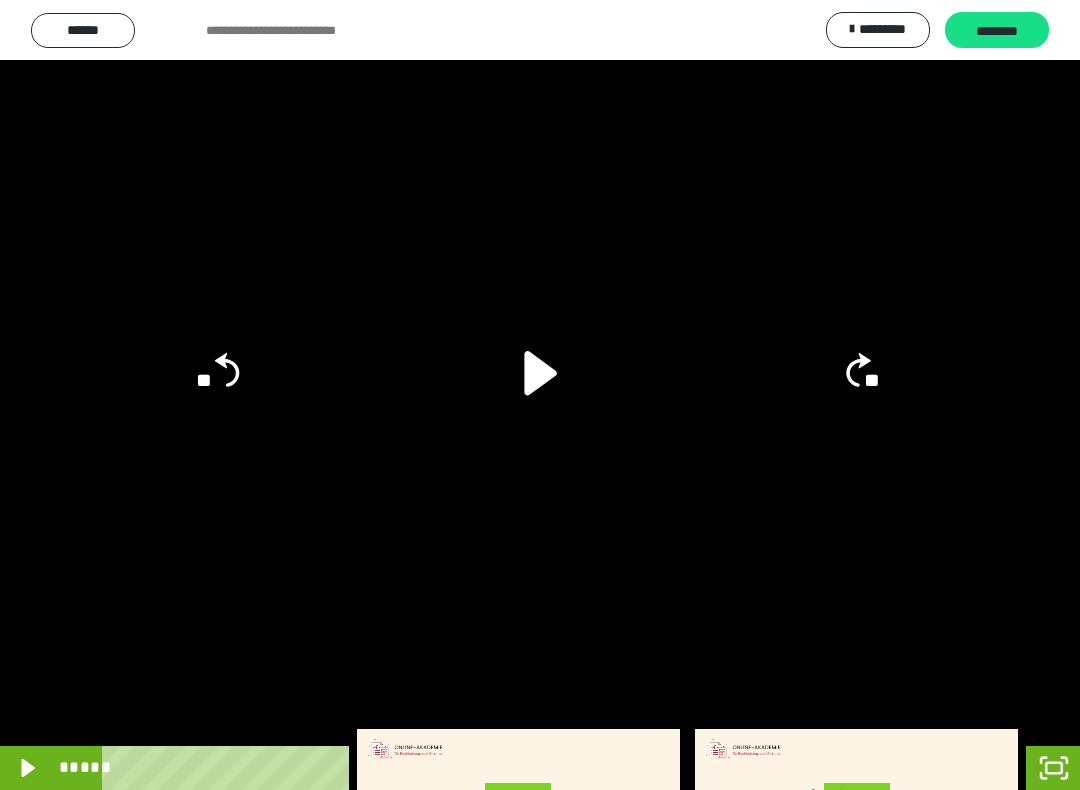 click 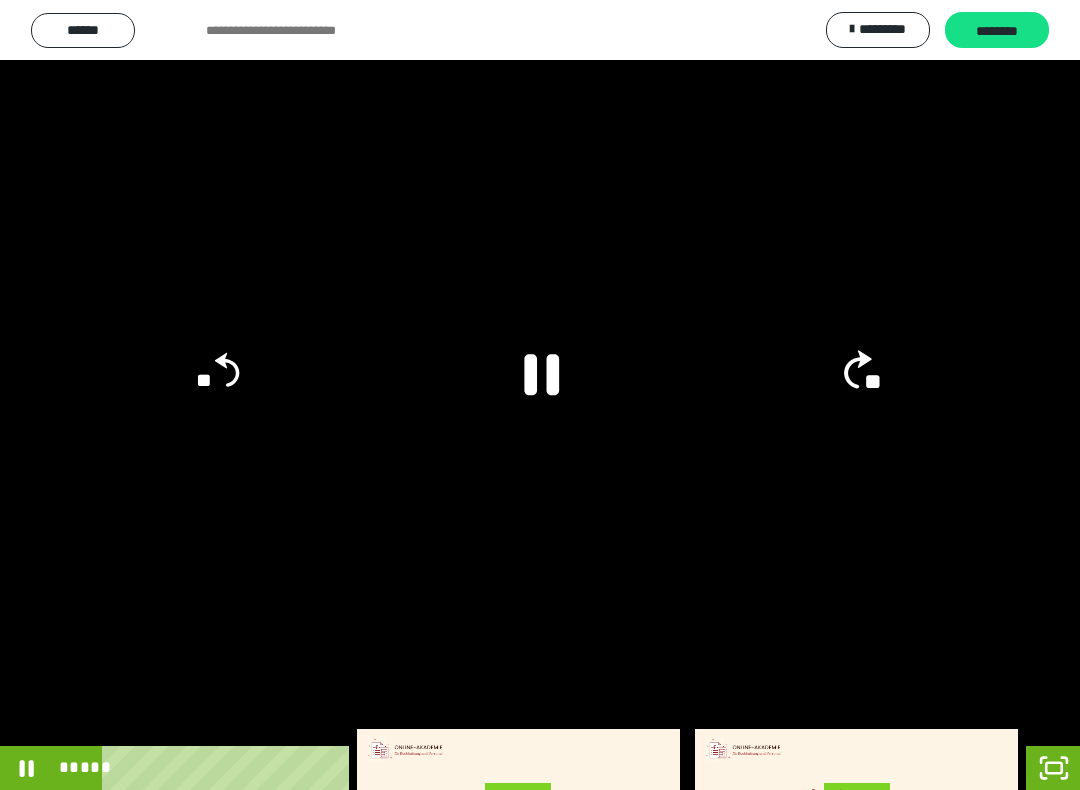 click on "**" 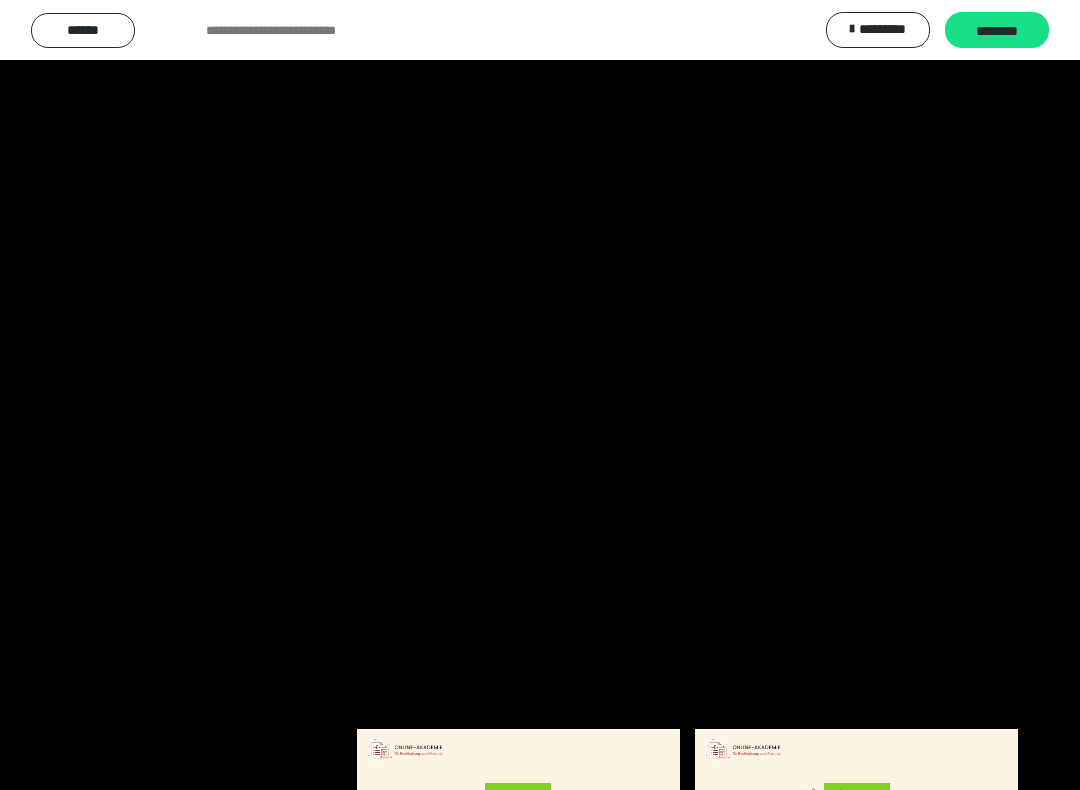 click at bounding box center (540, 395) 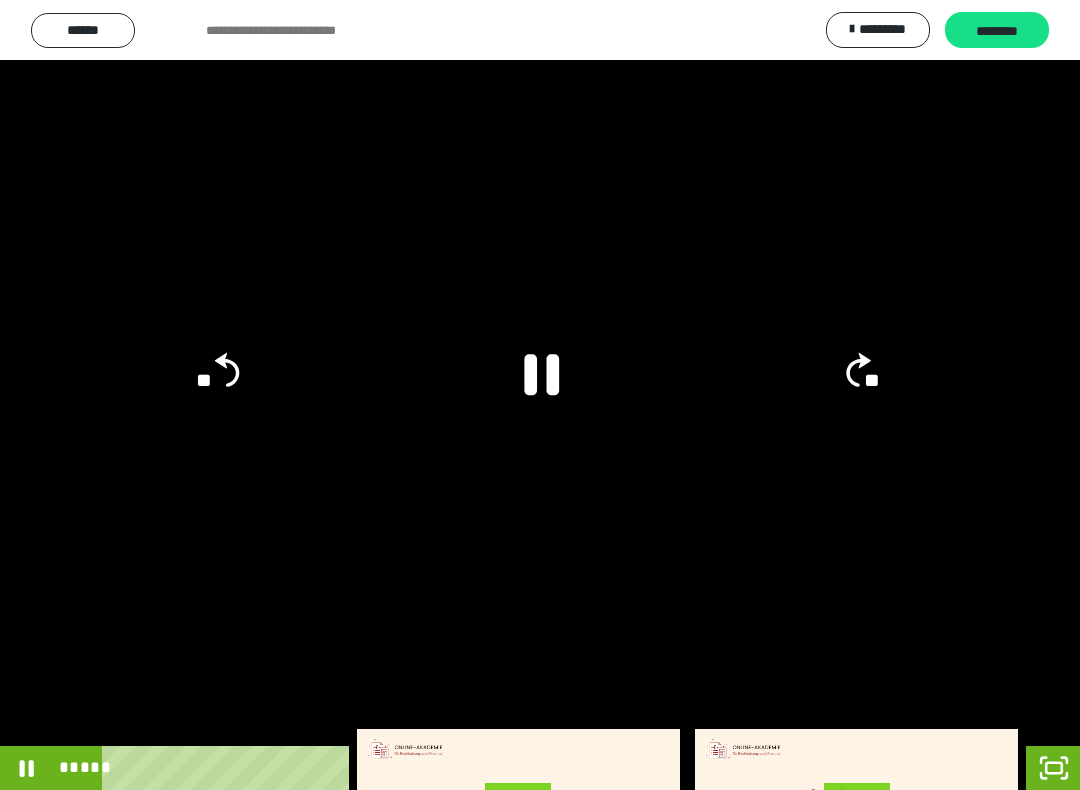 click 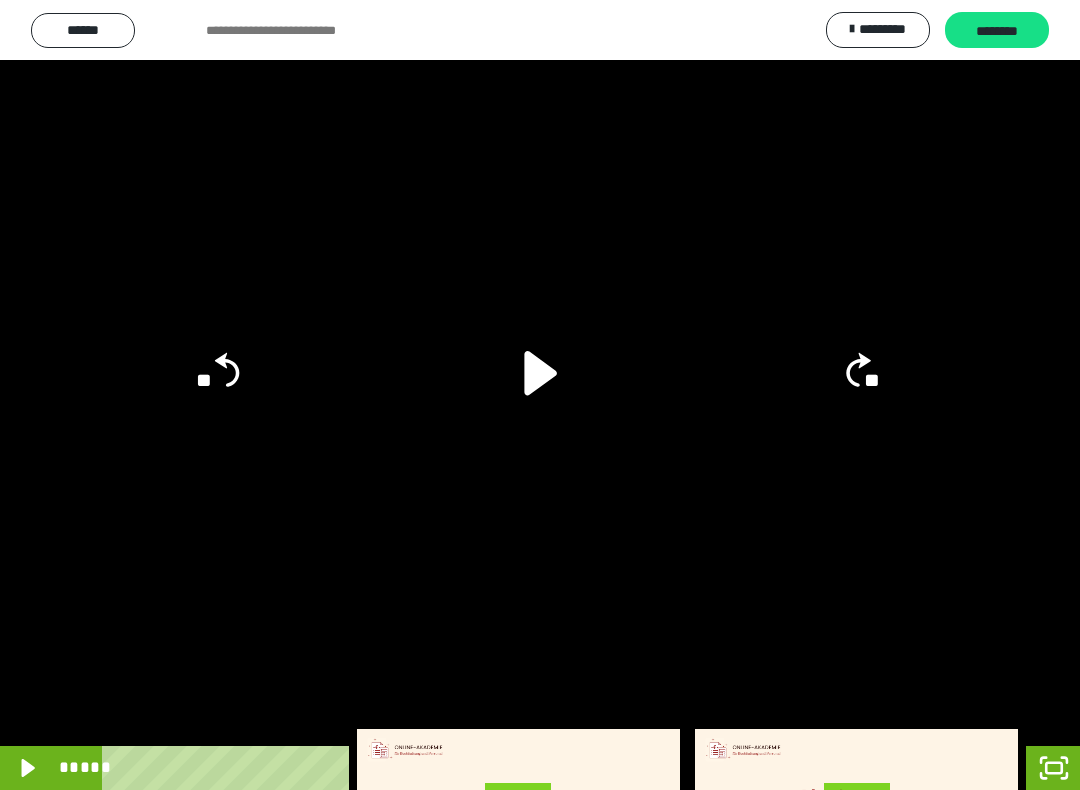 click 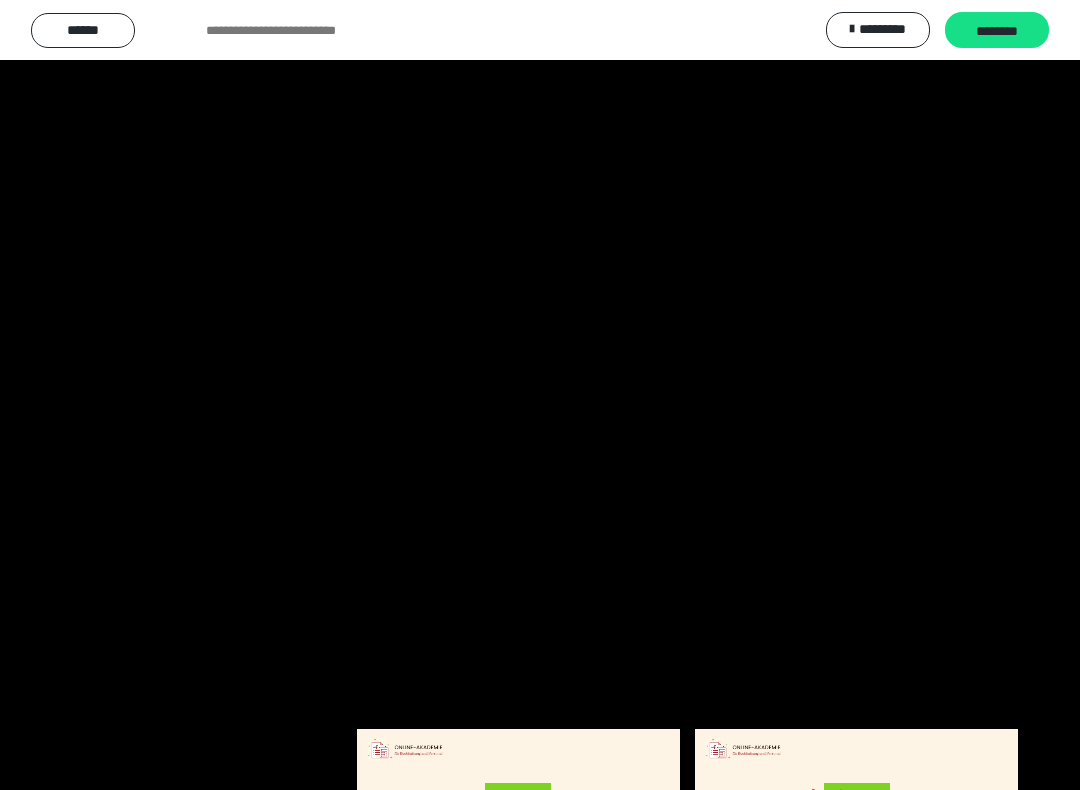 click at bounding box center (540, 395) 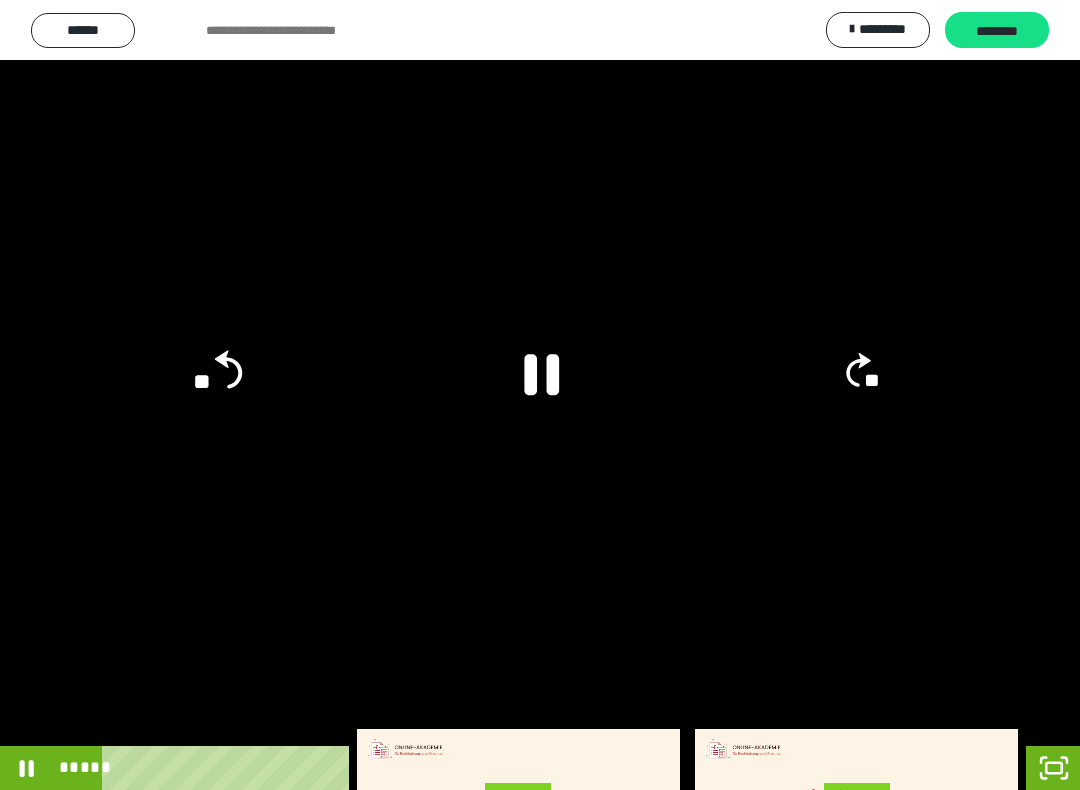 click on "**" 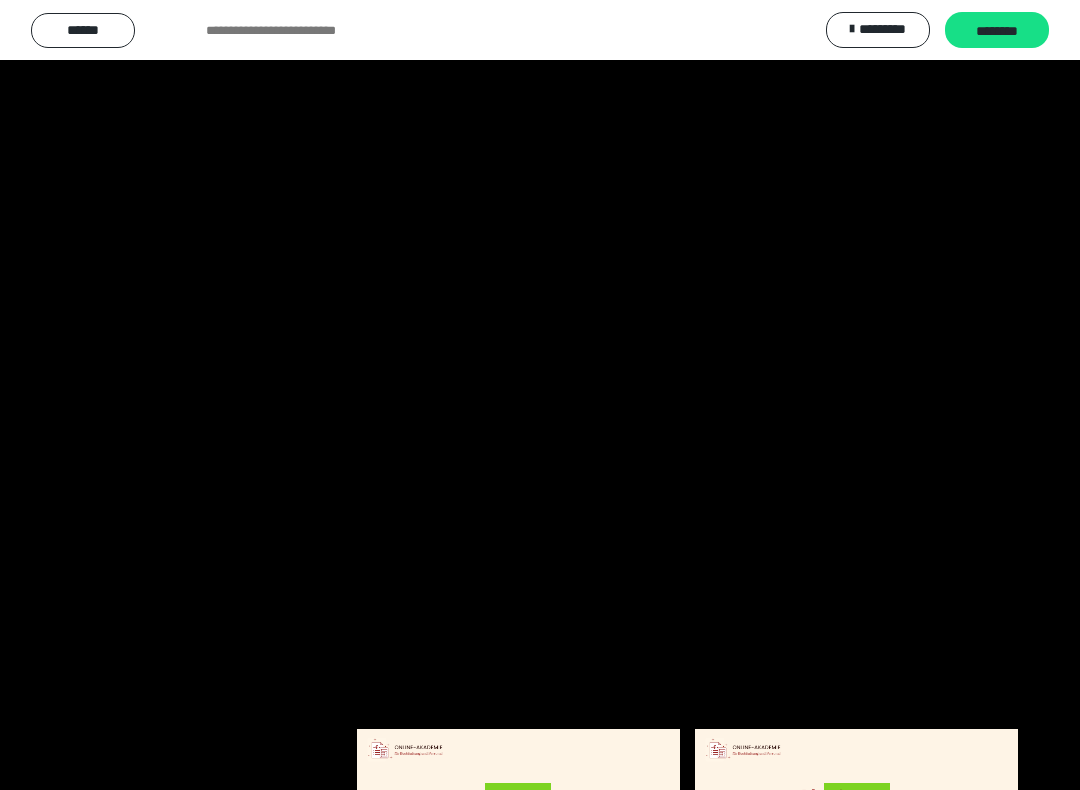 click at bounding box center [540, 395] 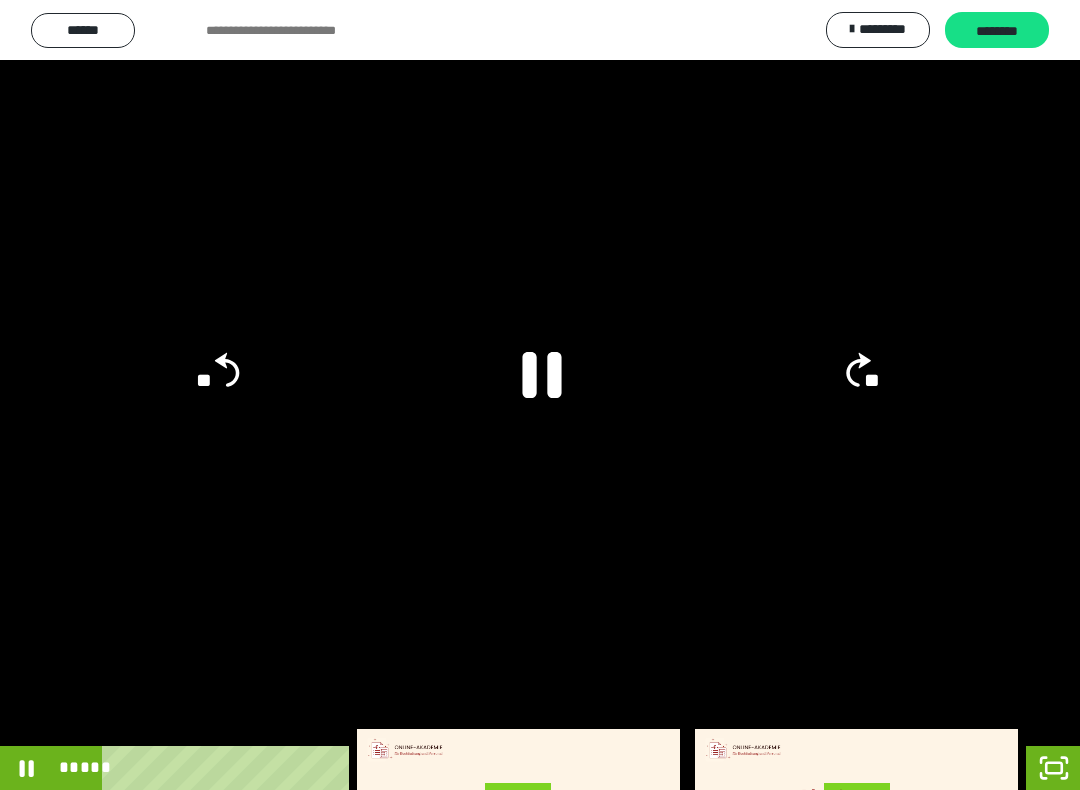 click 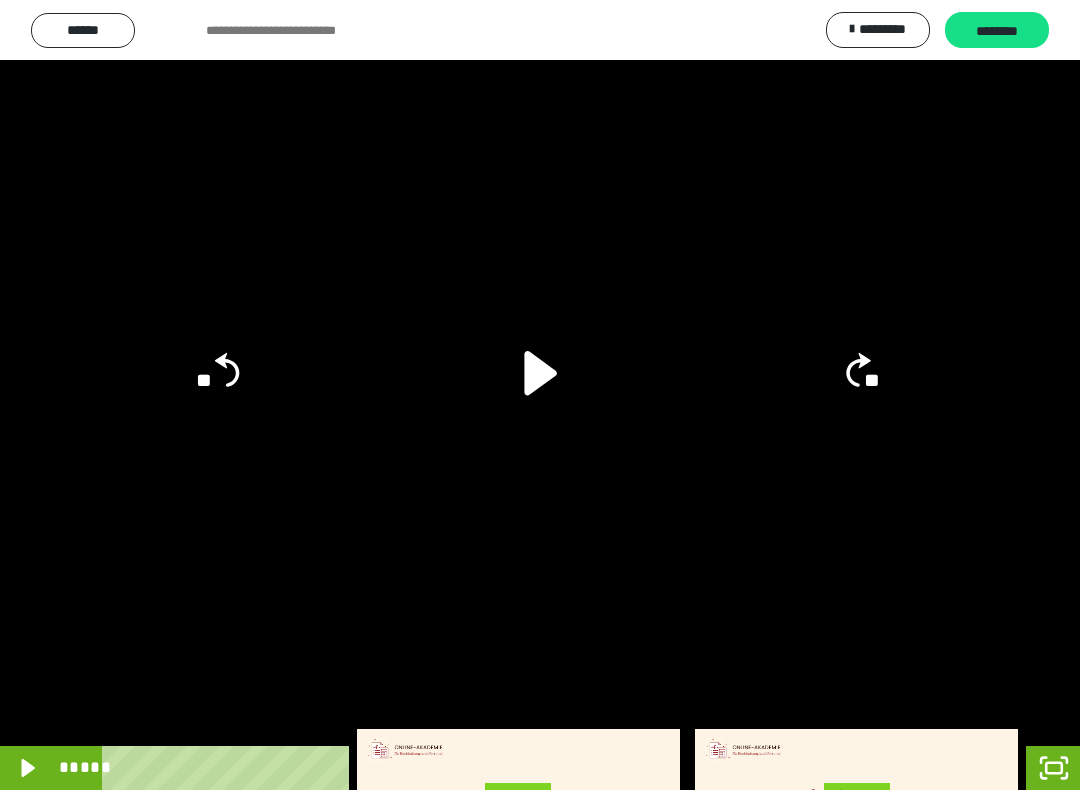 click 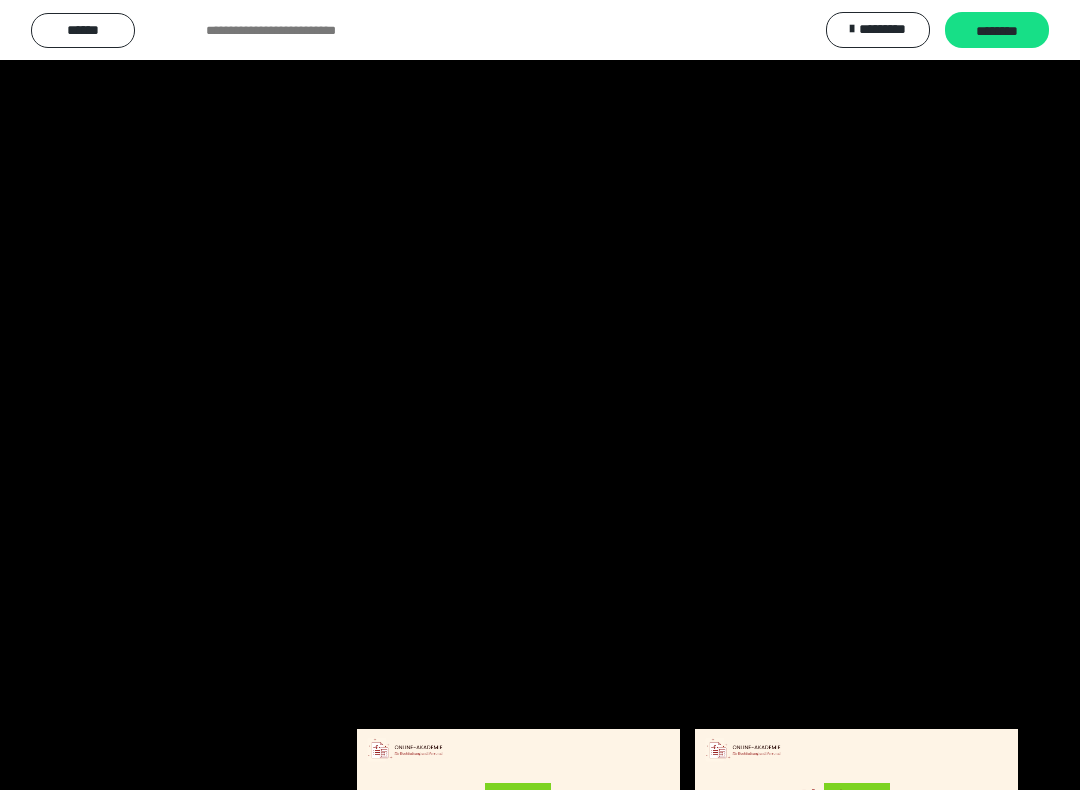 click at bounding box center [540, 395] 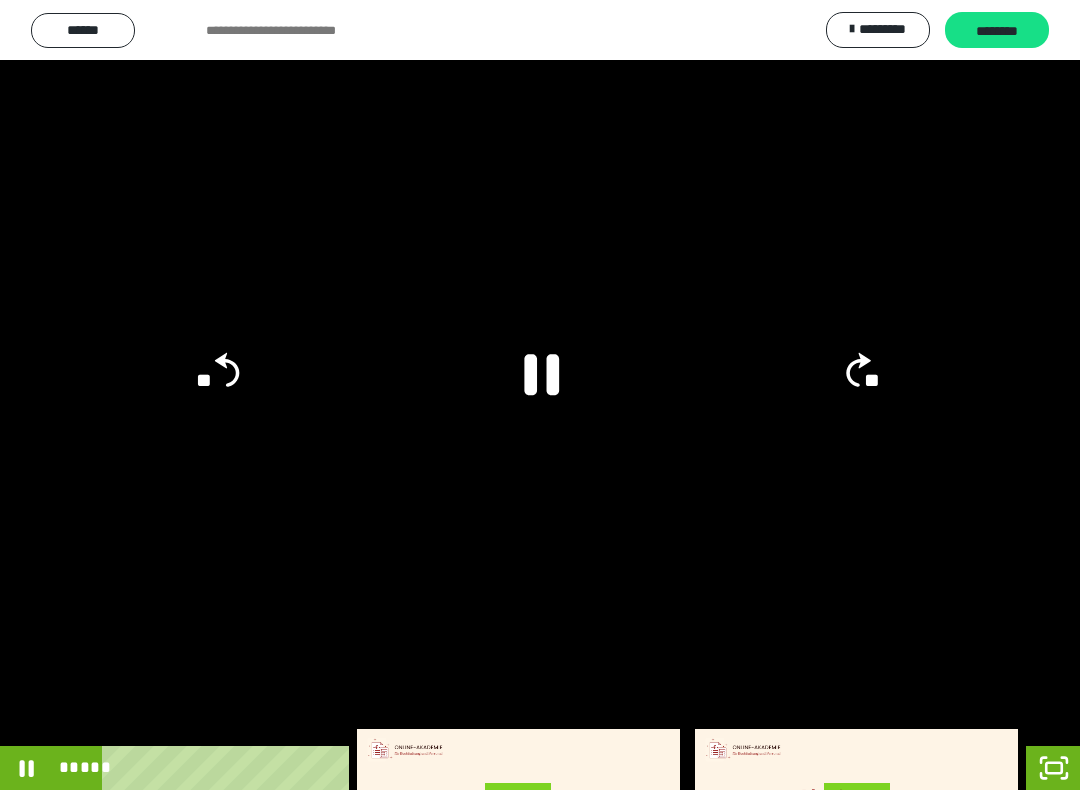 click 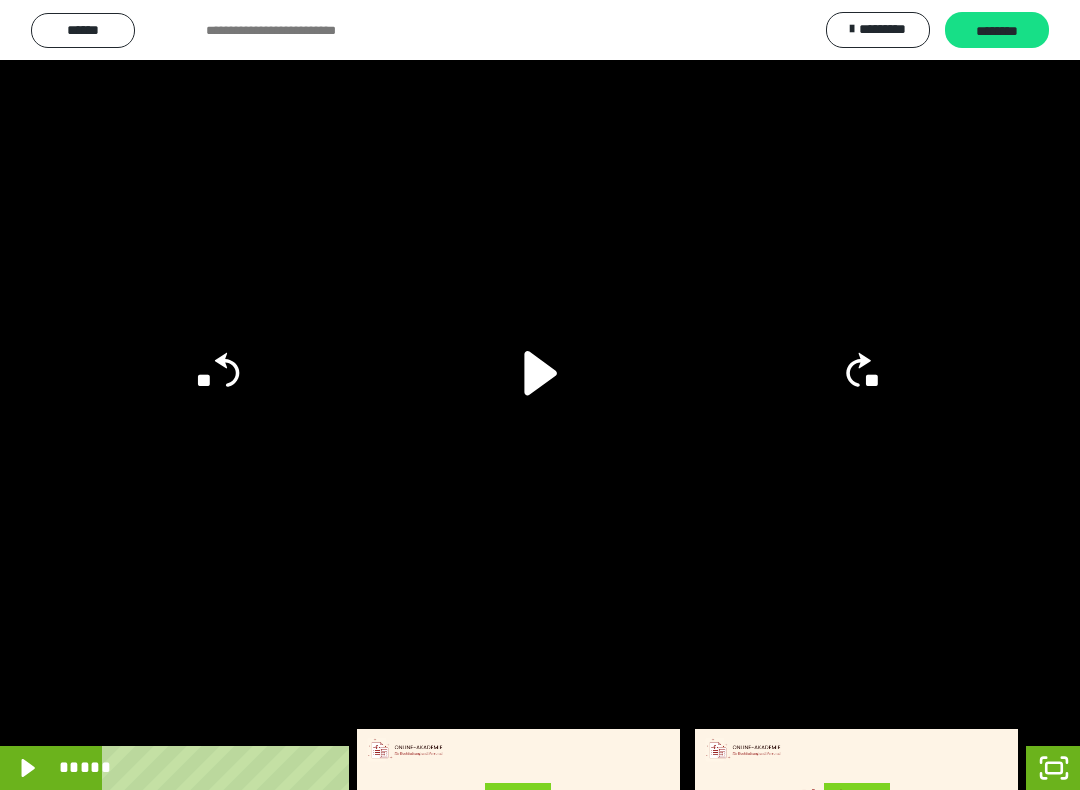 click 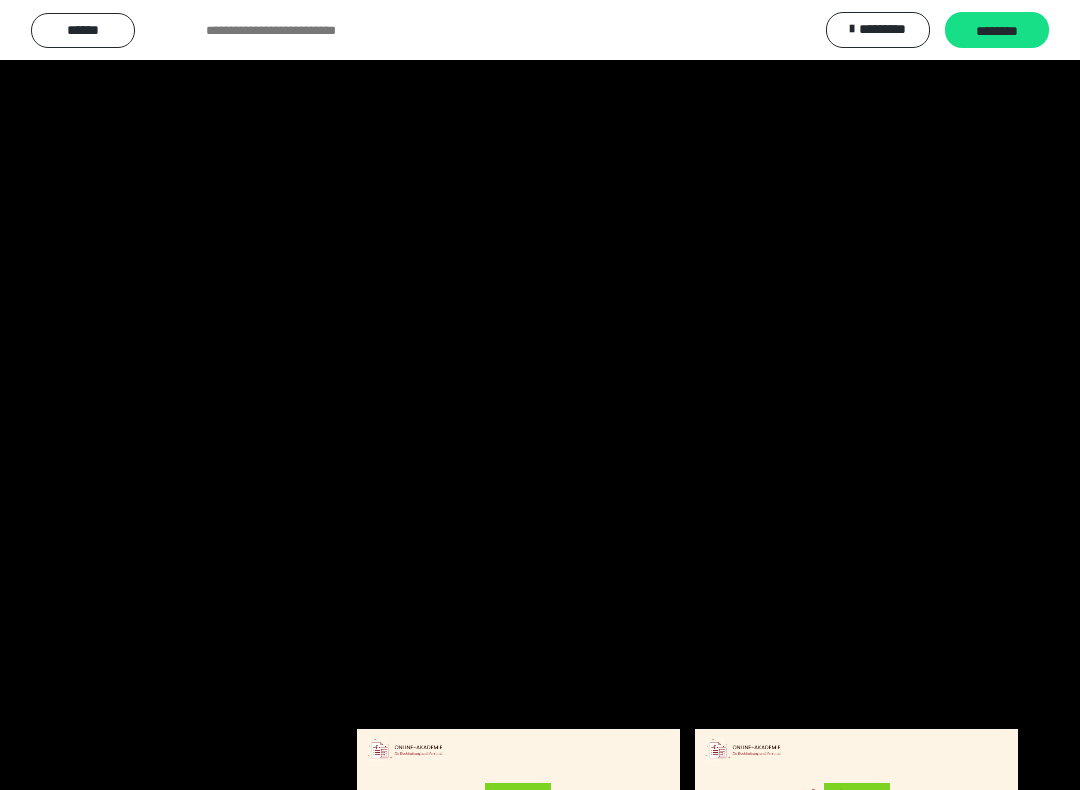 click at bounding box center [540, 395] 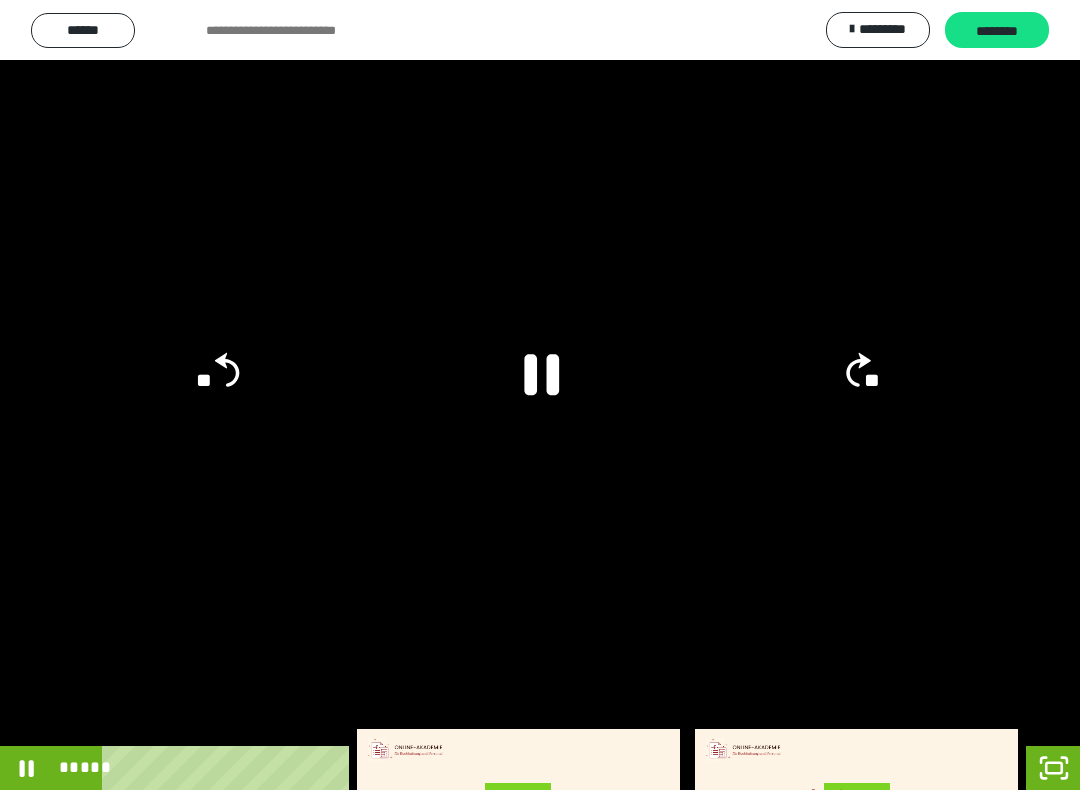 click on "**" 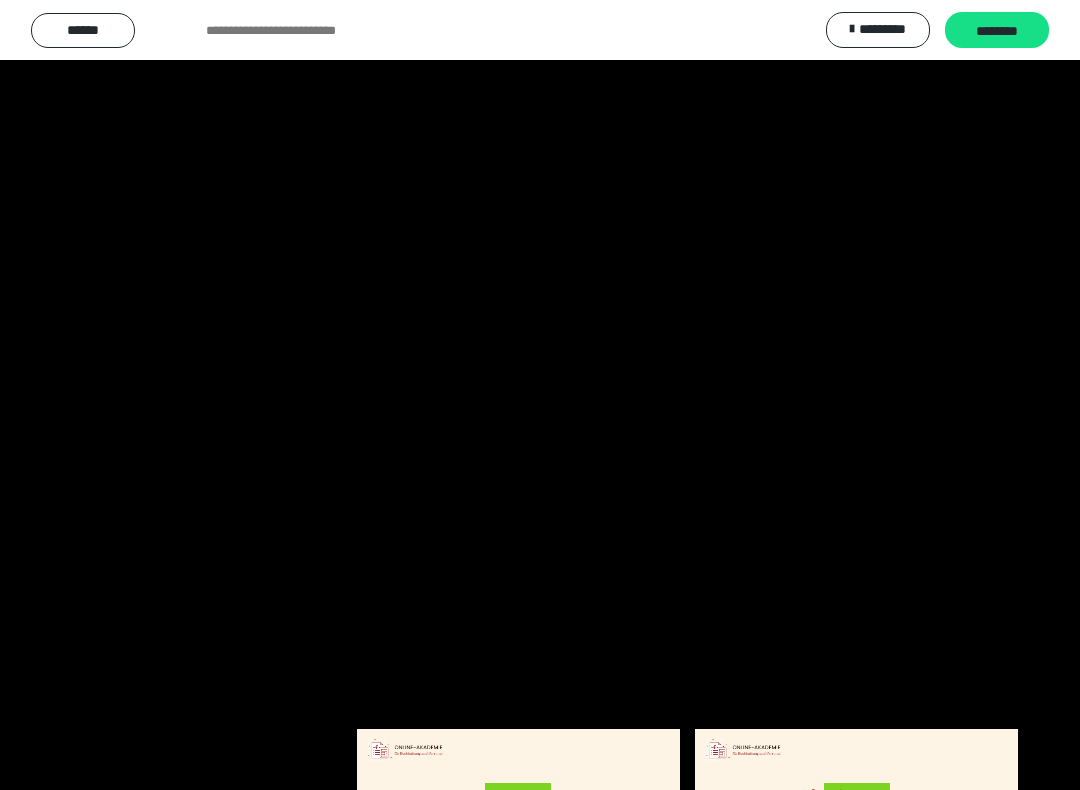 click at bounding box center (540, 395) 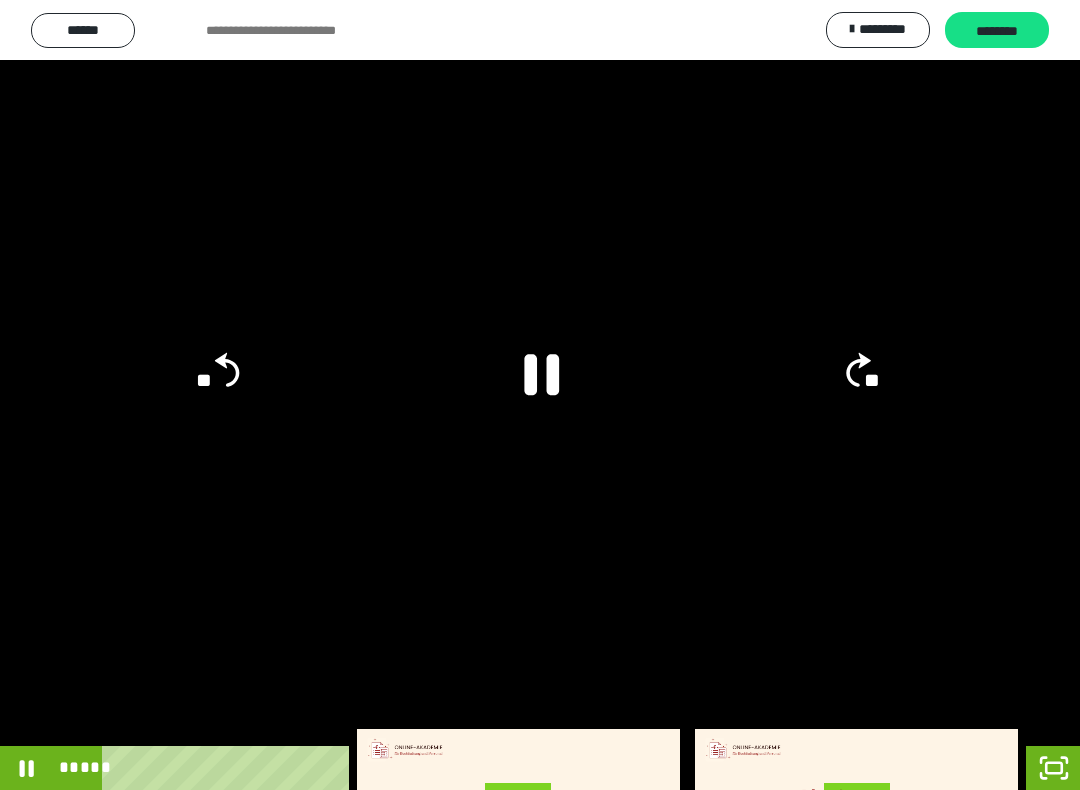 click on "**" 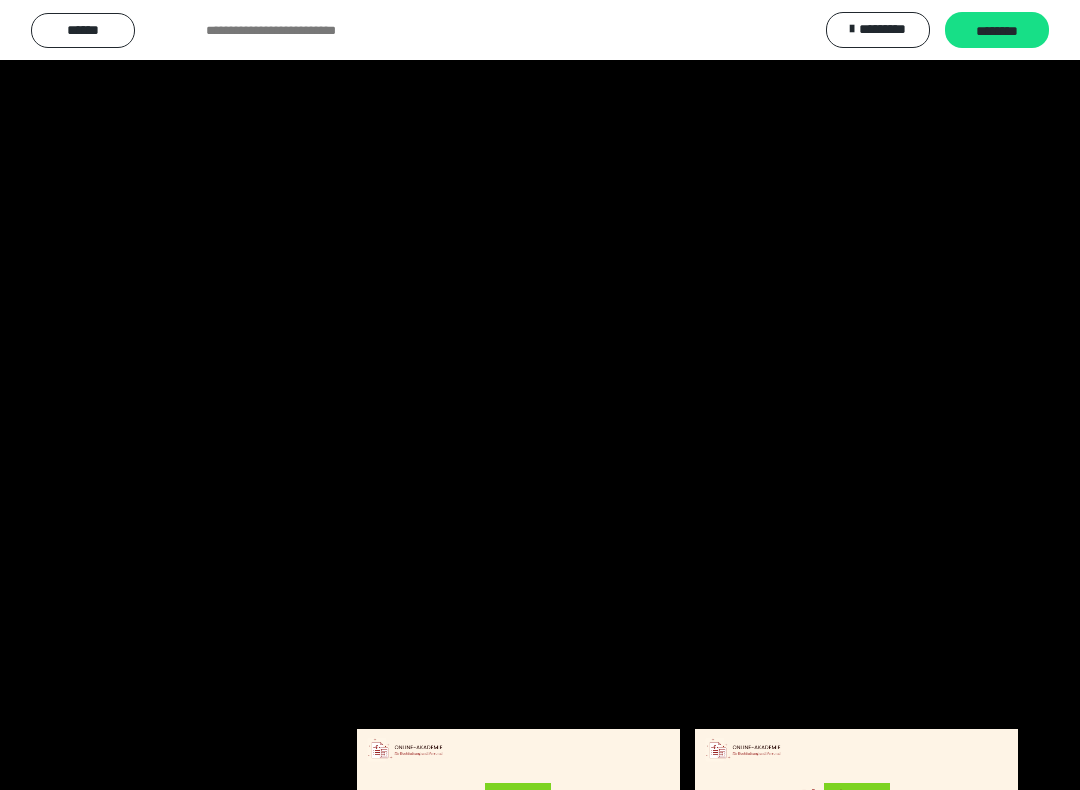 click at bounding box center (540, 395) 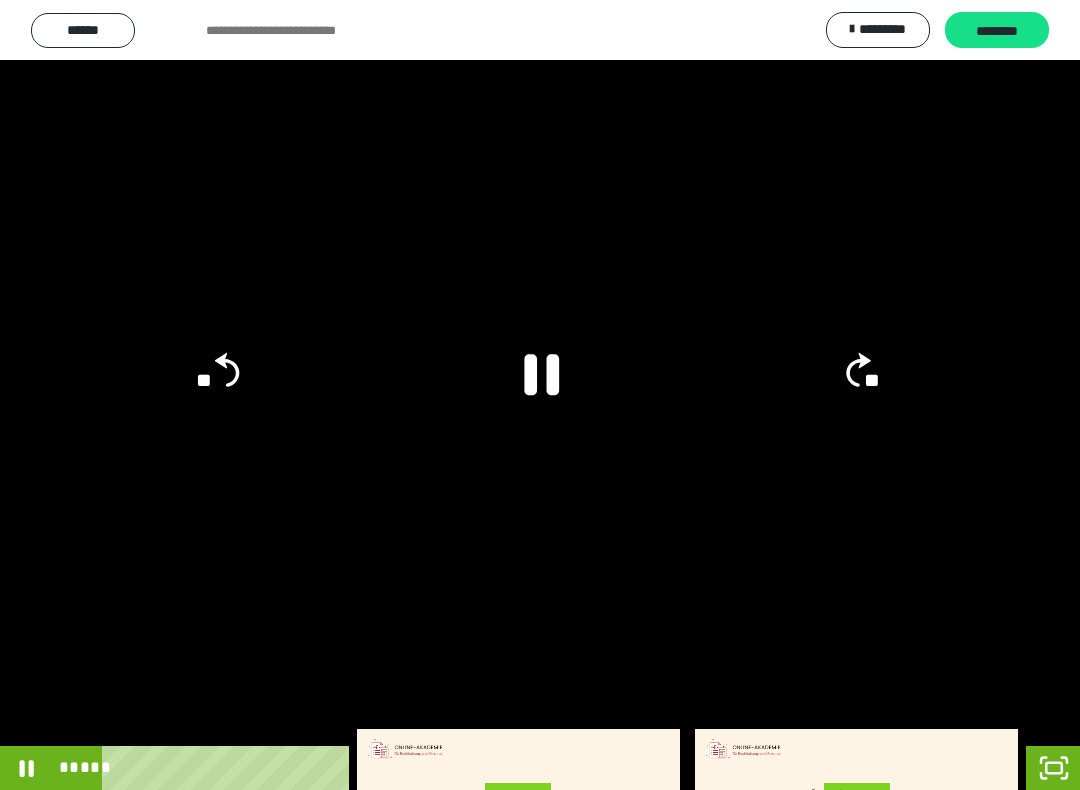 click 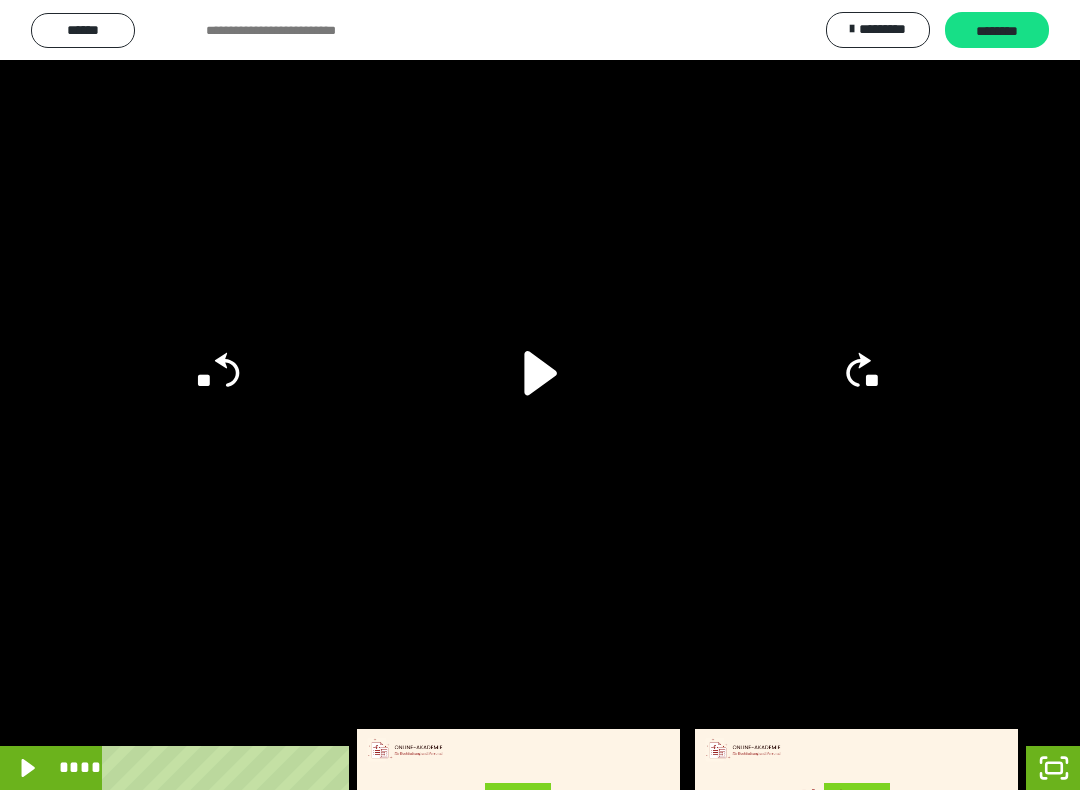 click 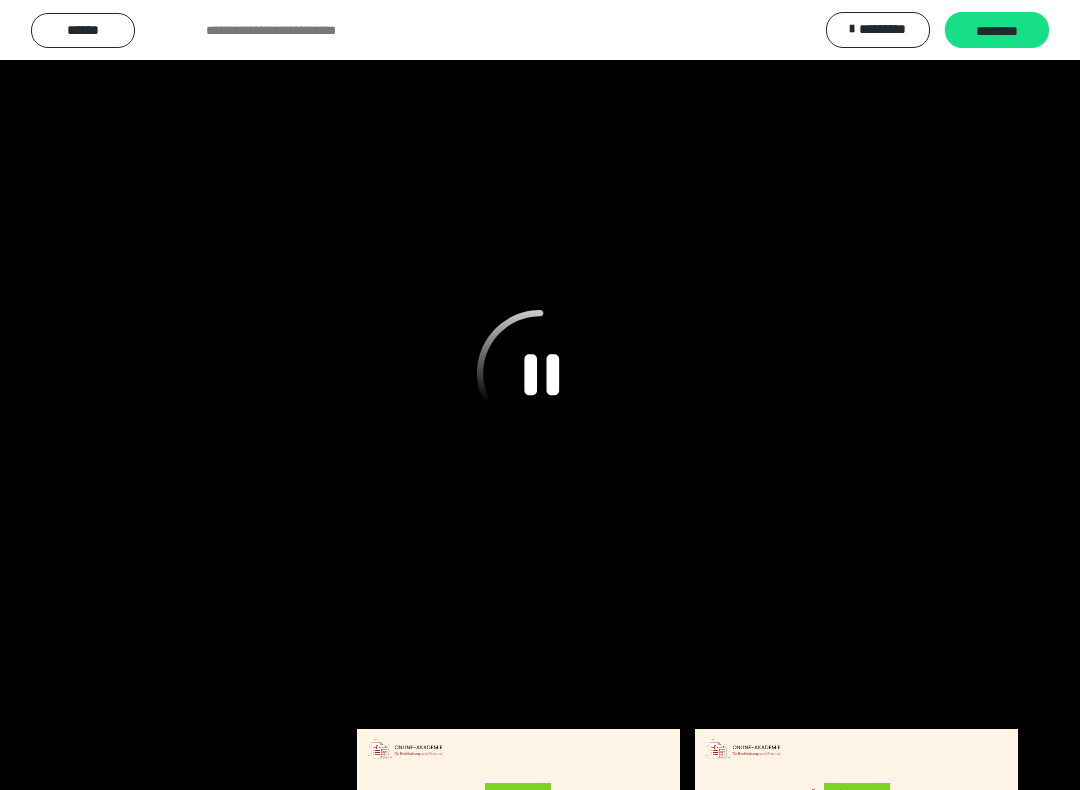 click at bounding box center (540, 395) 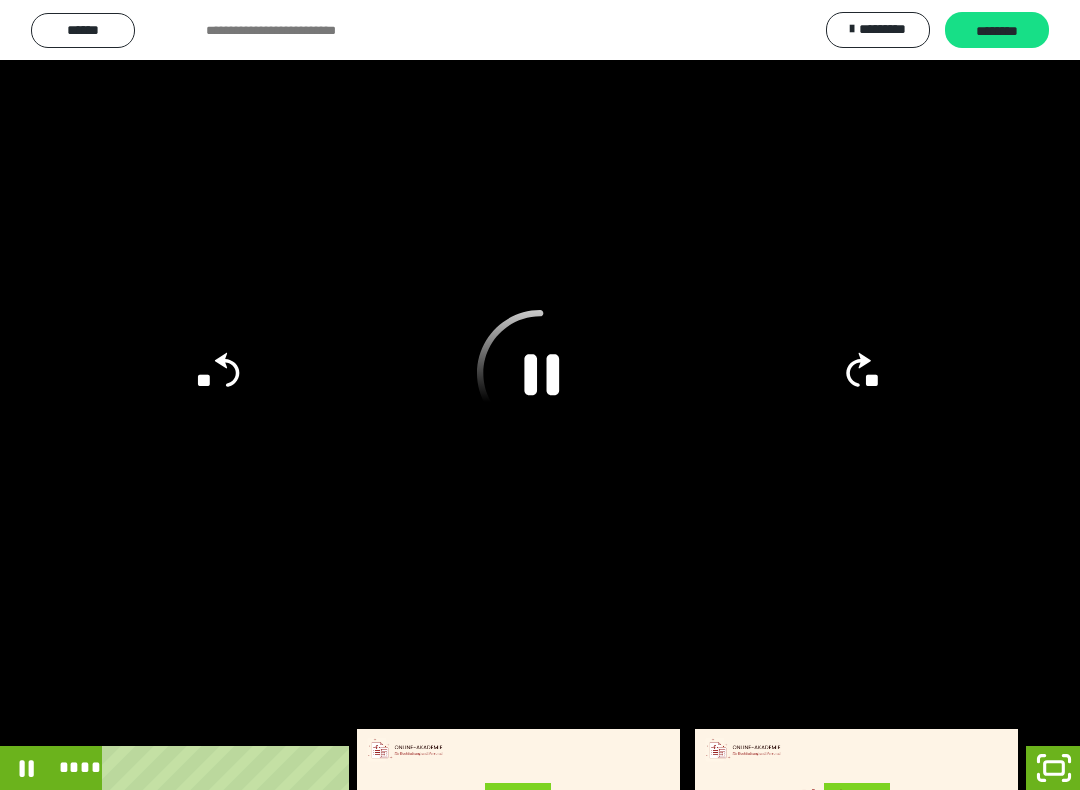 click 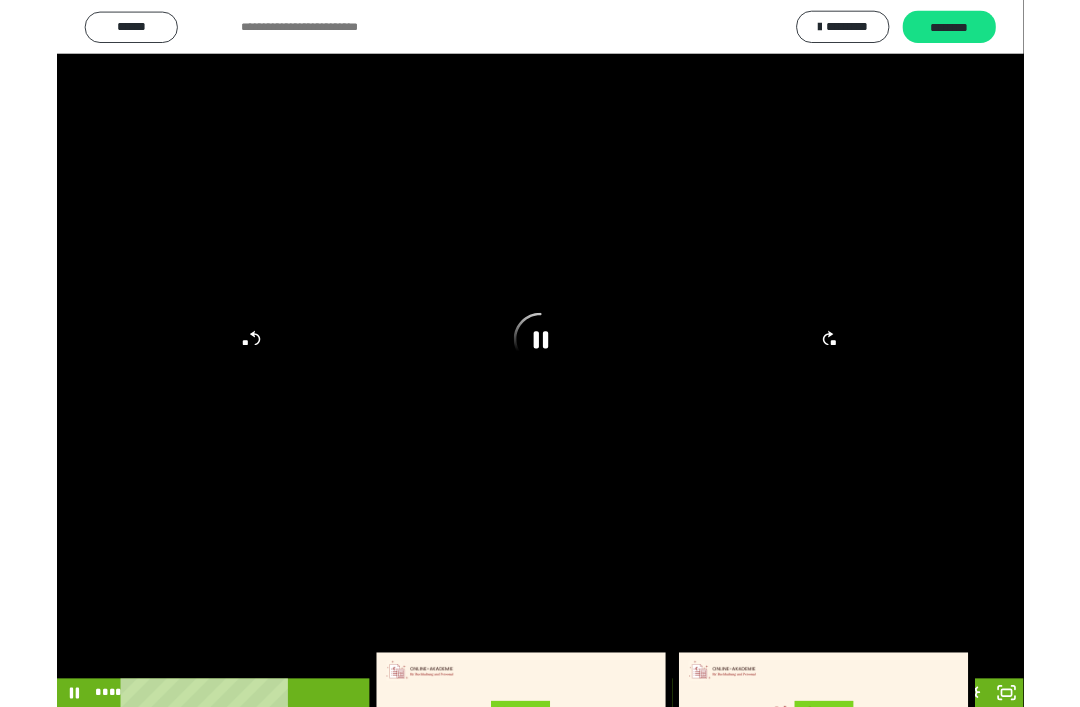 scroll, scrollTop: 56, scrollLeft: 0, axis: vertical 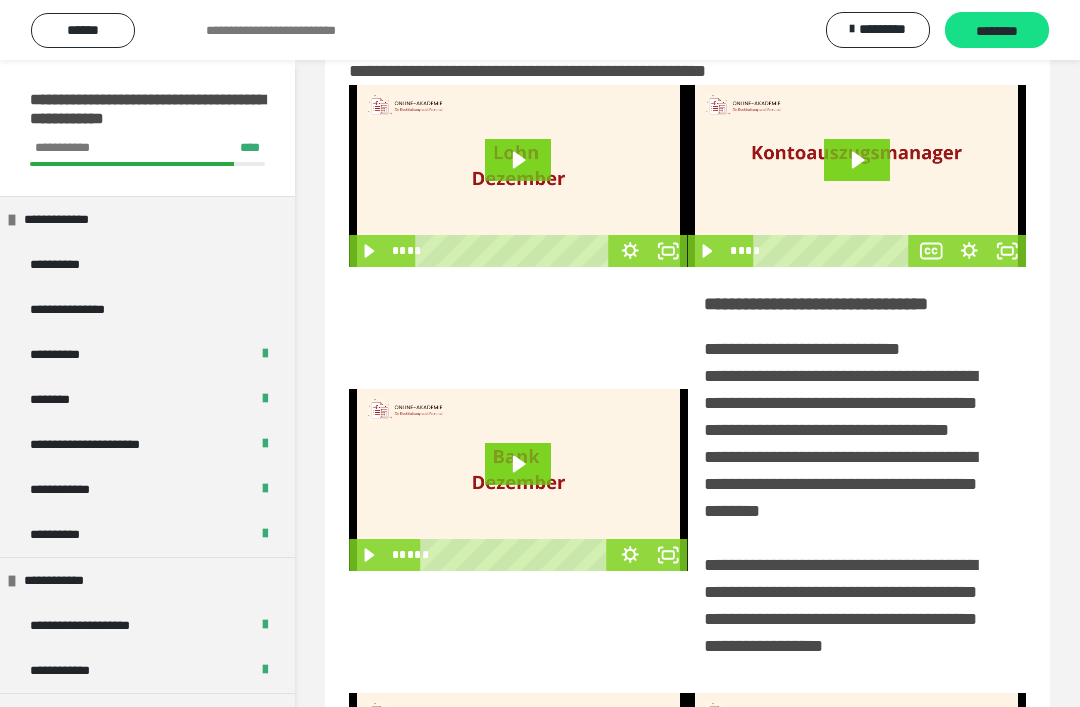 click 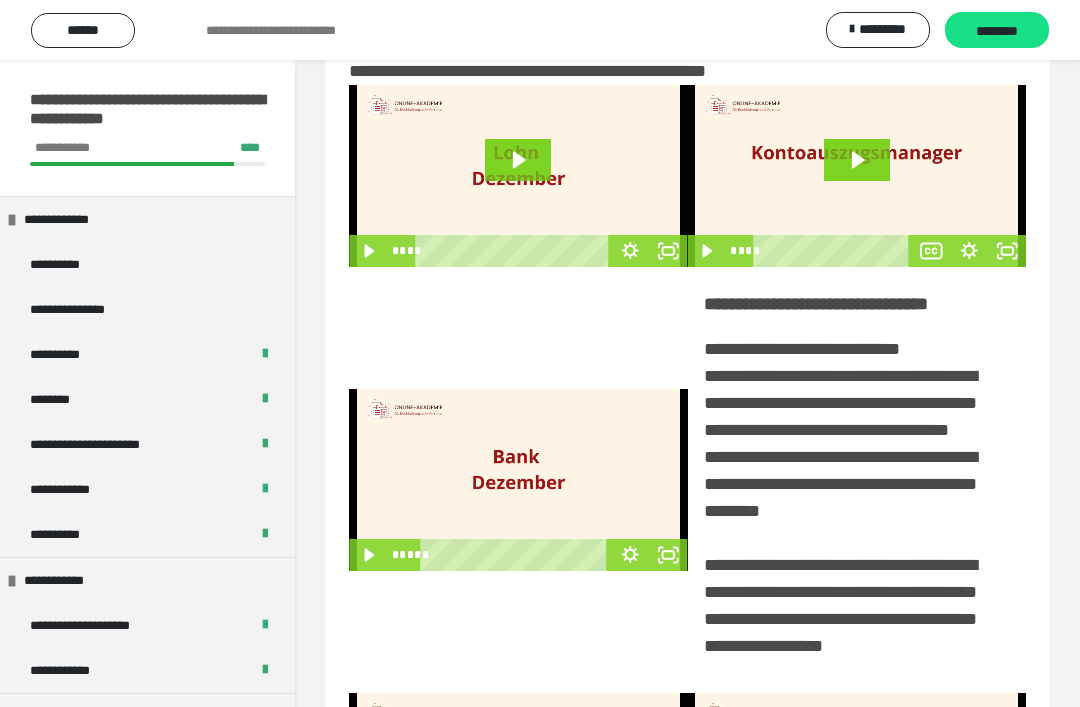 click 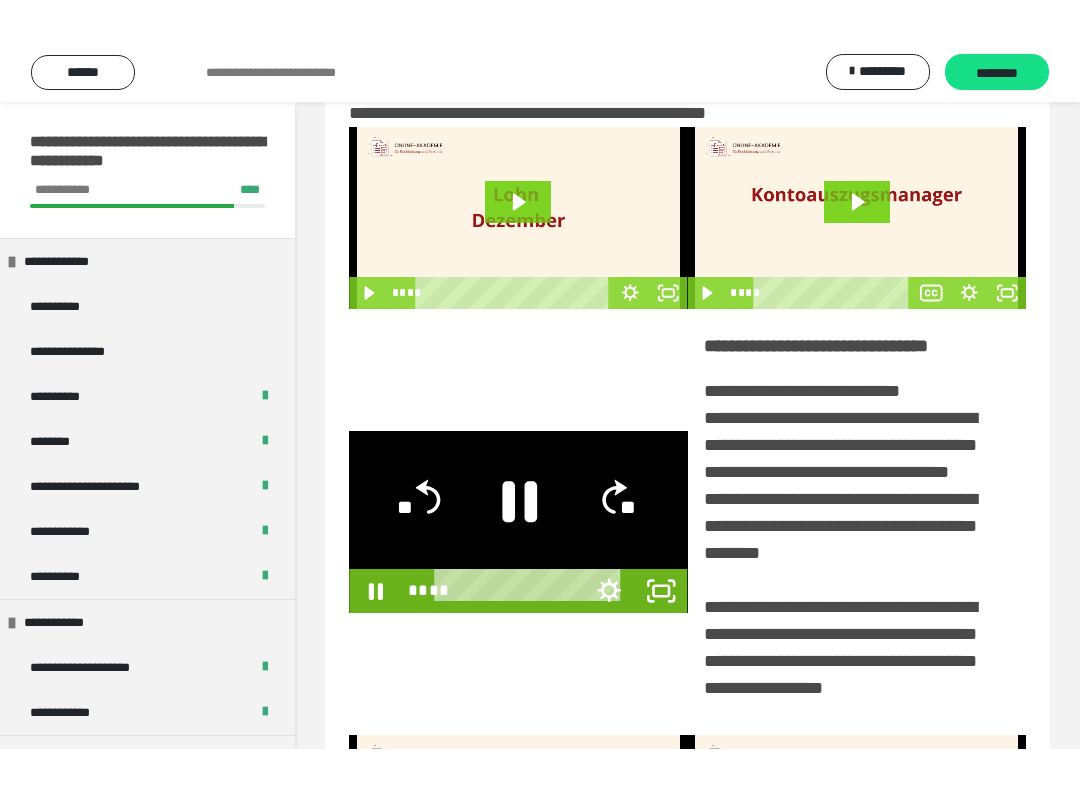 scroll, scrollTop: 20, scrollLeft: 0, axis: vertical 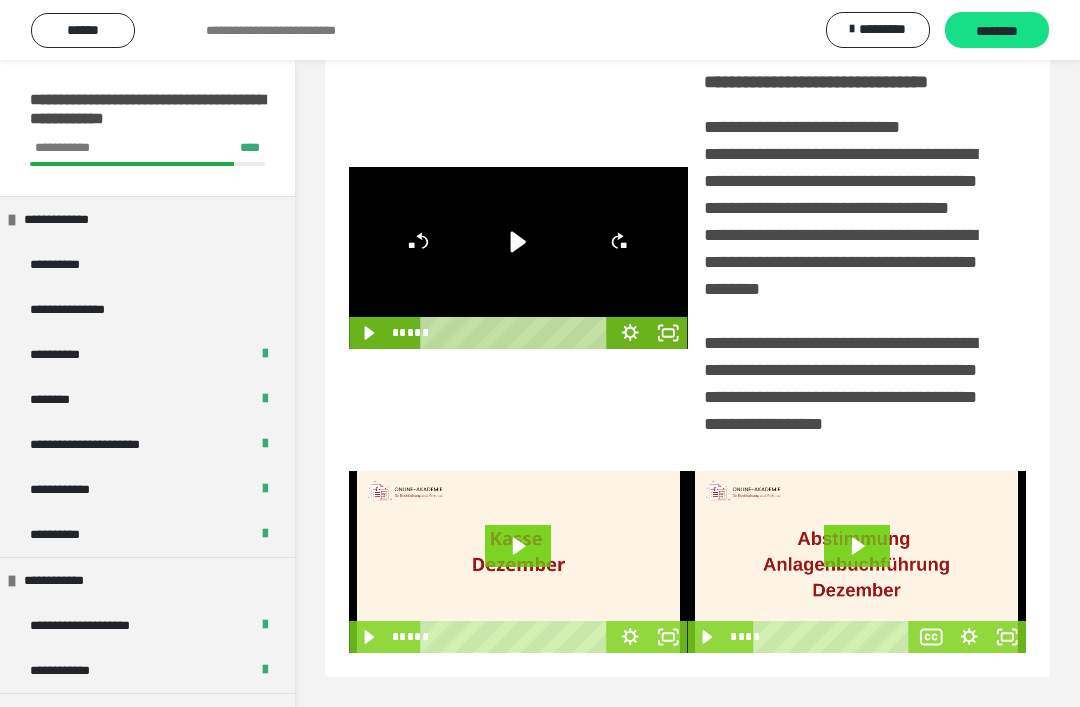 click 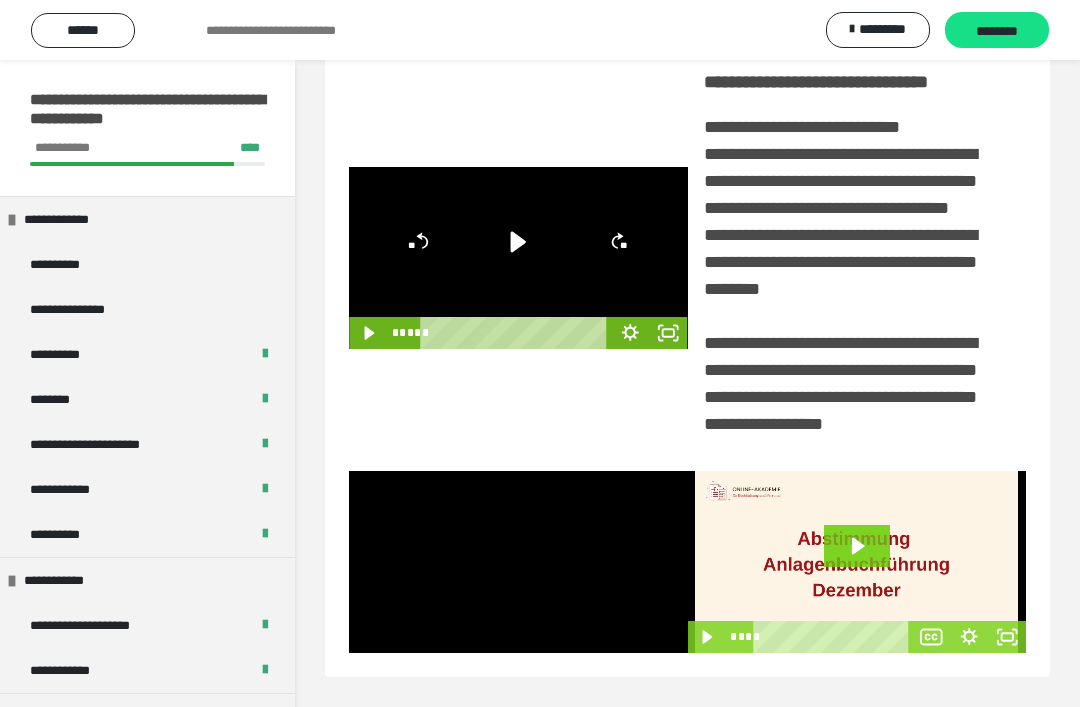 click 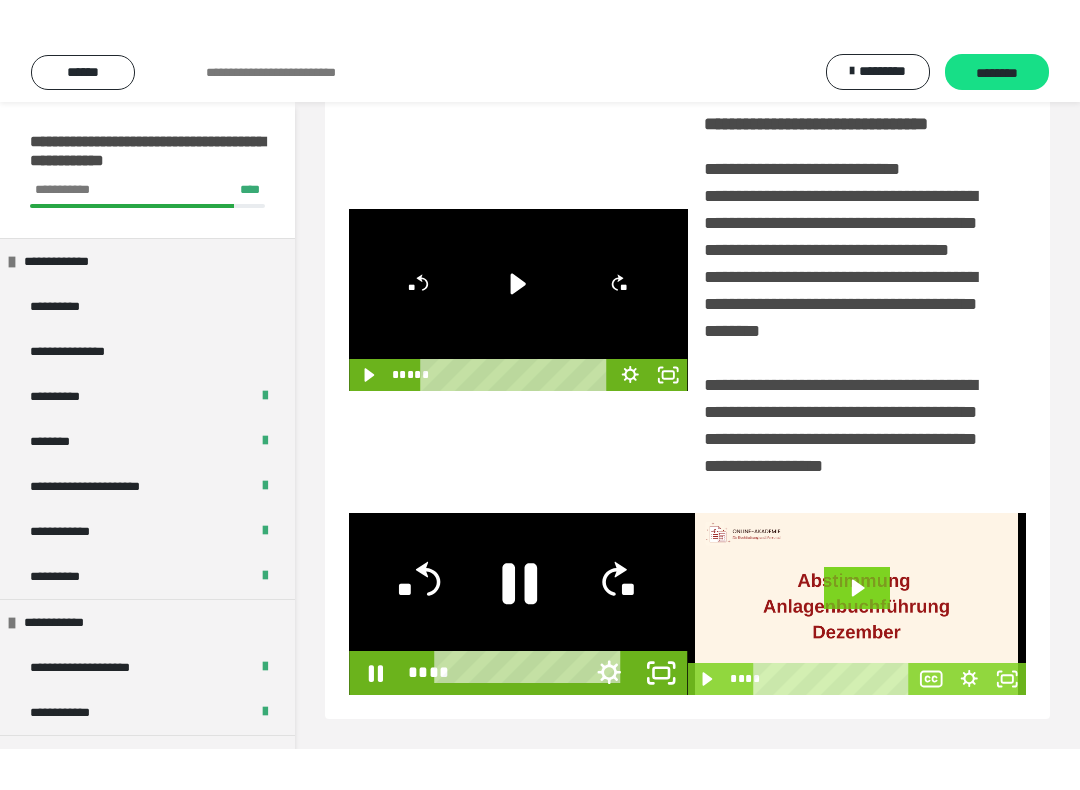 scroll, scrollTop: 20, scrollLeft: 0, axis: vertical 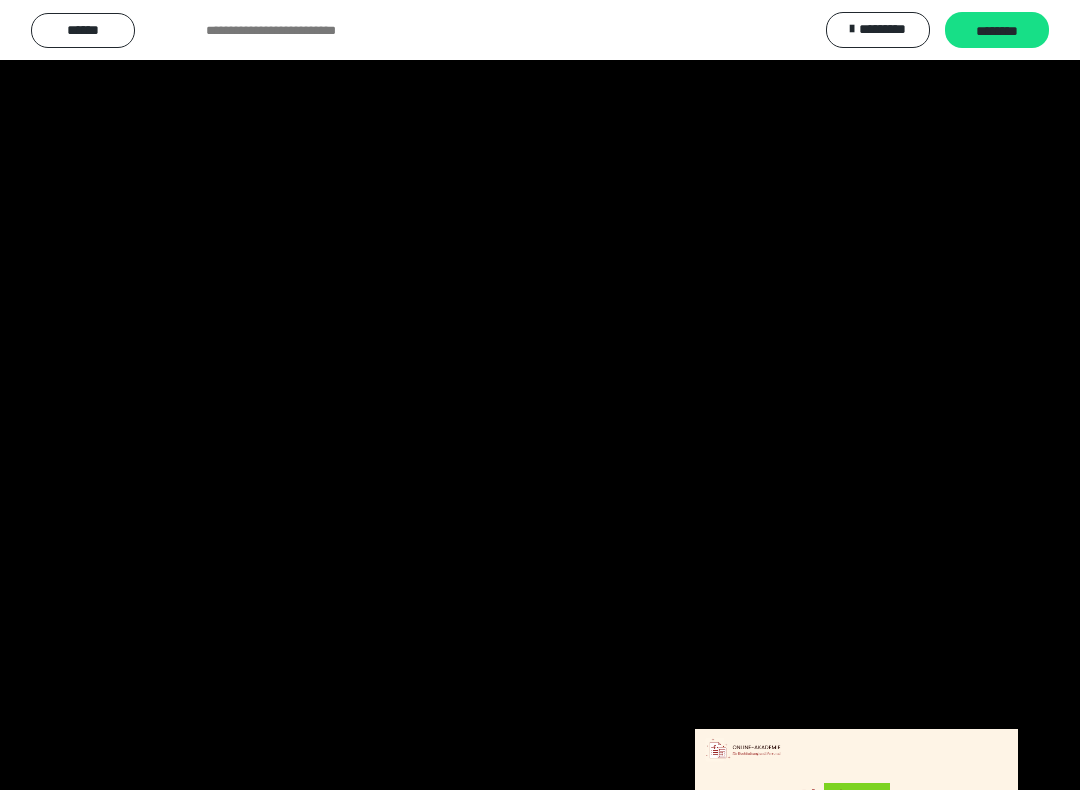 click at bounding box center (540, 395) 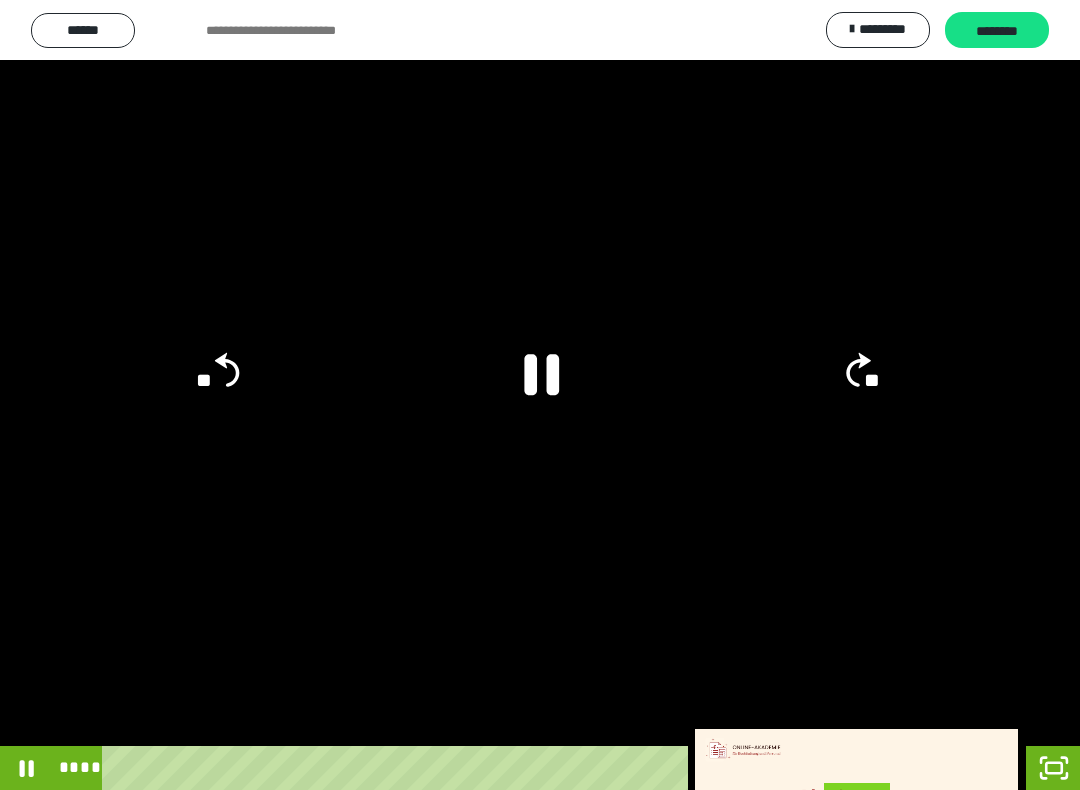 click 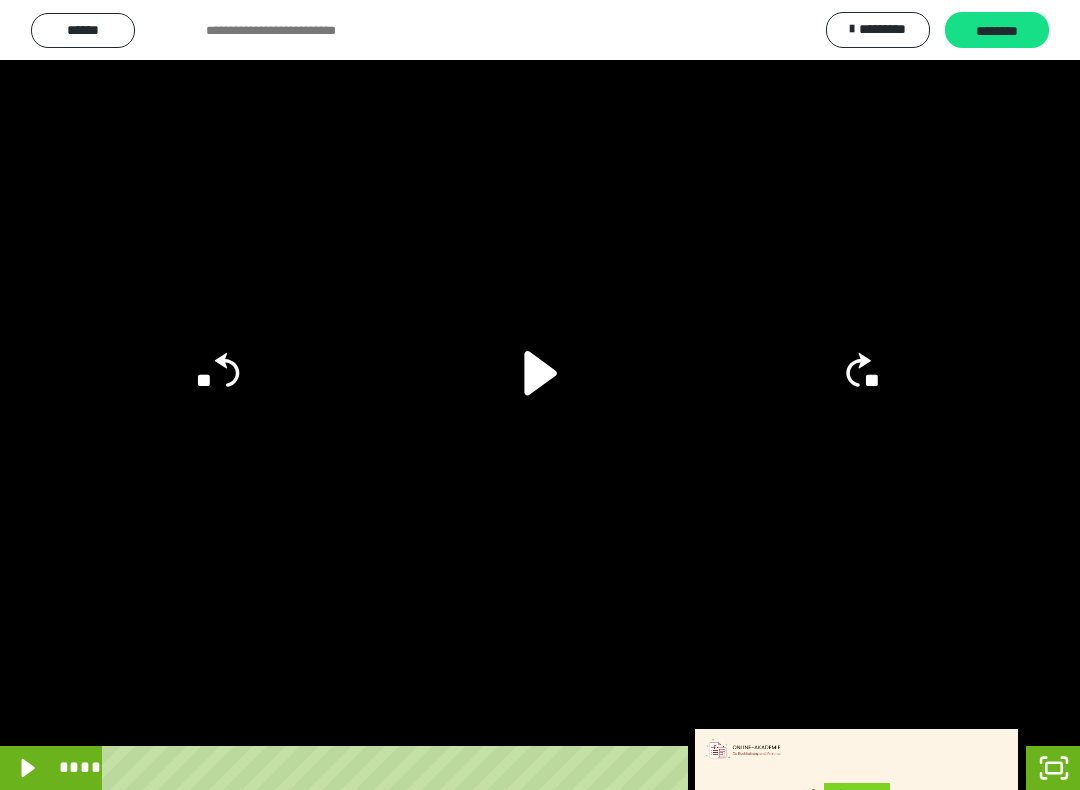 click 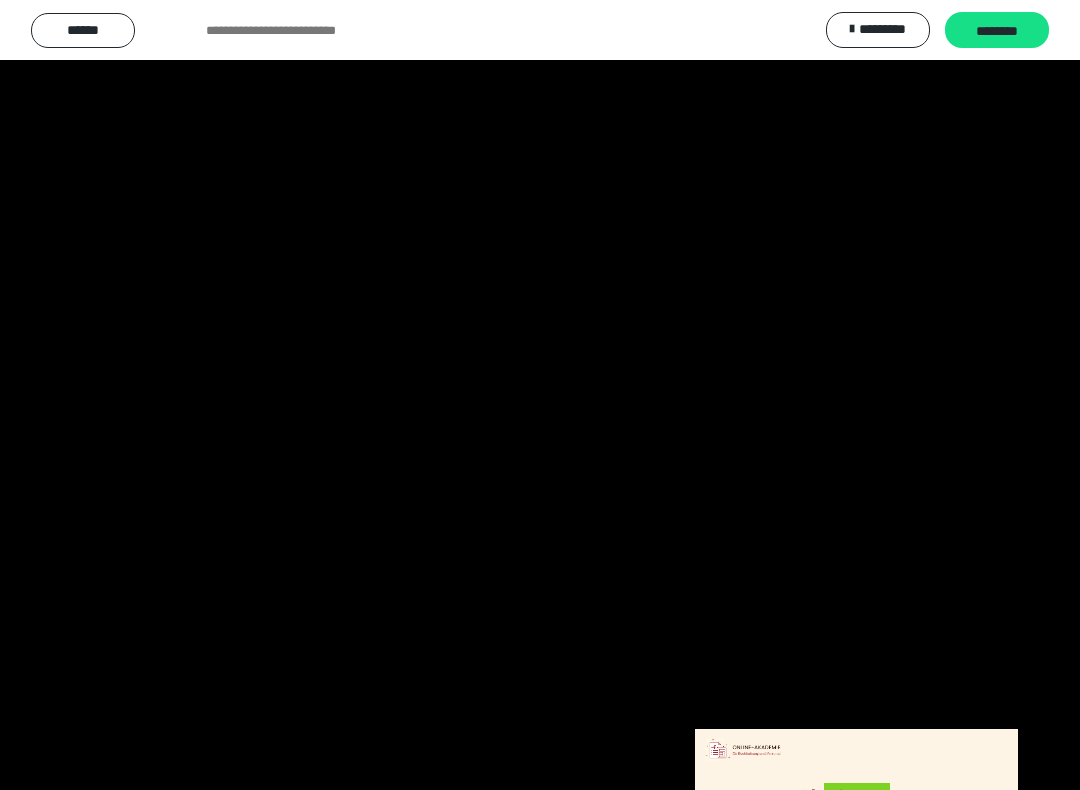 click at bounding box center [540, 395] 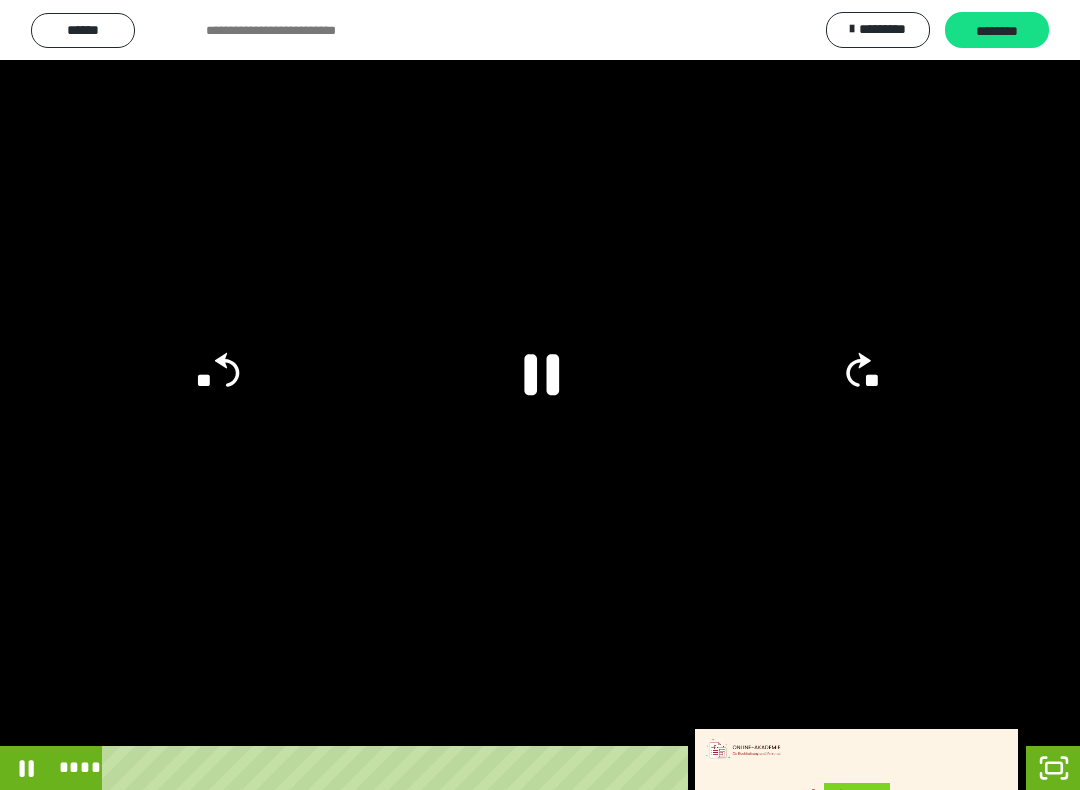 click at bounding box center (540, 395) 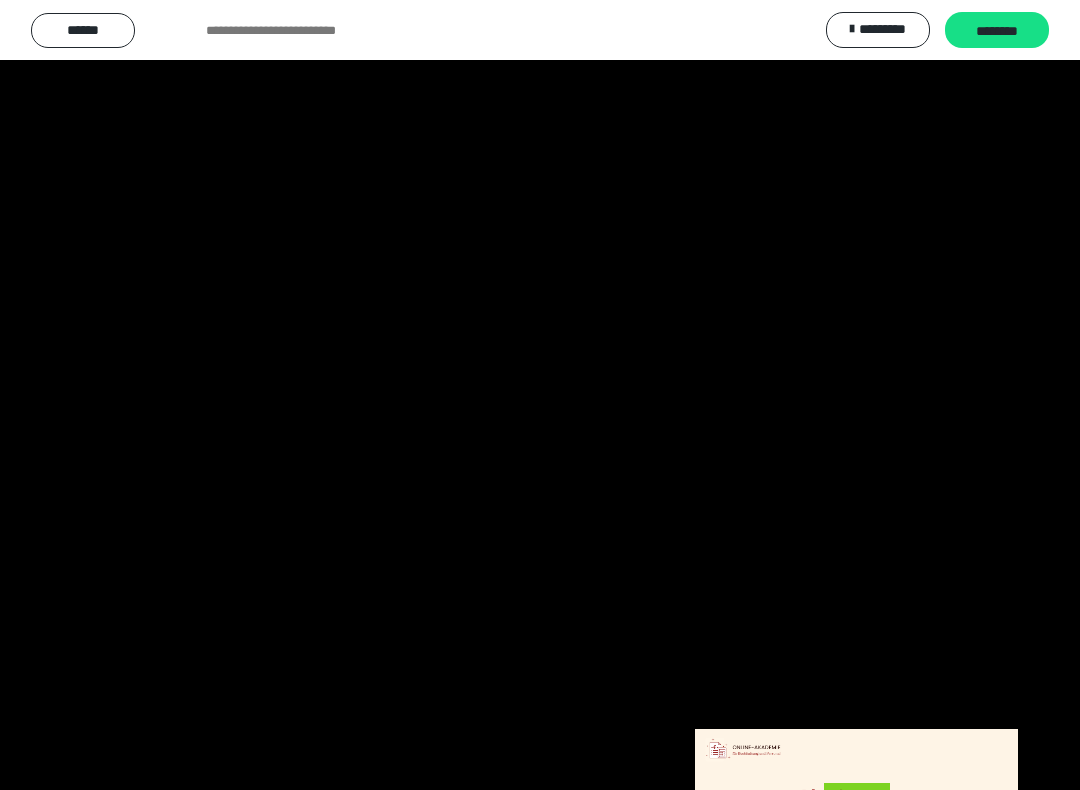 click at bounding box center (540, 395) 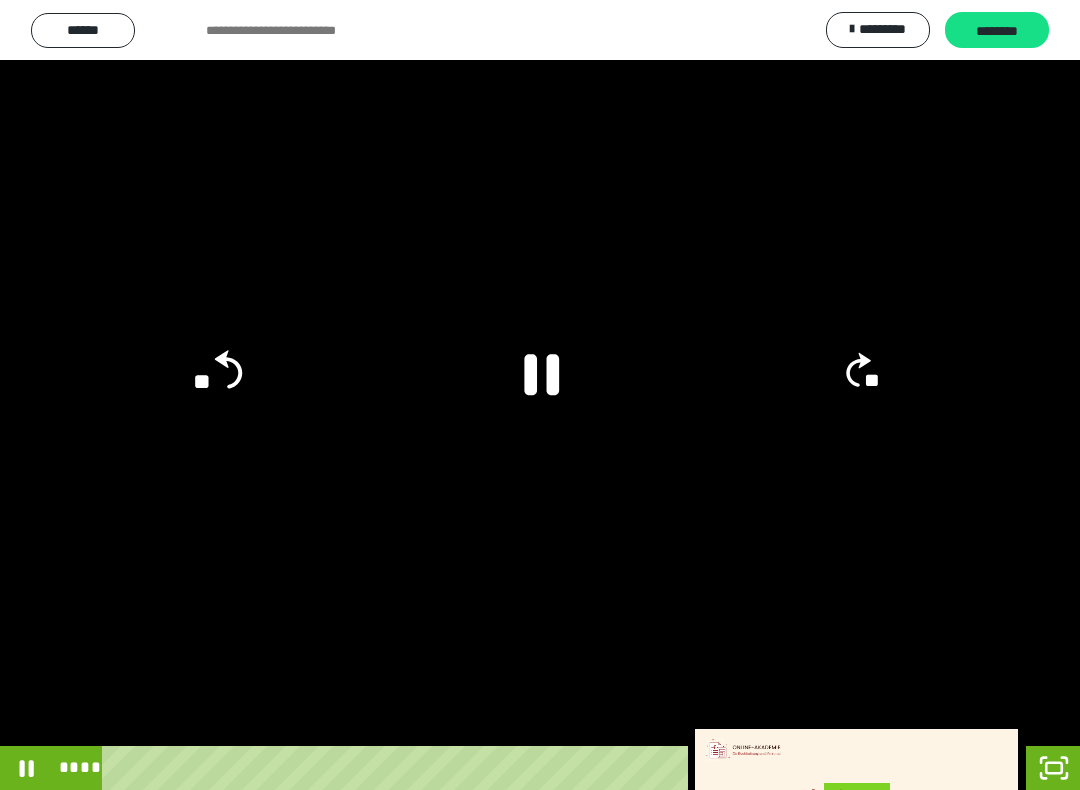 click on "**" 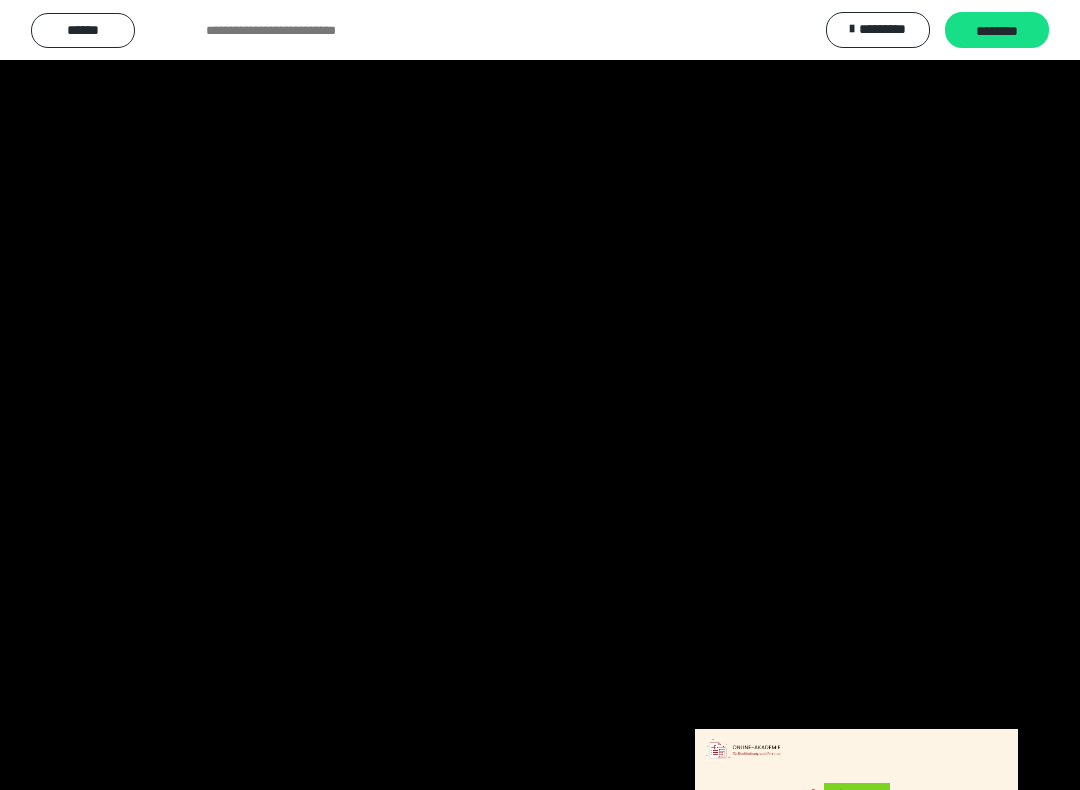 click at bounding box center [540, 395] 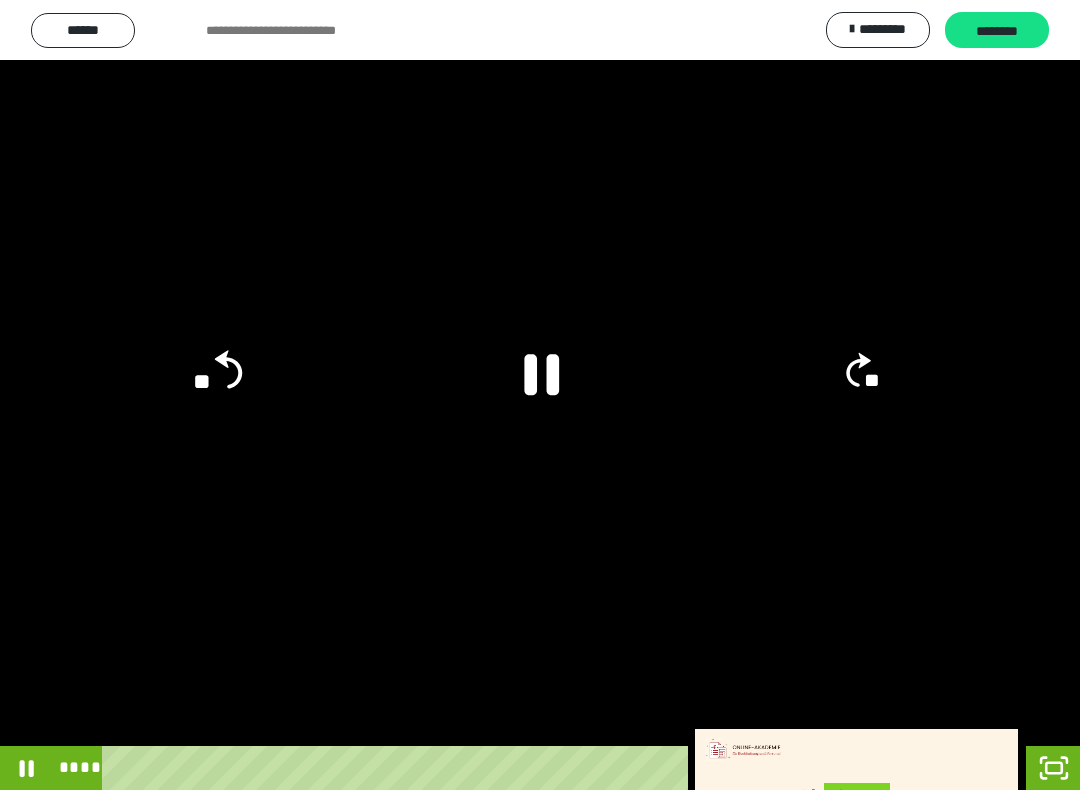 click 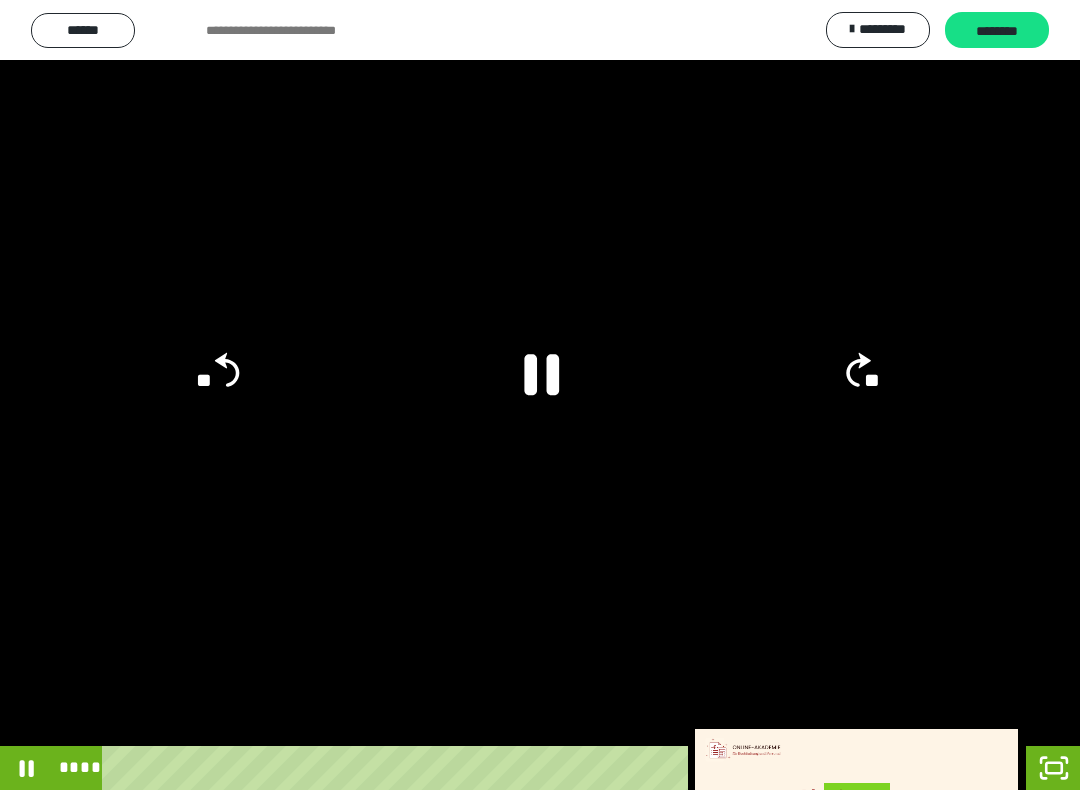 click 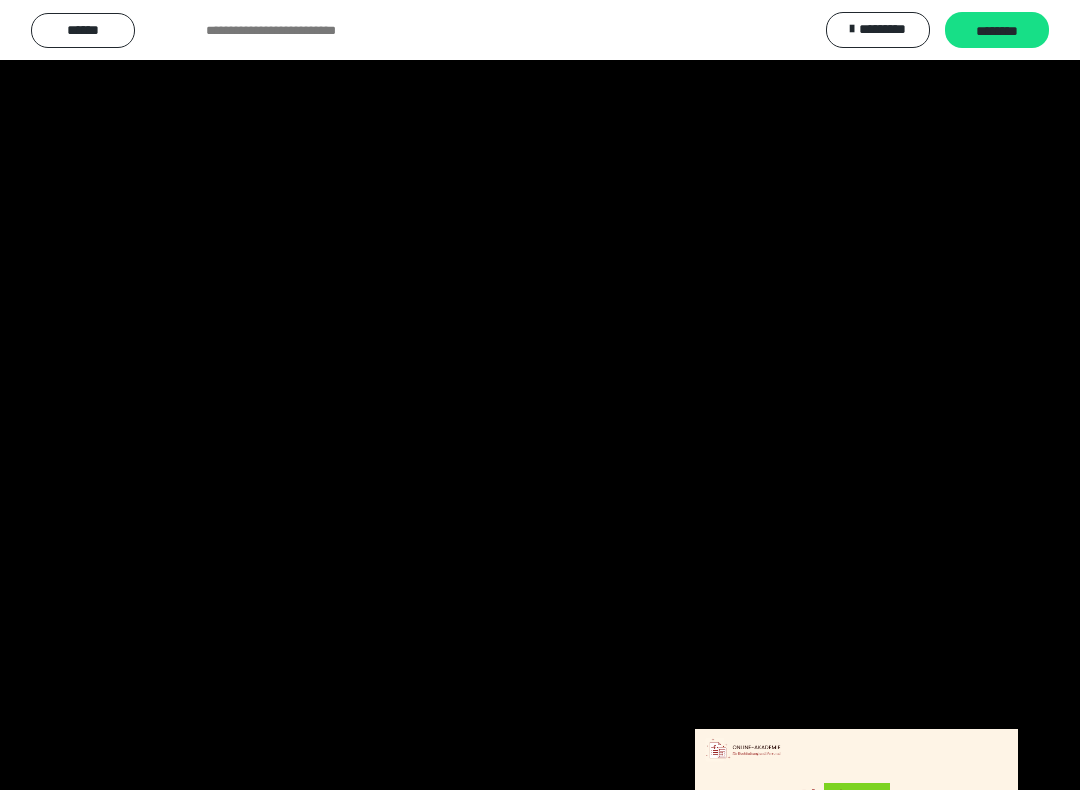 click at bounding box center [540, 395] 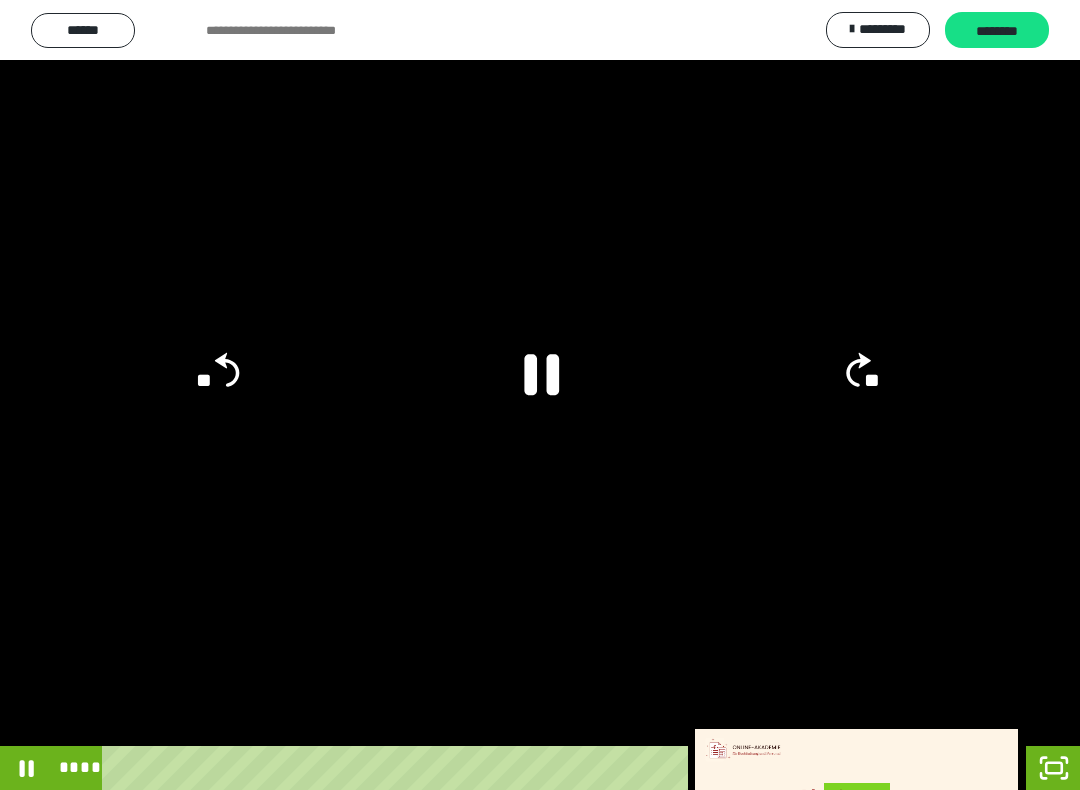 click on "**" 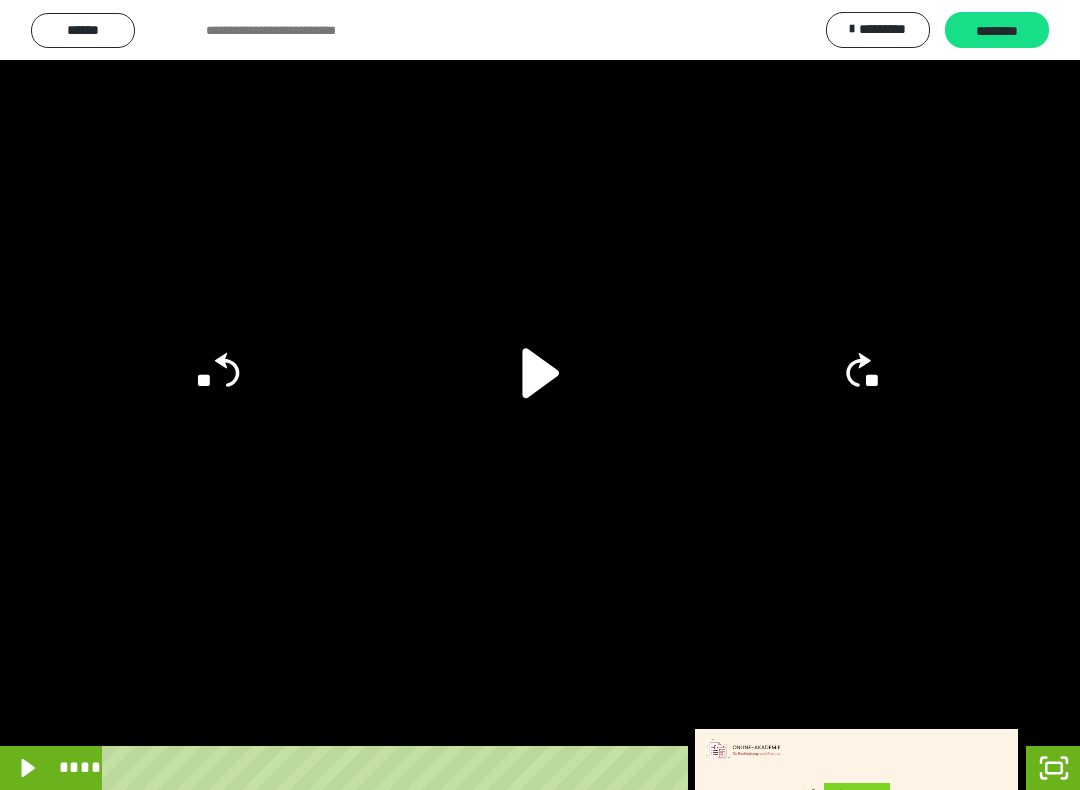 click 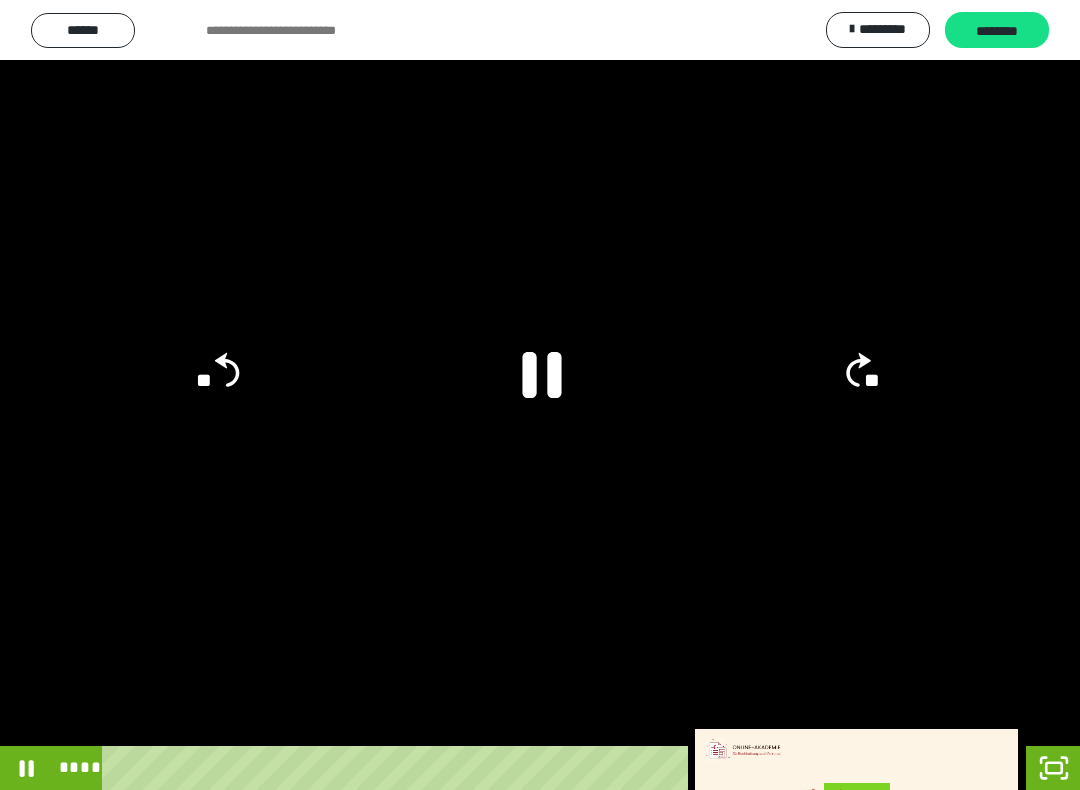 click 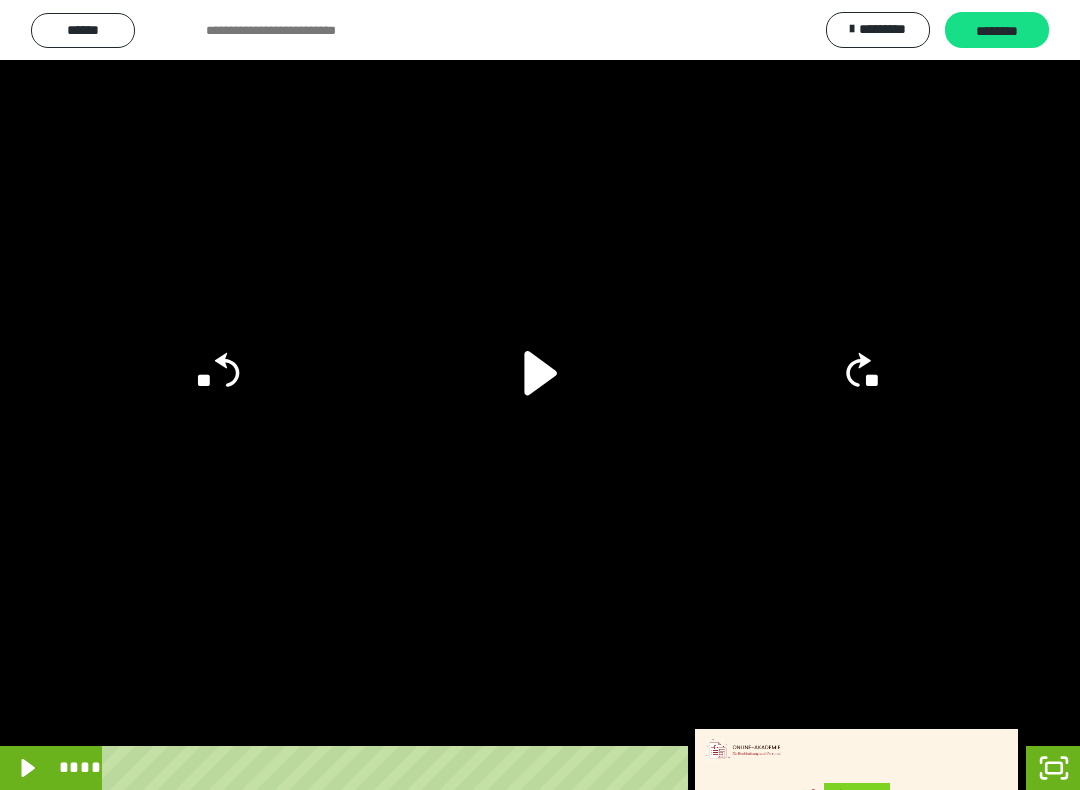 click 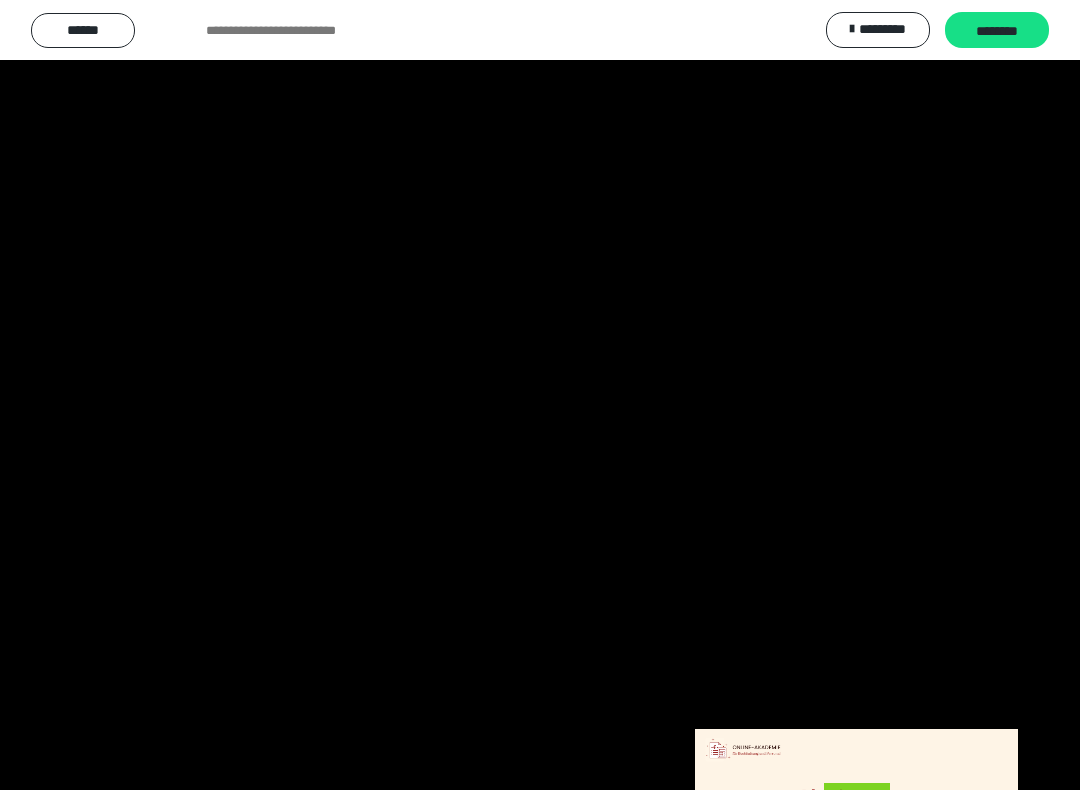 click at bounding box center (540, 395) 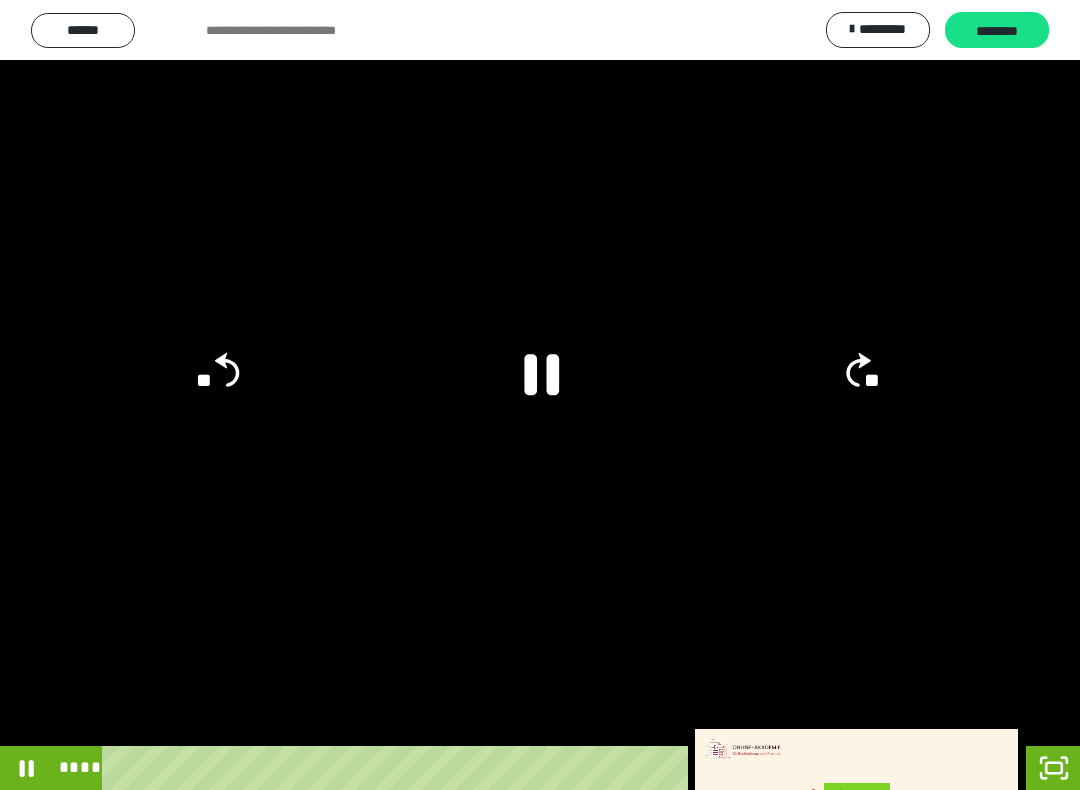 click on "**" 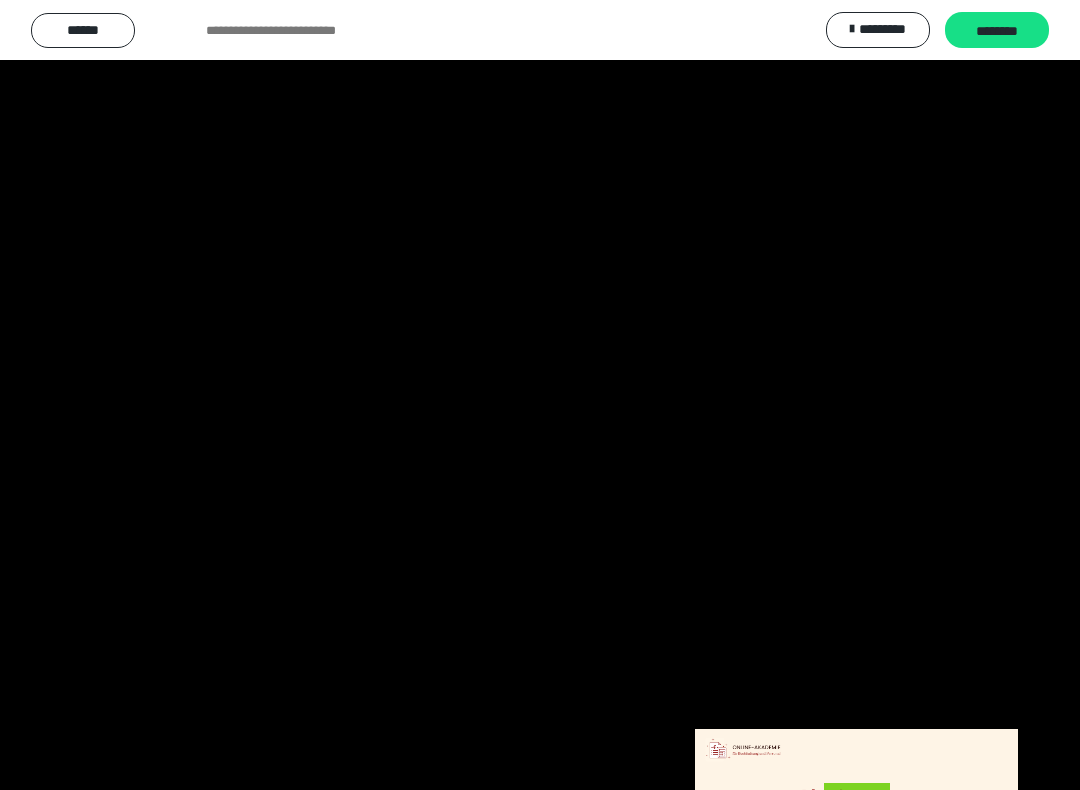 click at bounding box center [540, 395] 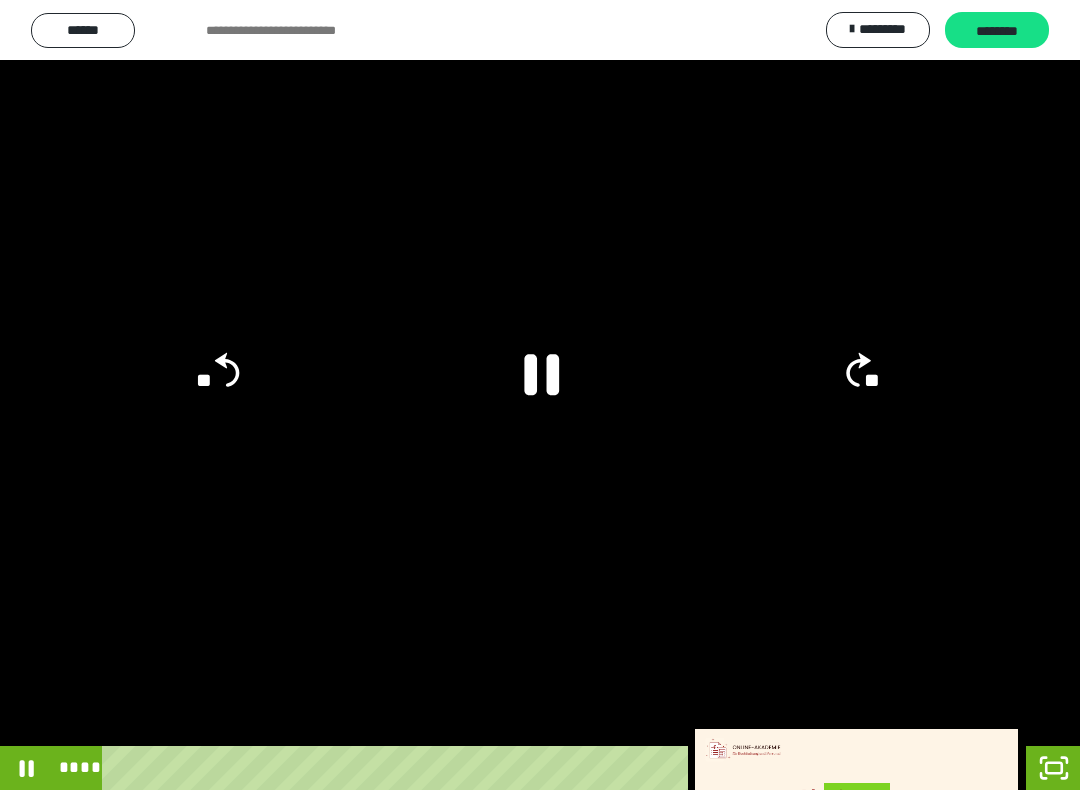 click 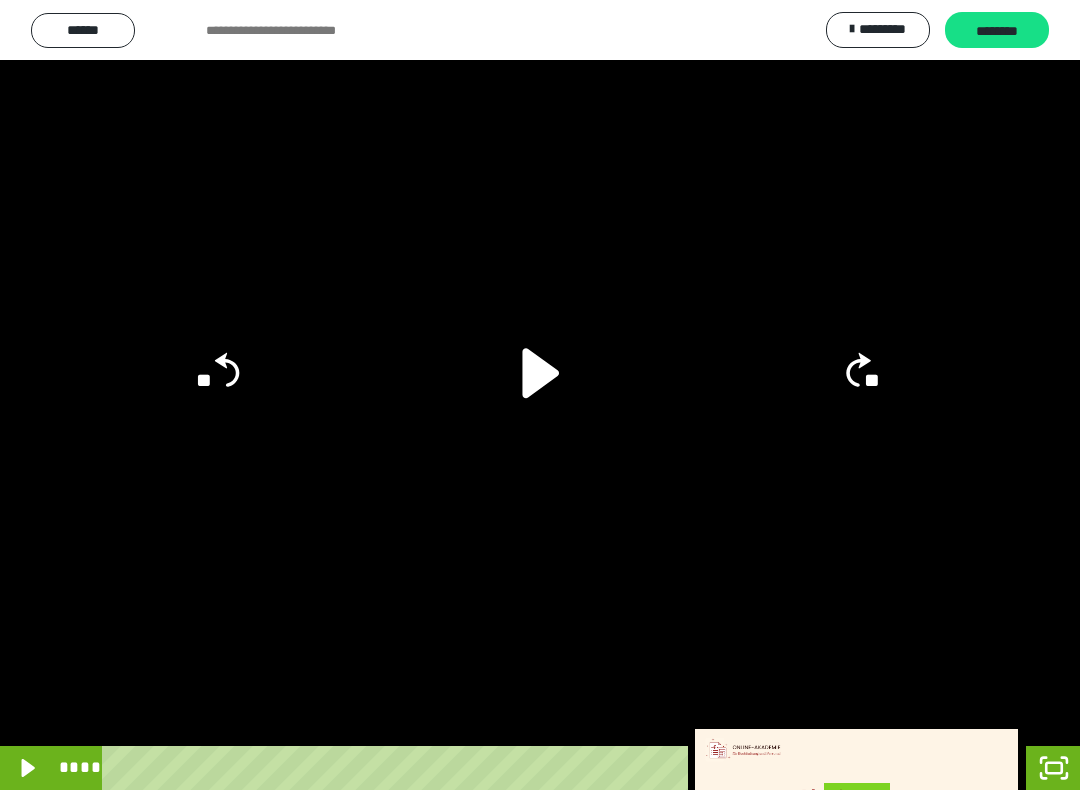click 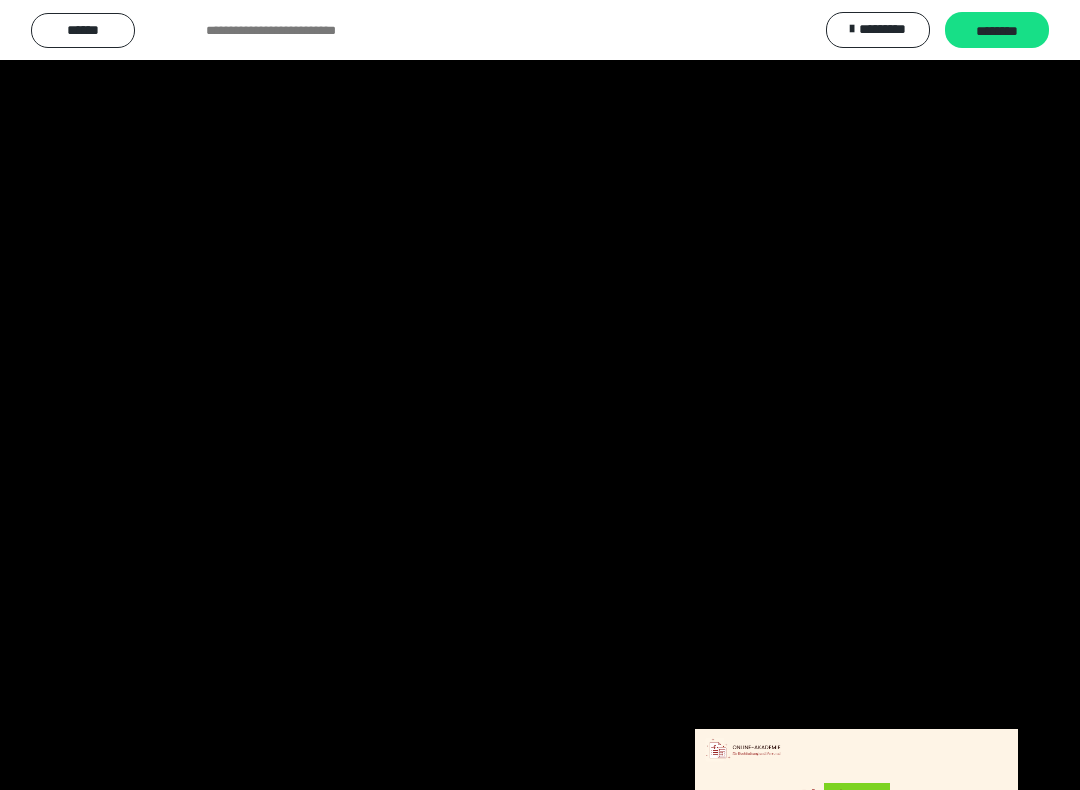 click at bounding box center [540, 395] 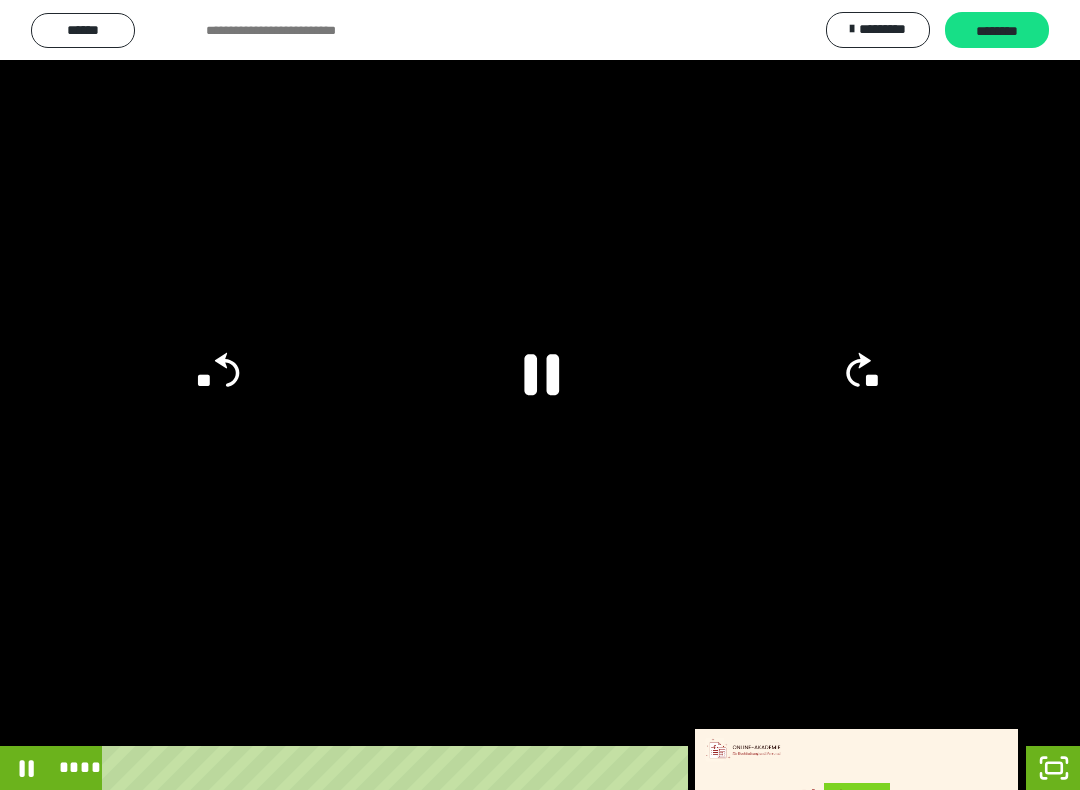 click 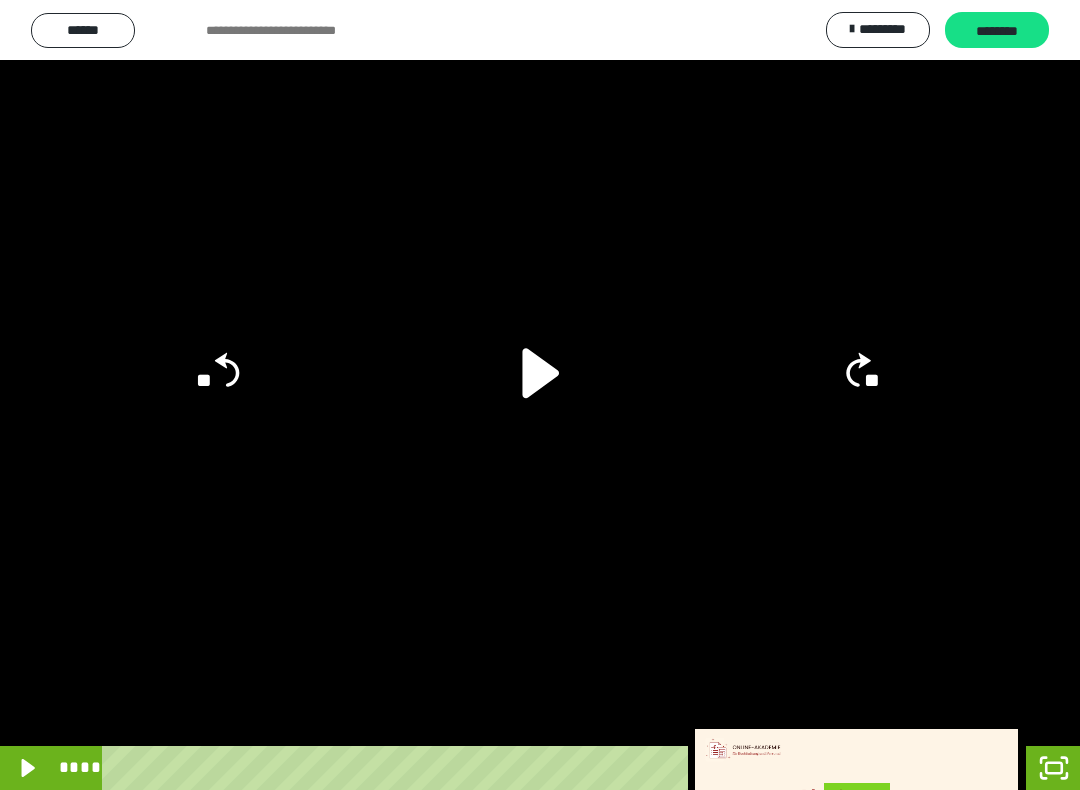 click 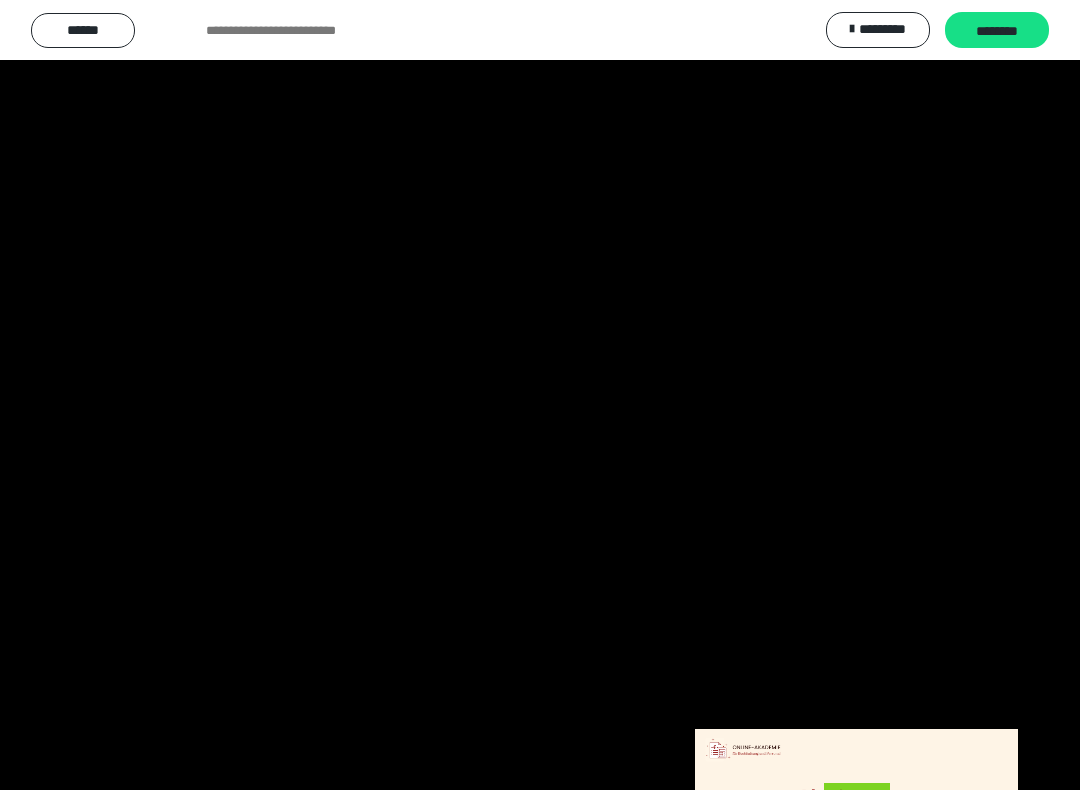 click at bounding box center (540, 395) 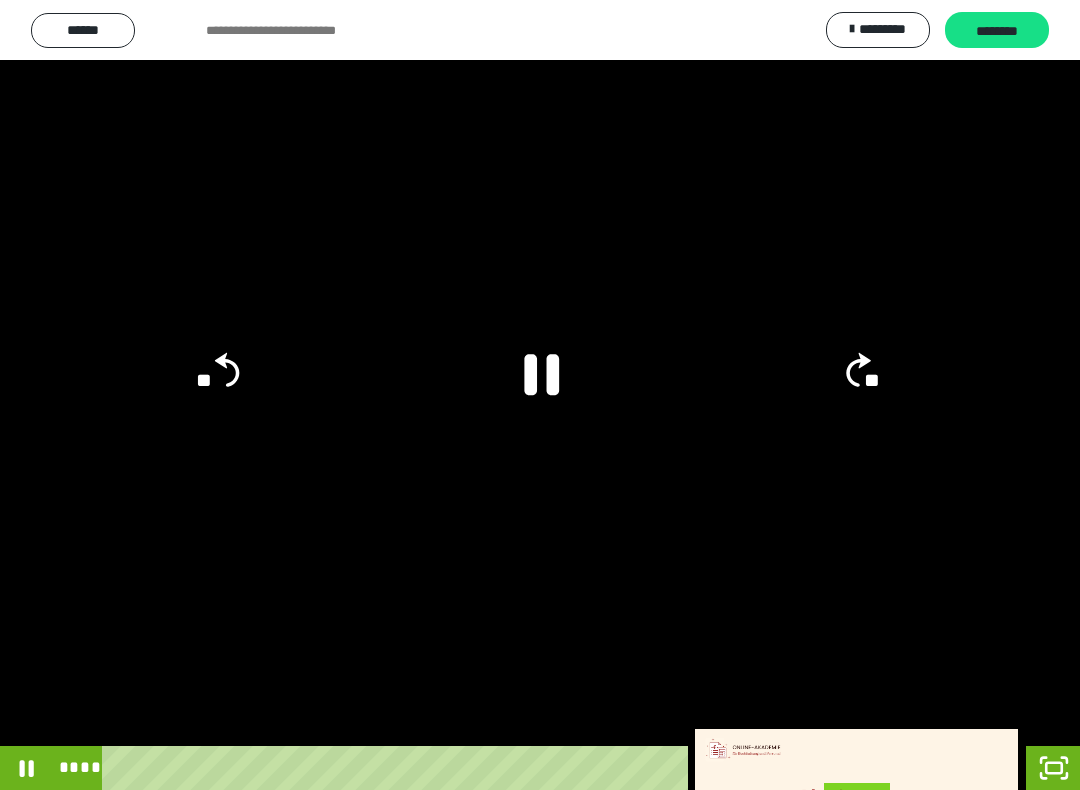 click 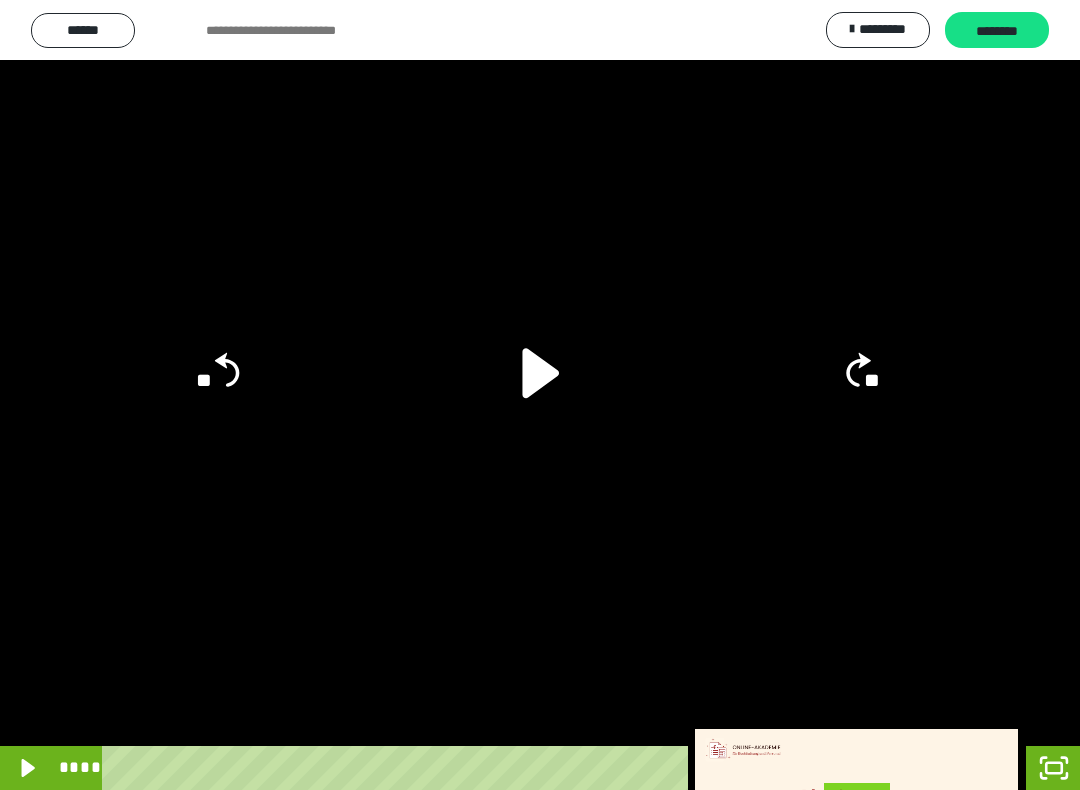 click 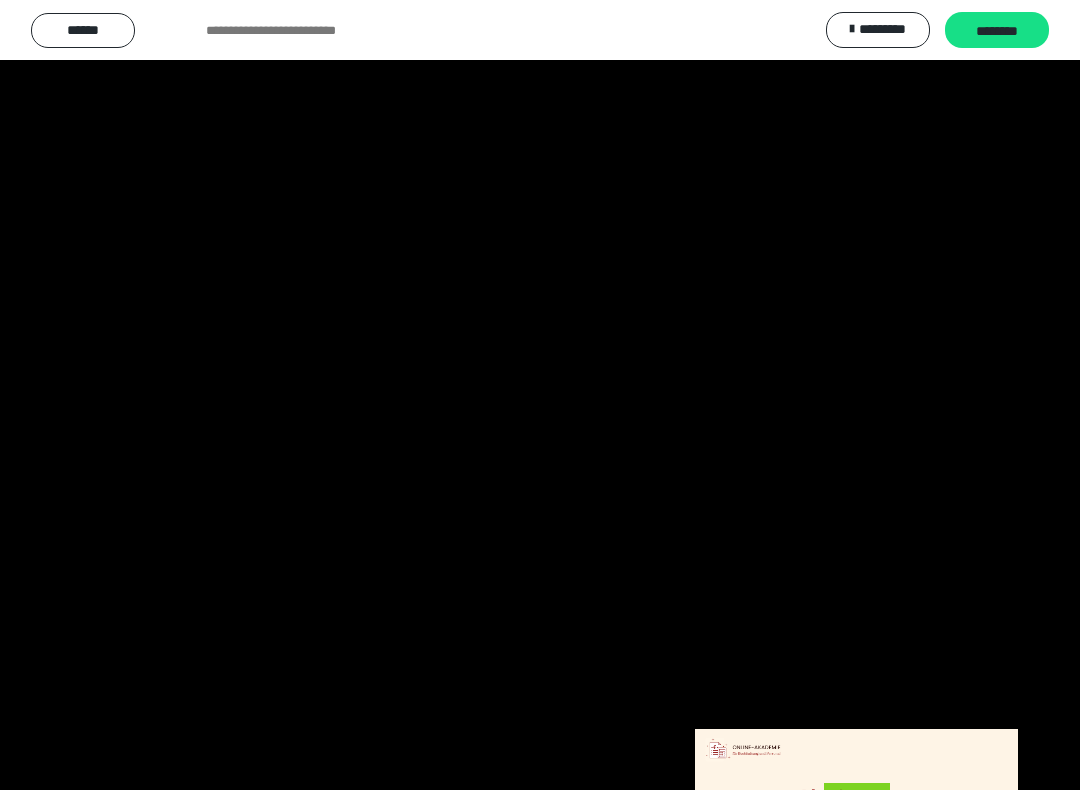 click at bounding box center (540, 395) 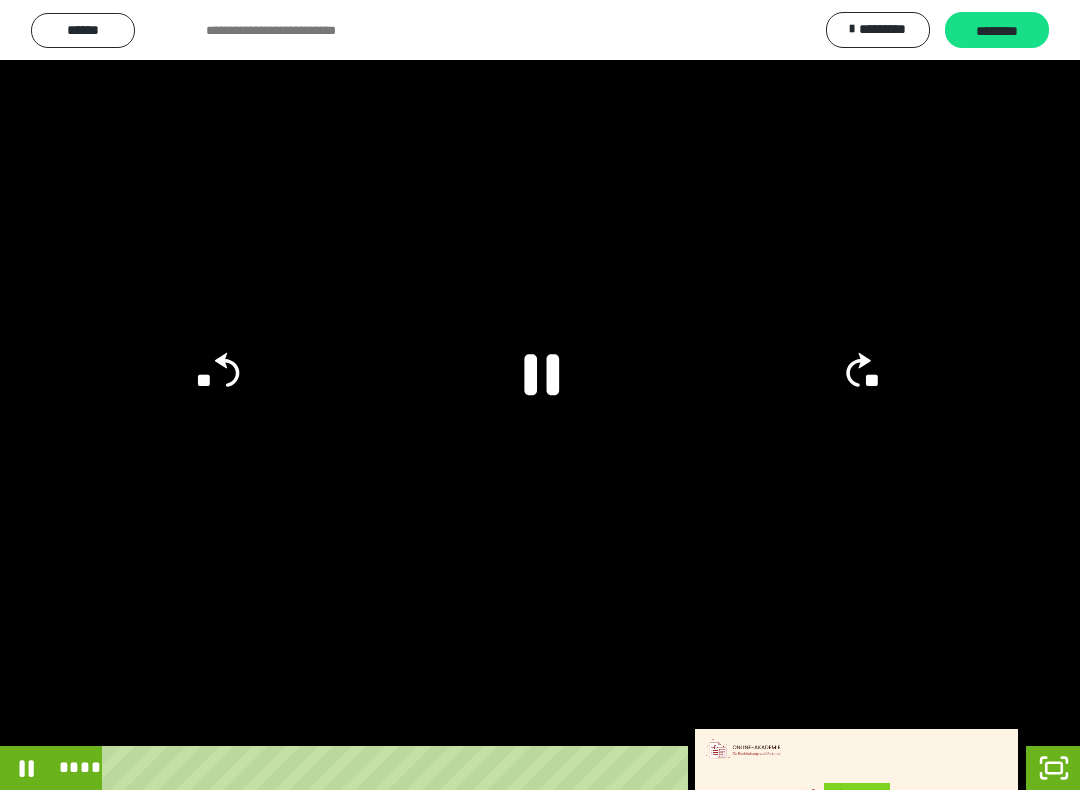 click 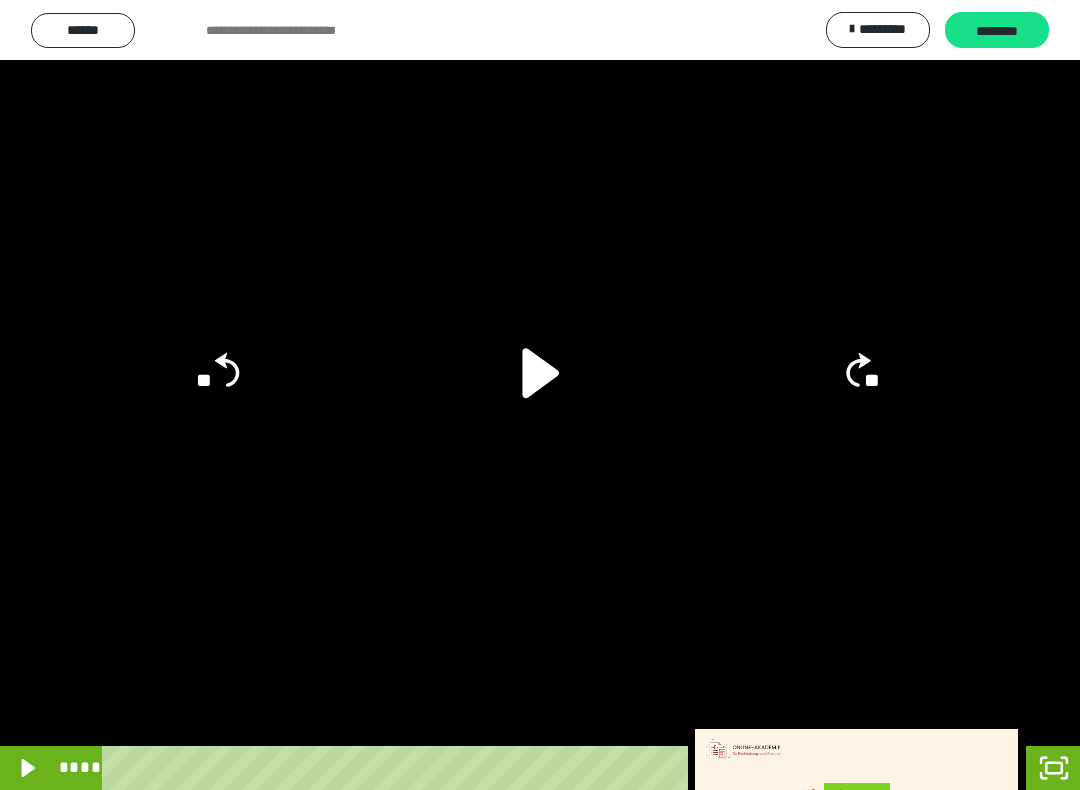 click 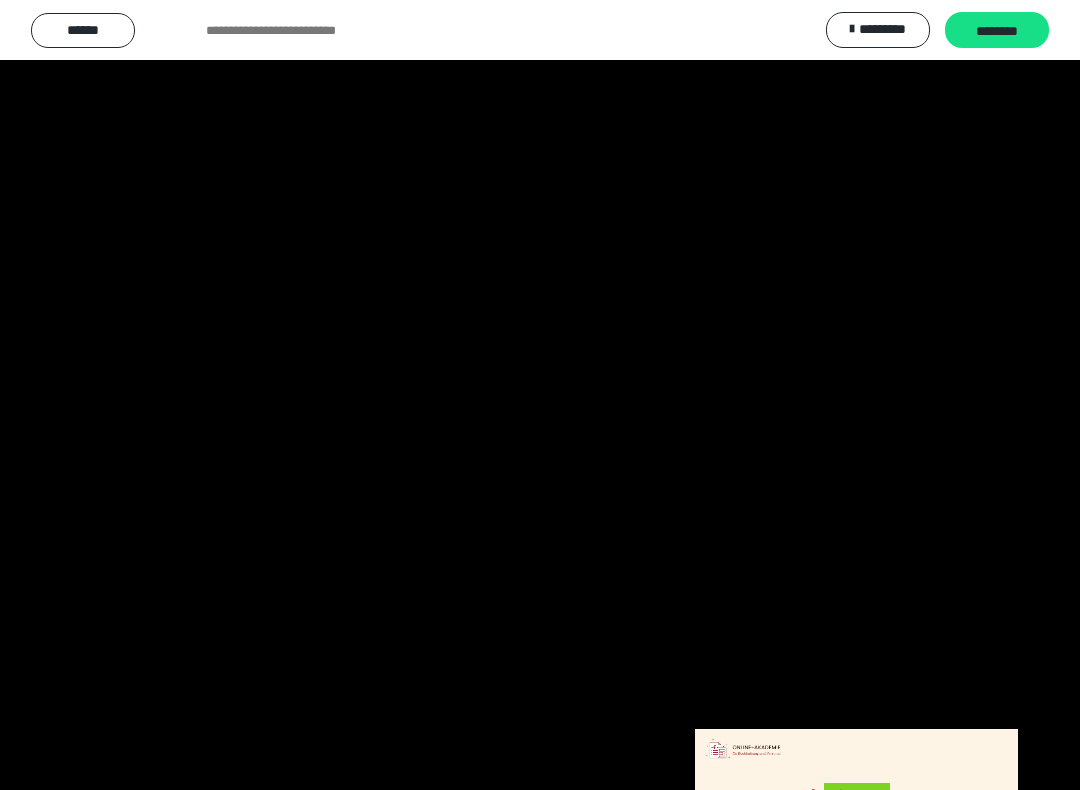 click at bounding box center (540, 395) 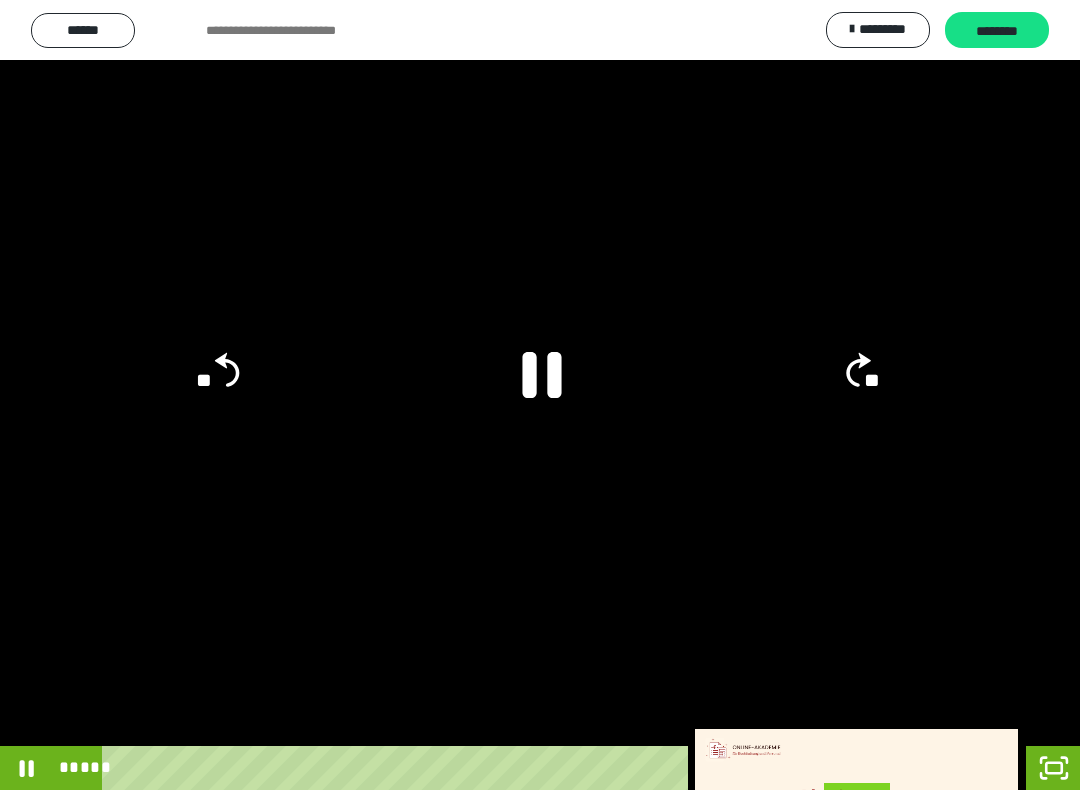 click 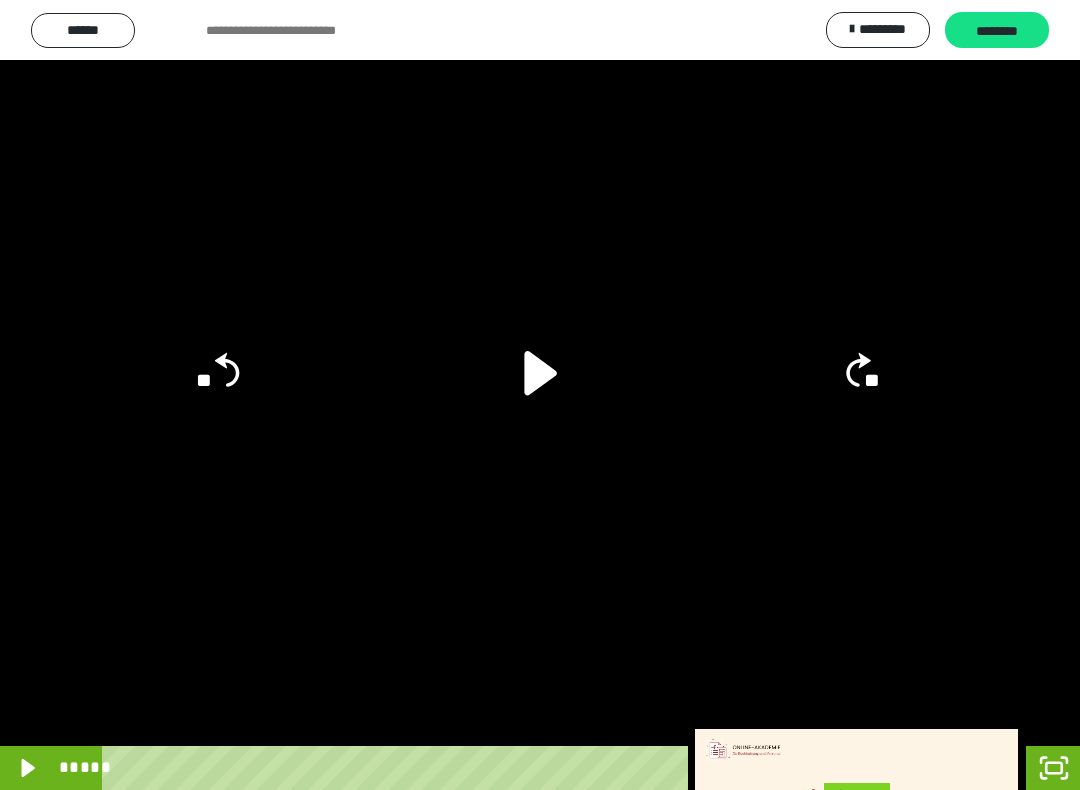 click 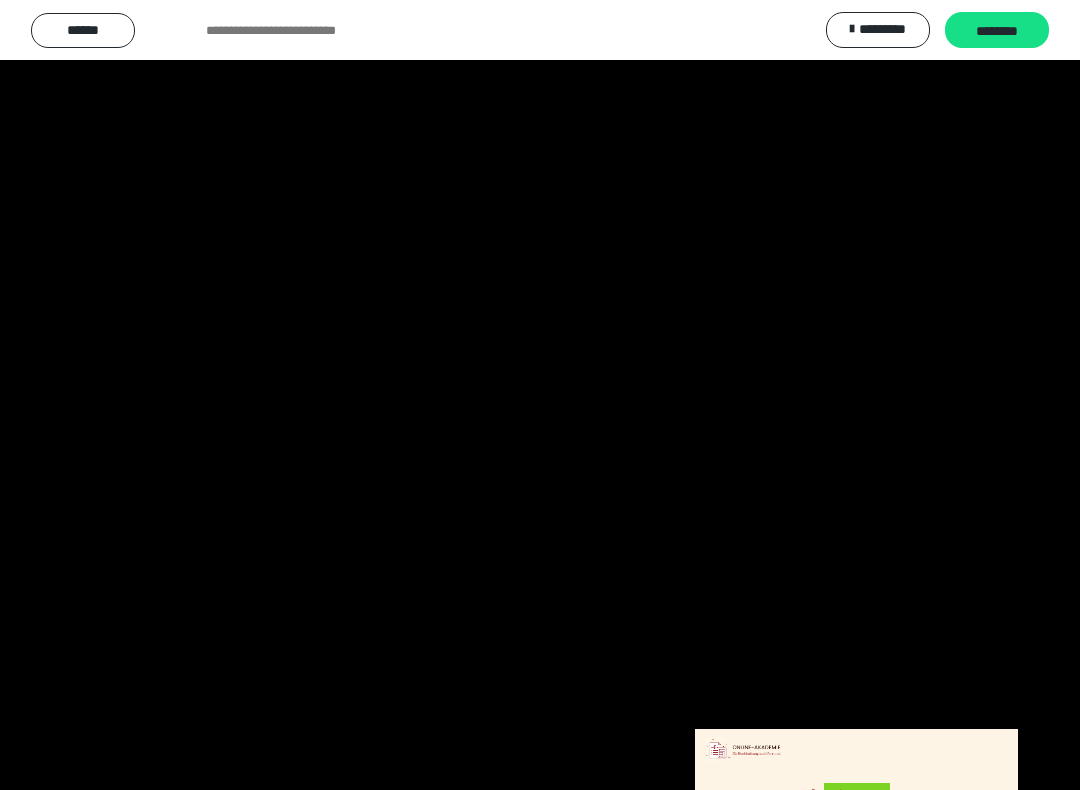 click at bounding box center (540, 395) 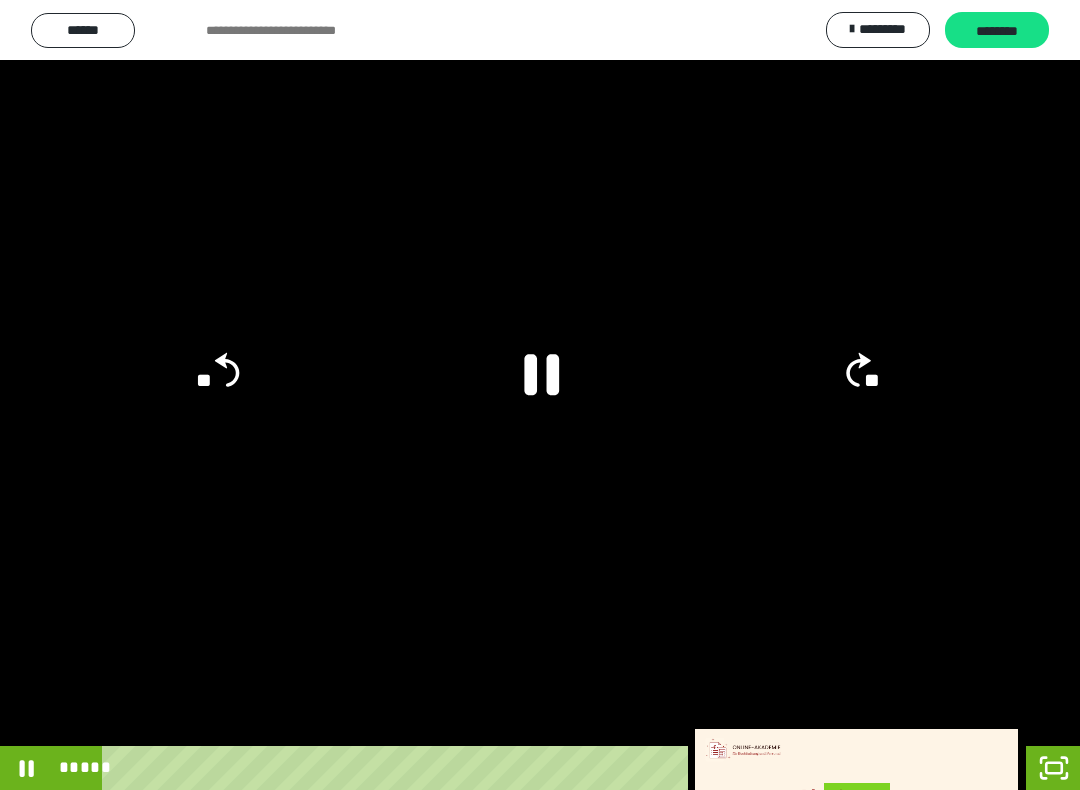 click 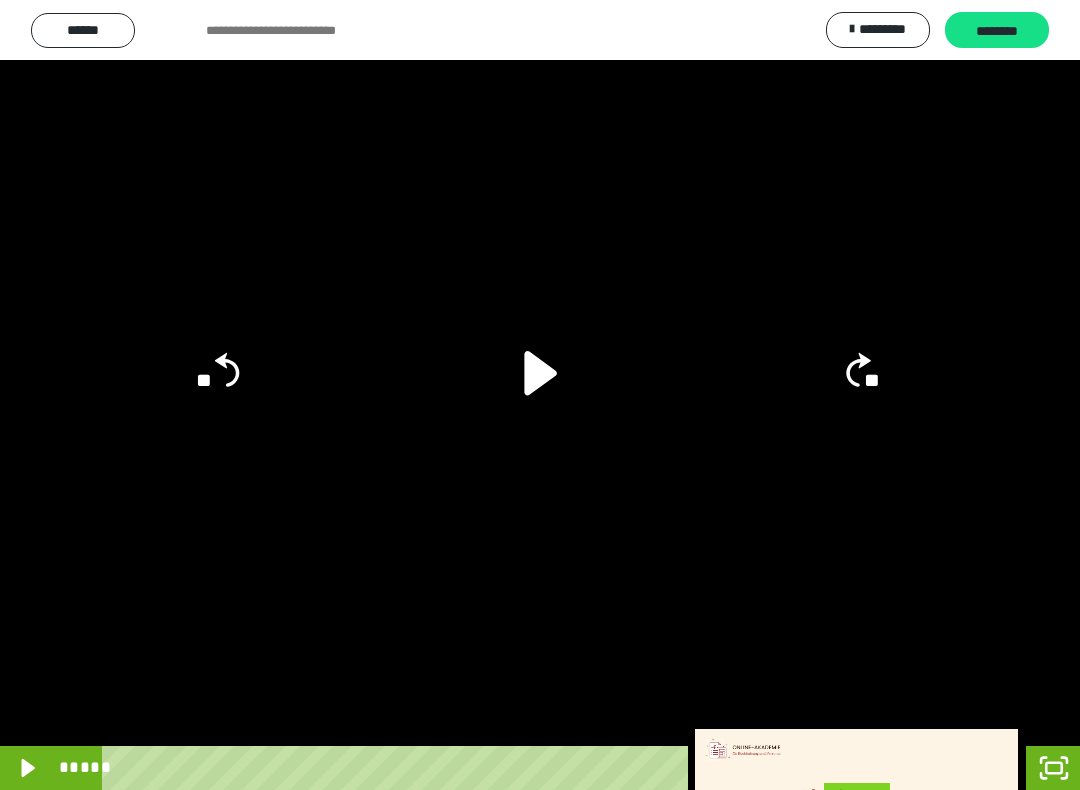 click 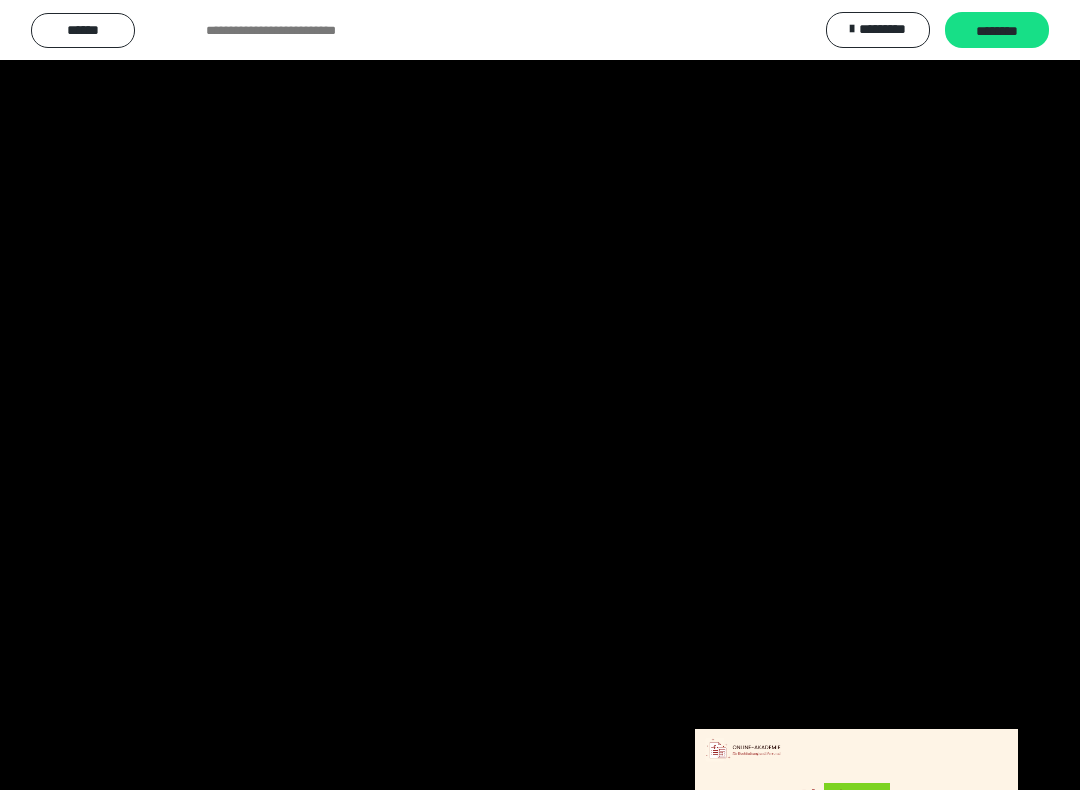 click at bounding box center (540, 395) 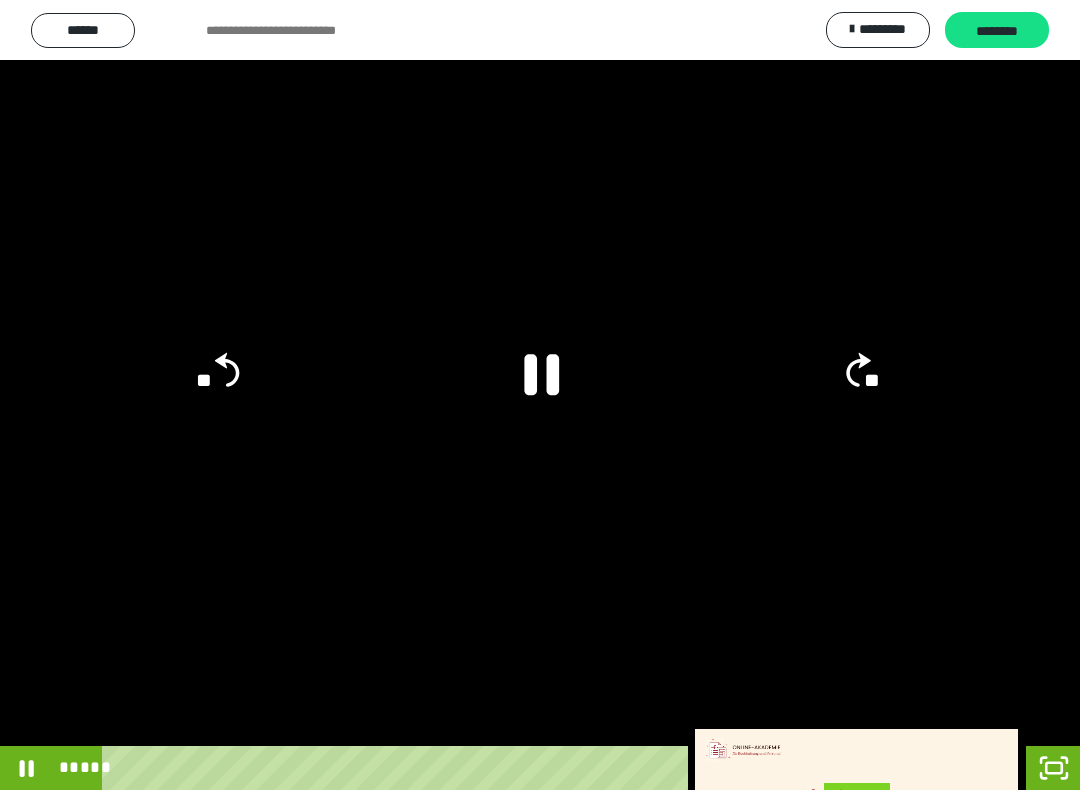 click 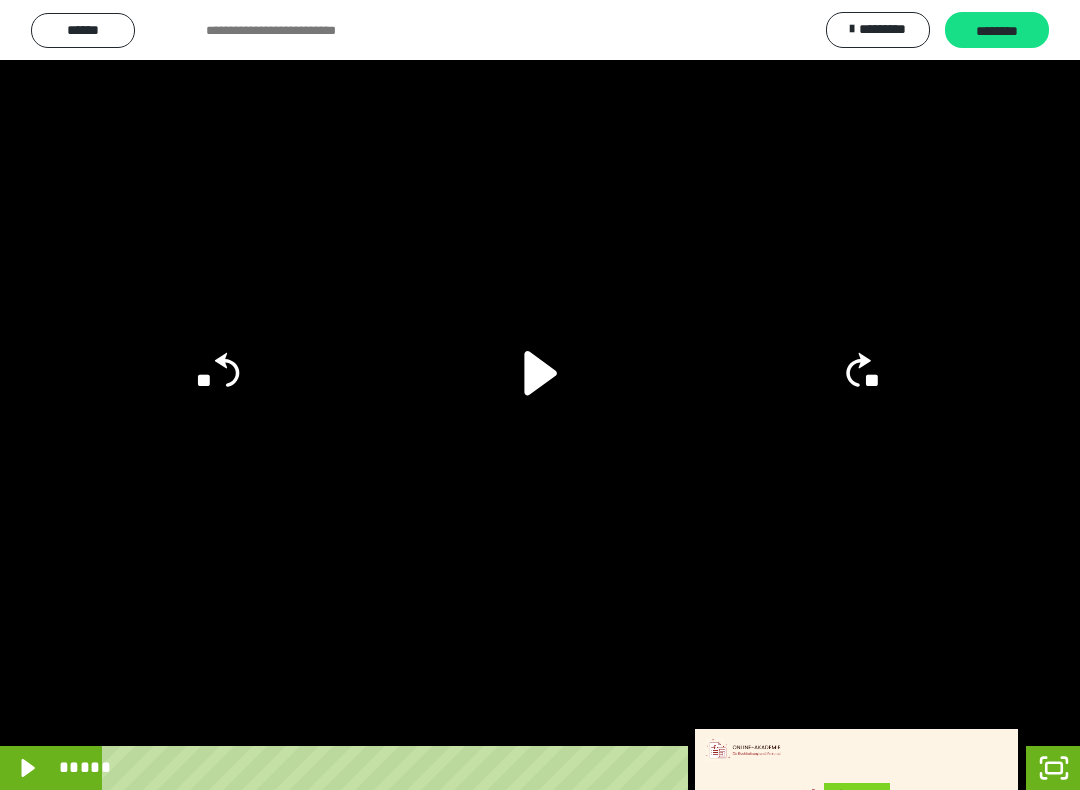 click 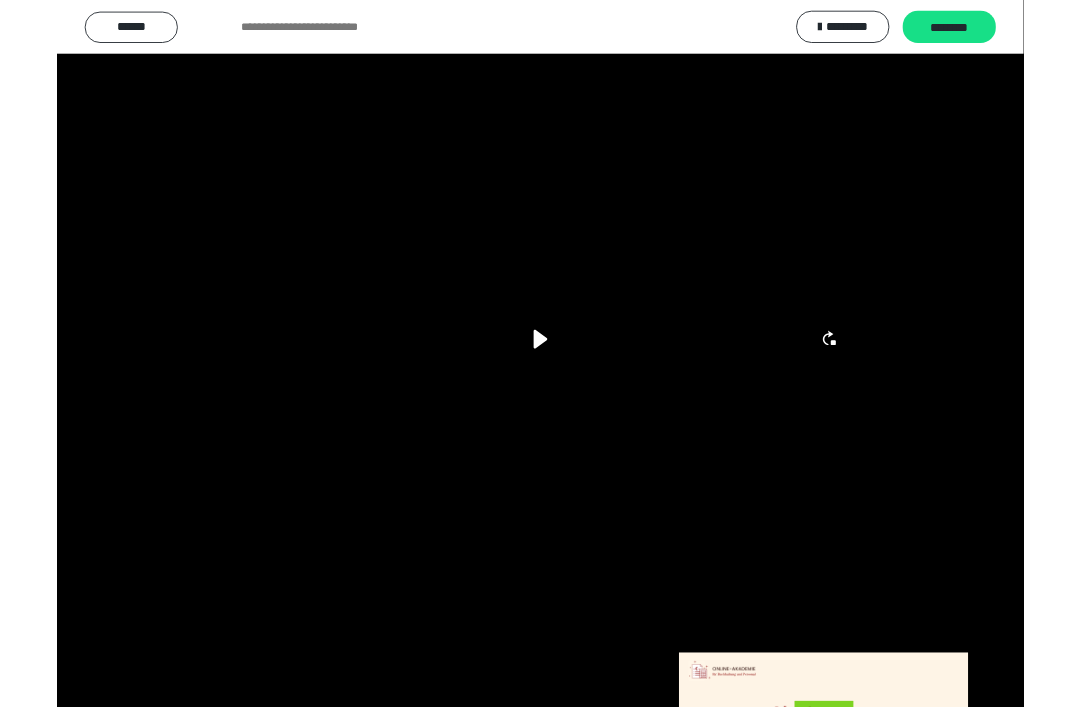 scroll, scrollTop: 368, scrollLeft: 0, axis: vertical 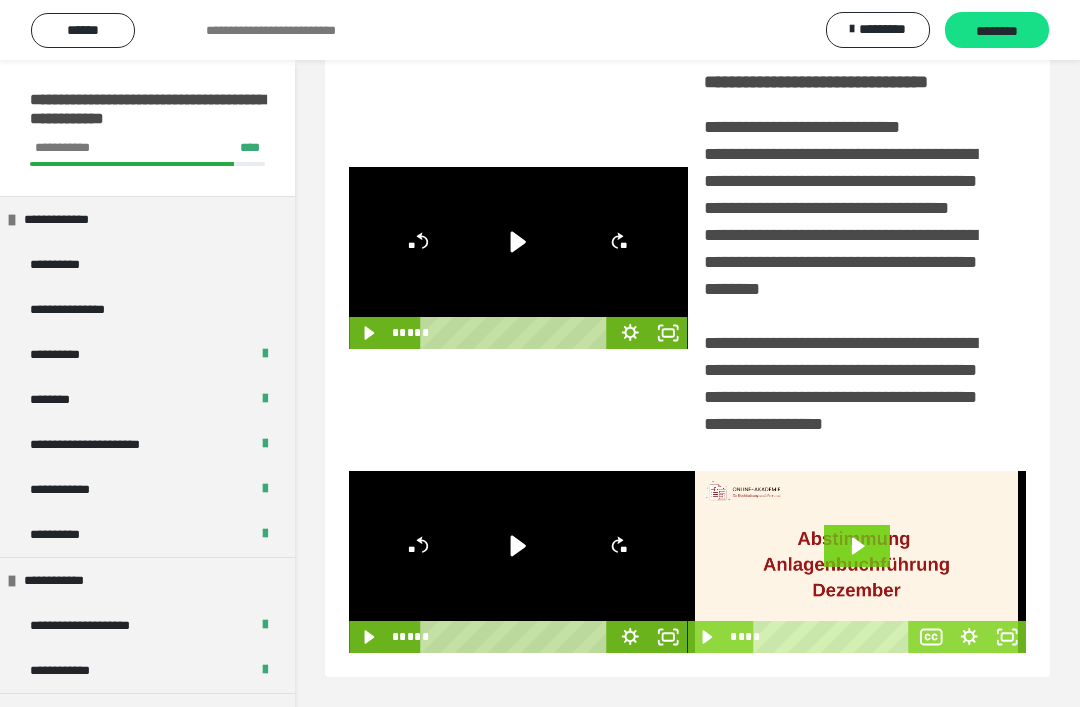 click 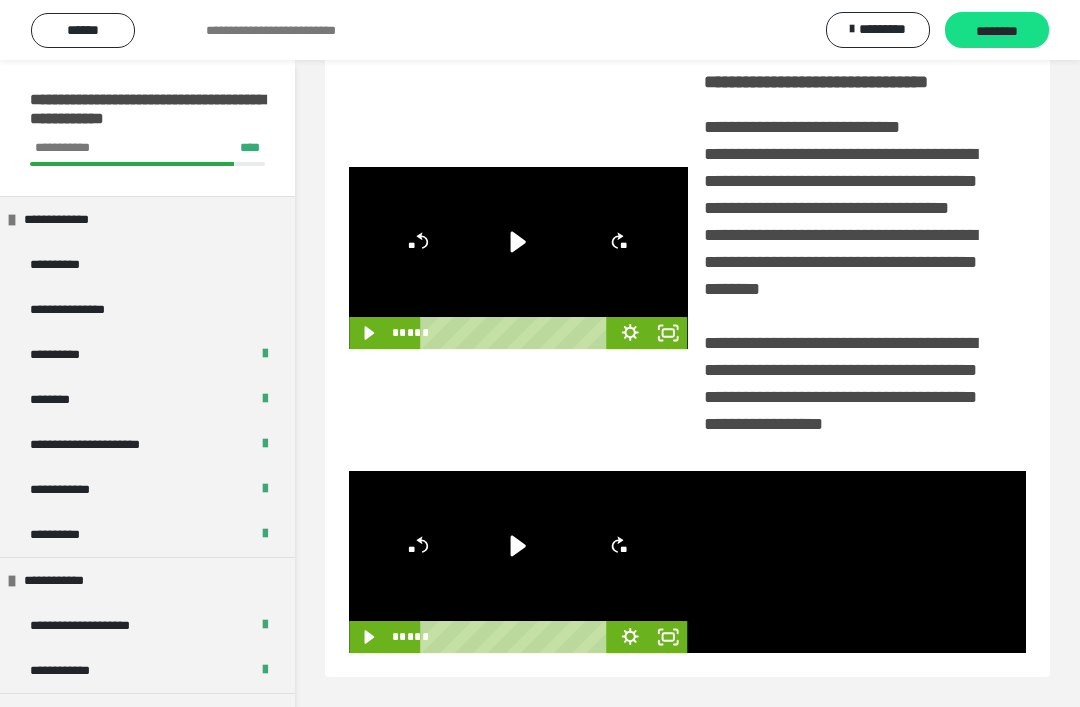 click at bounding box center [857, 562] 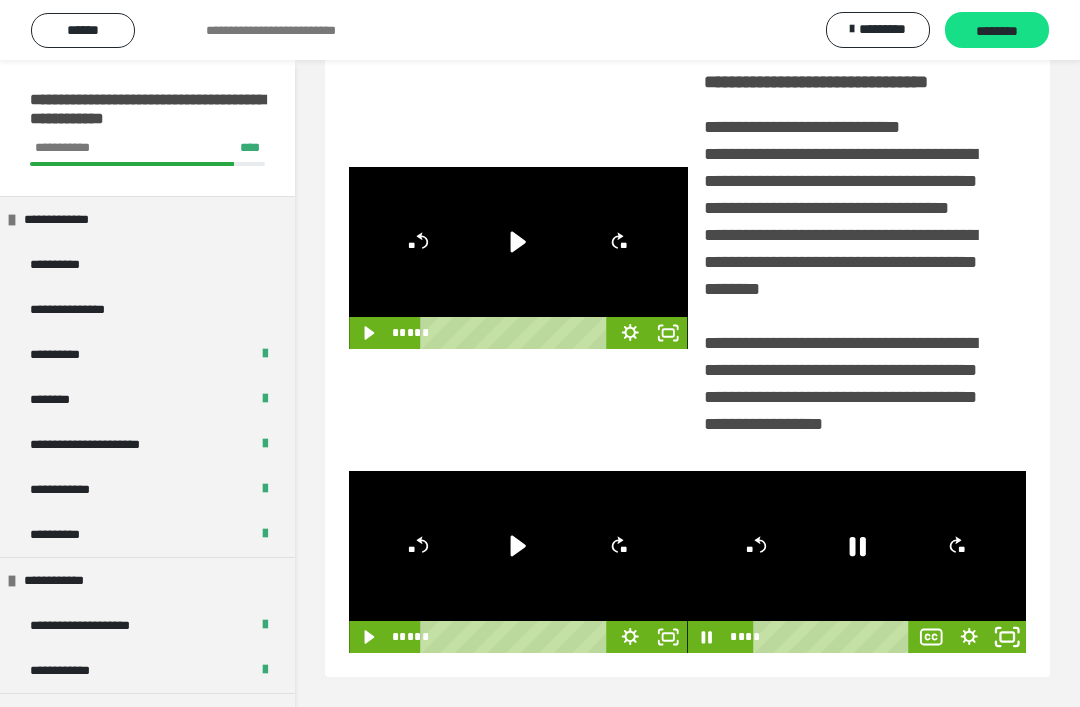 click 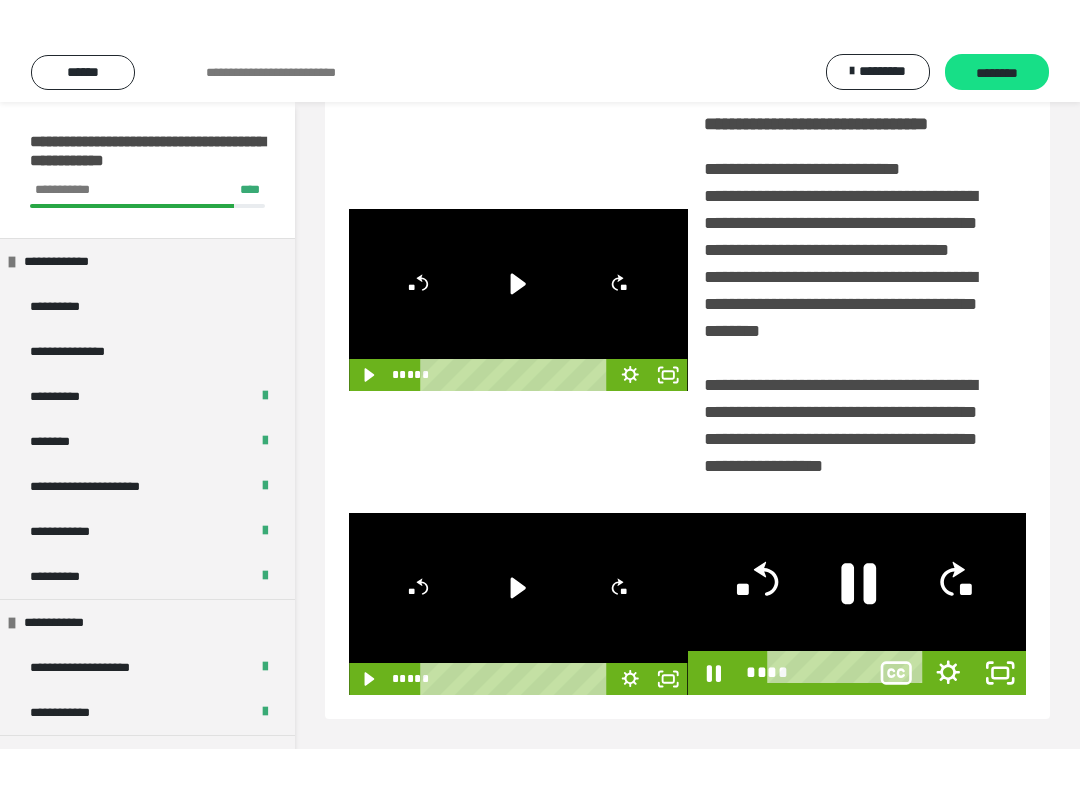 scroll, scrollTop: 20, scrollLeft: 0, axis: vertical 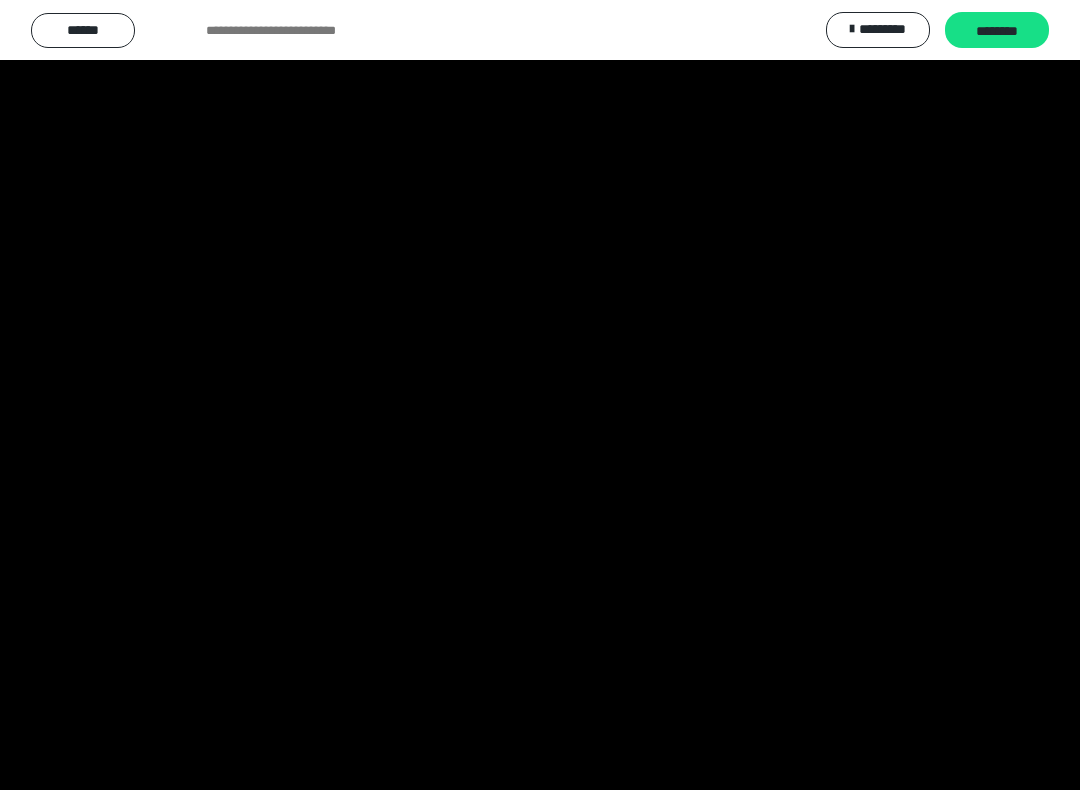 click at bounding box center [540, 395] 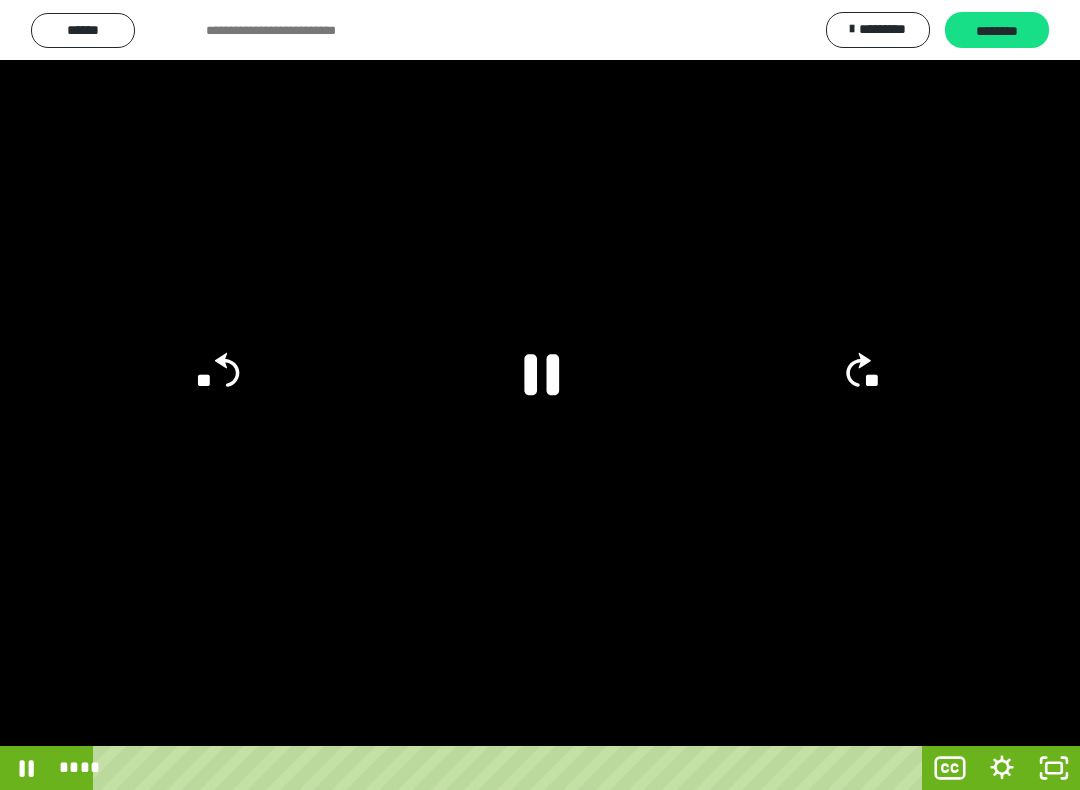 click 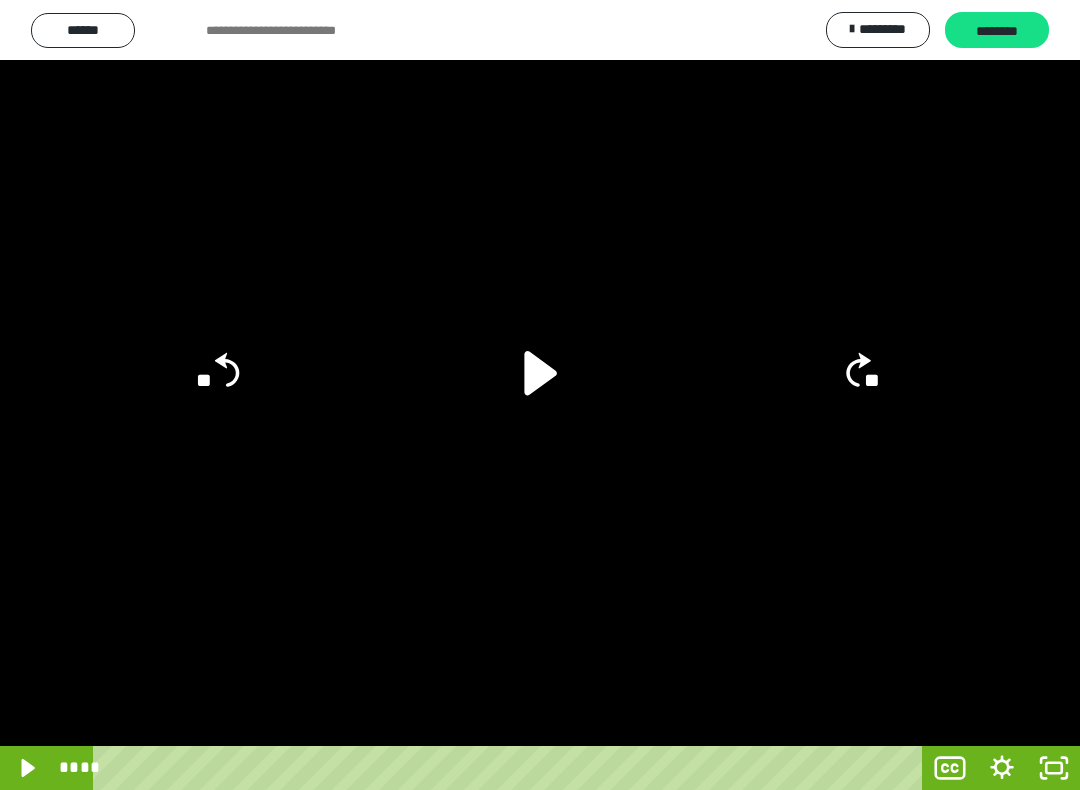 click on "**" 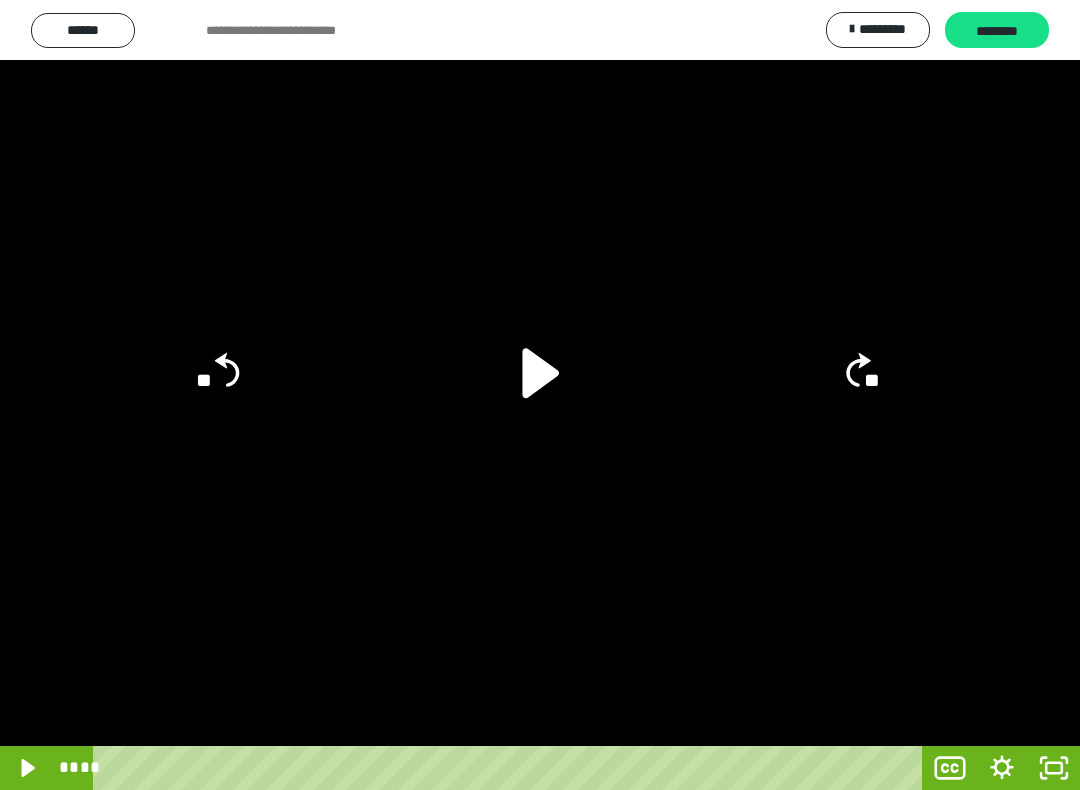 click 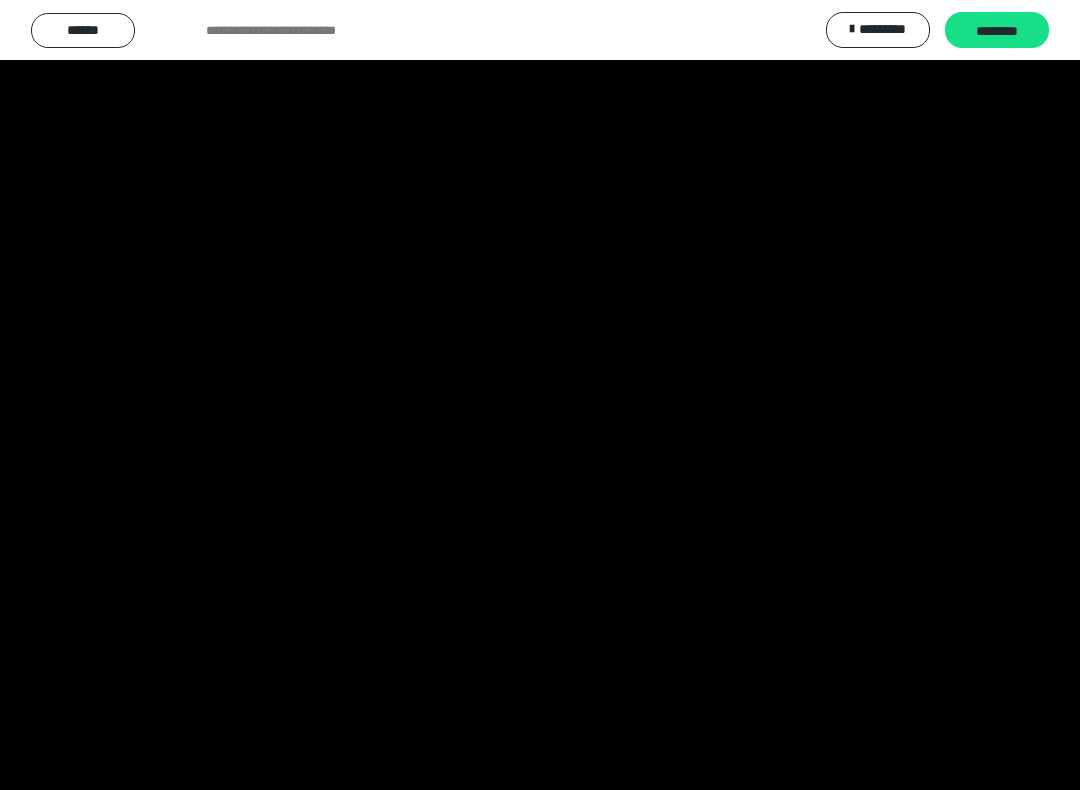 click at bounding box center [540, 395] 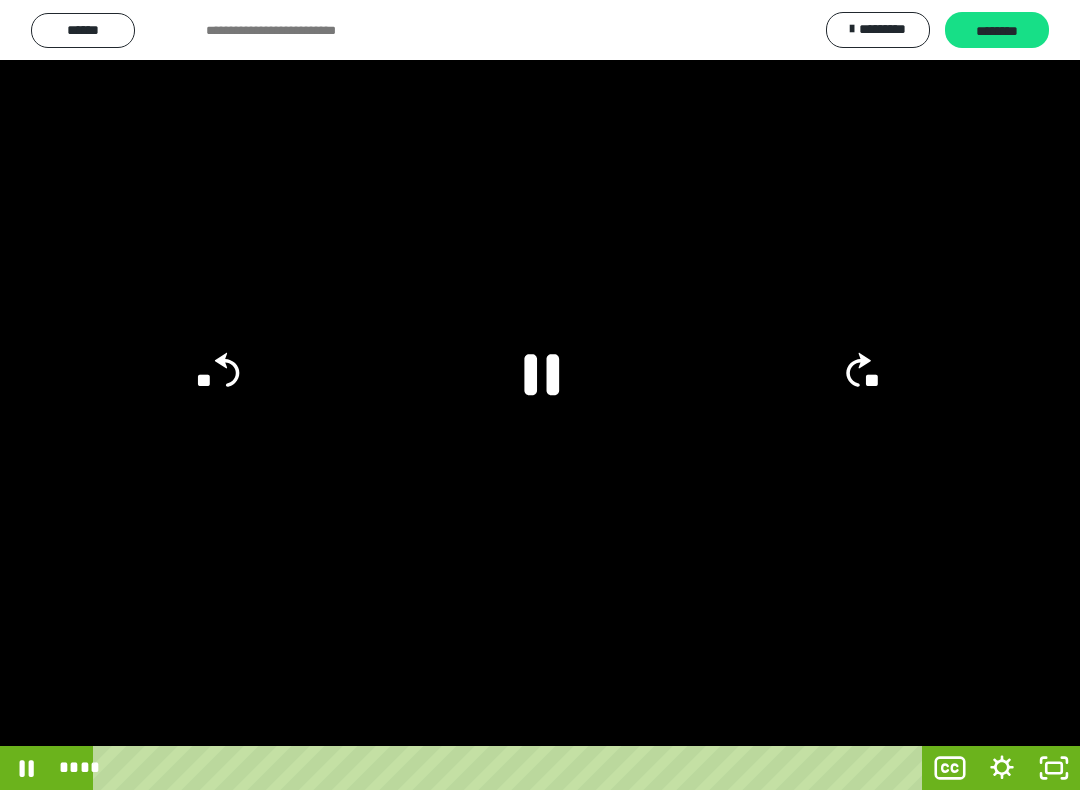 click 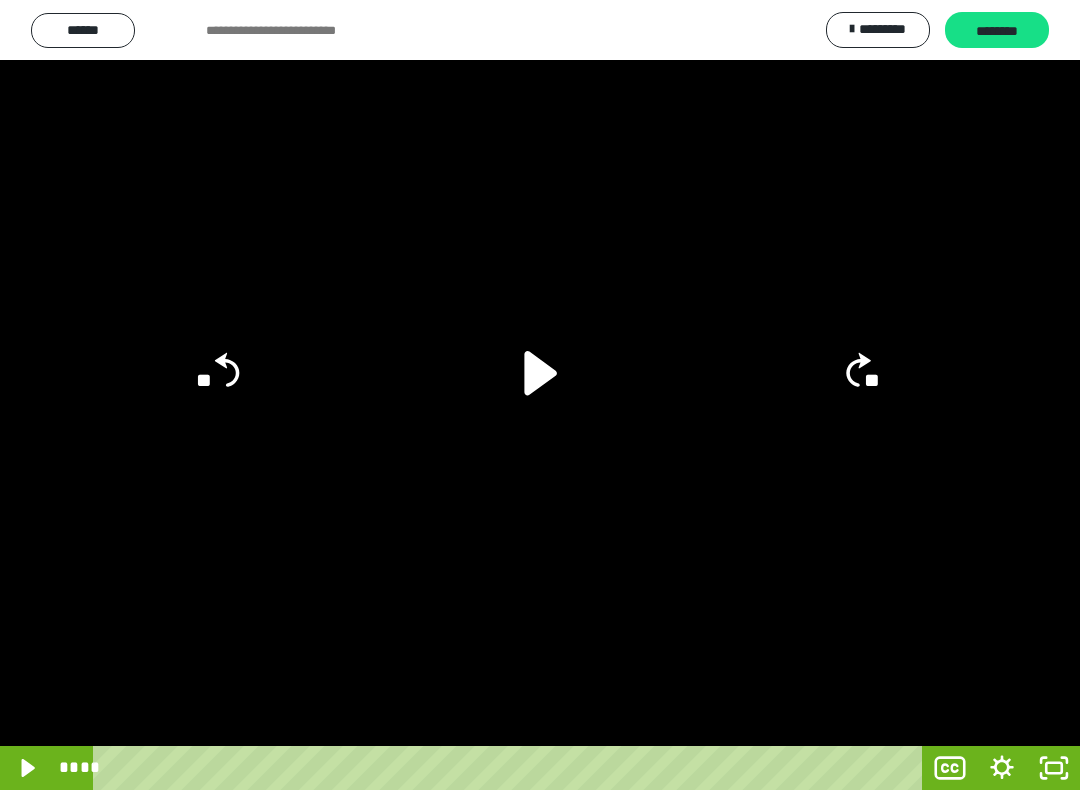 click 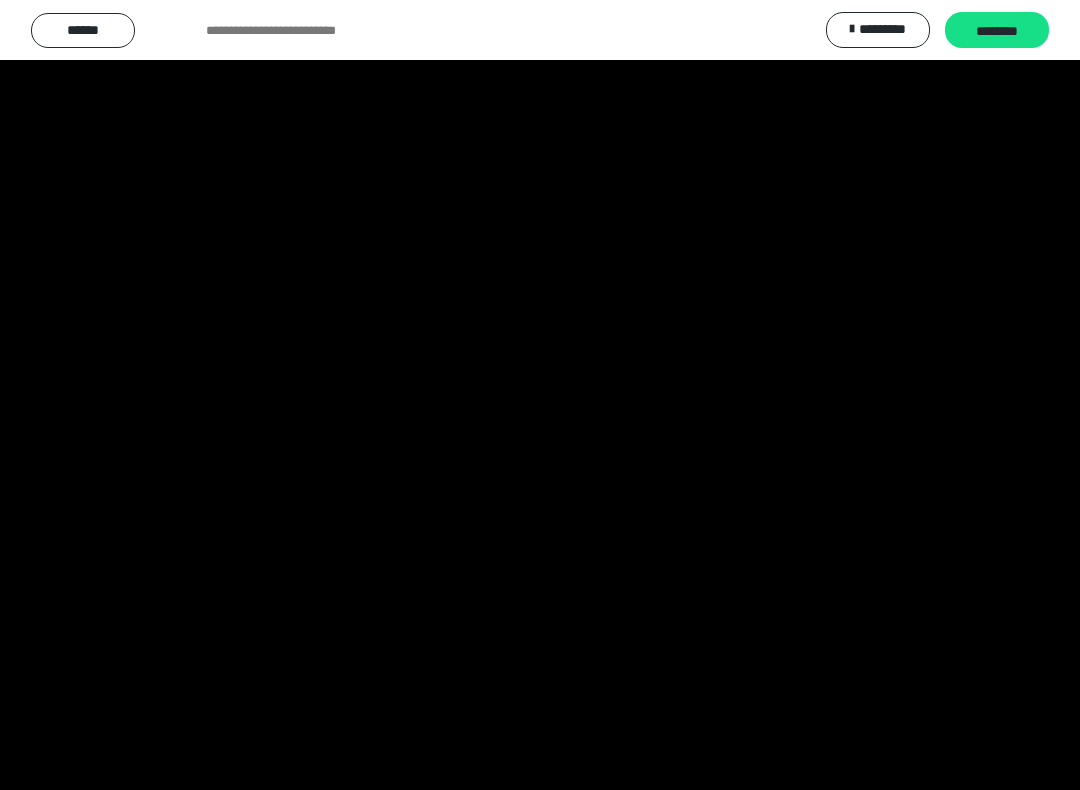 click at bounding box center [540, 395] 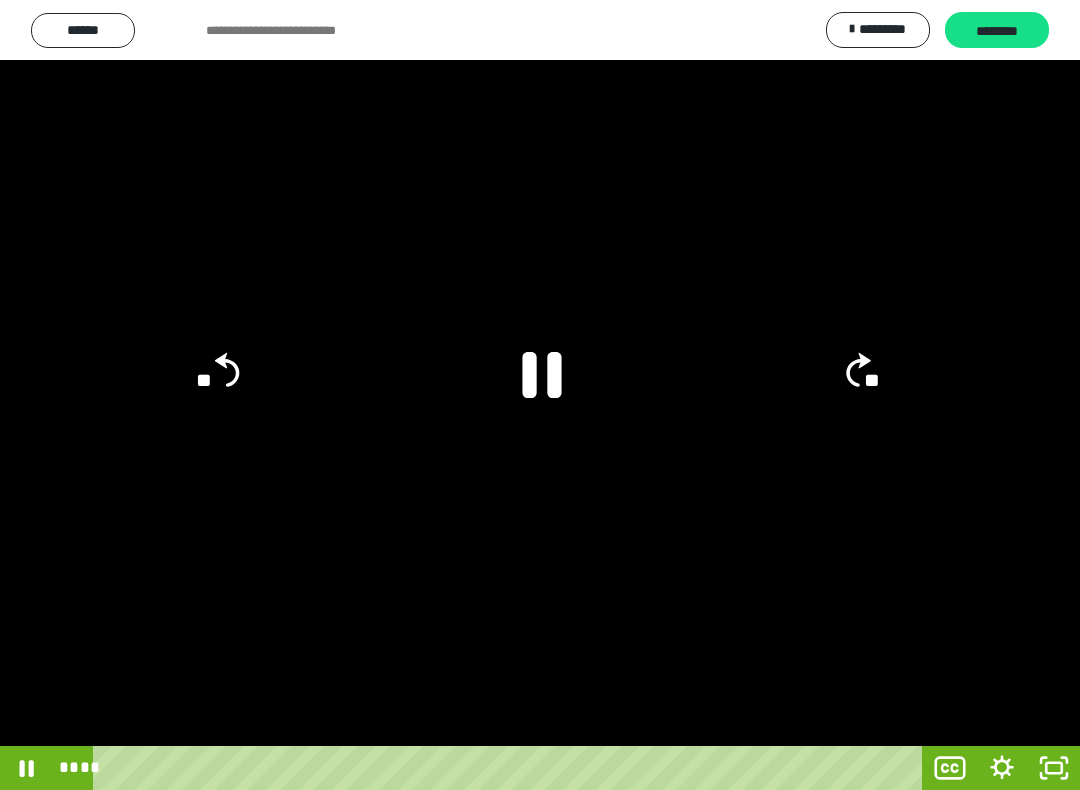 click 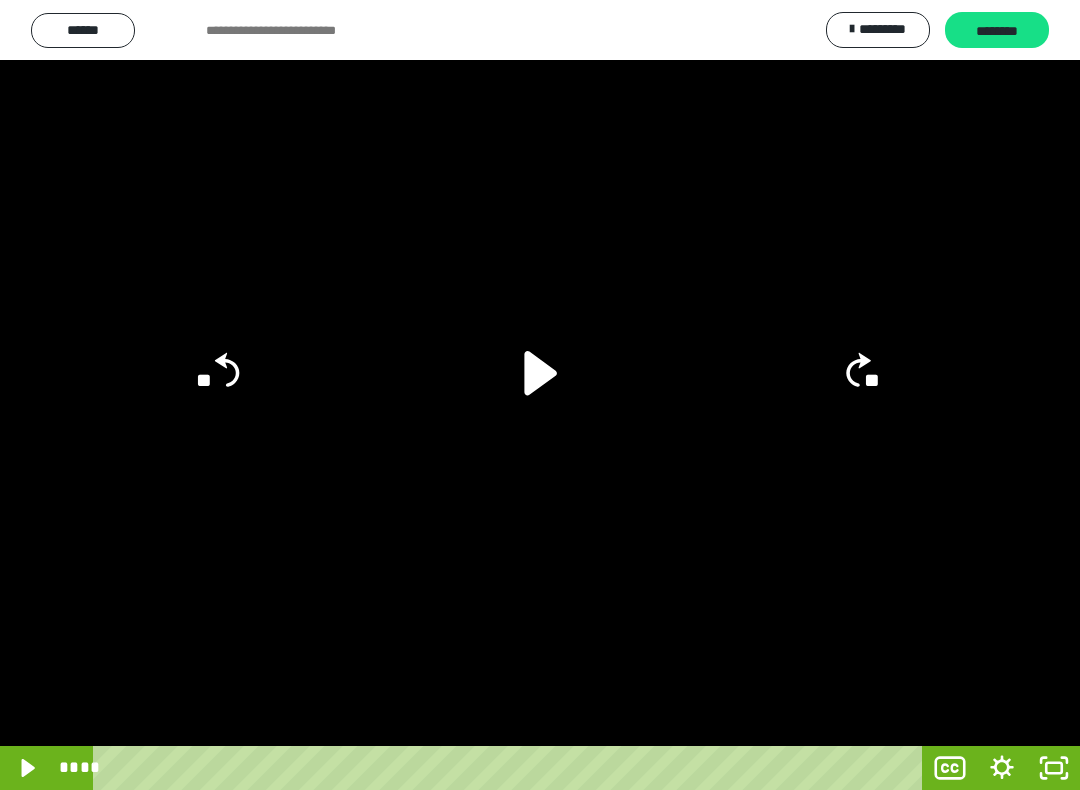 click at bounding box center (540, 395) 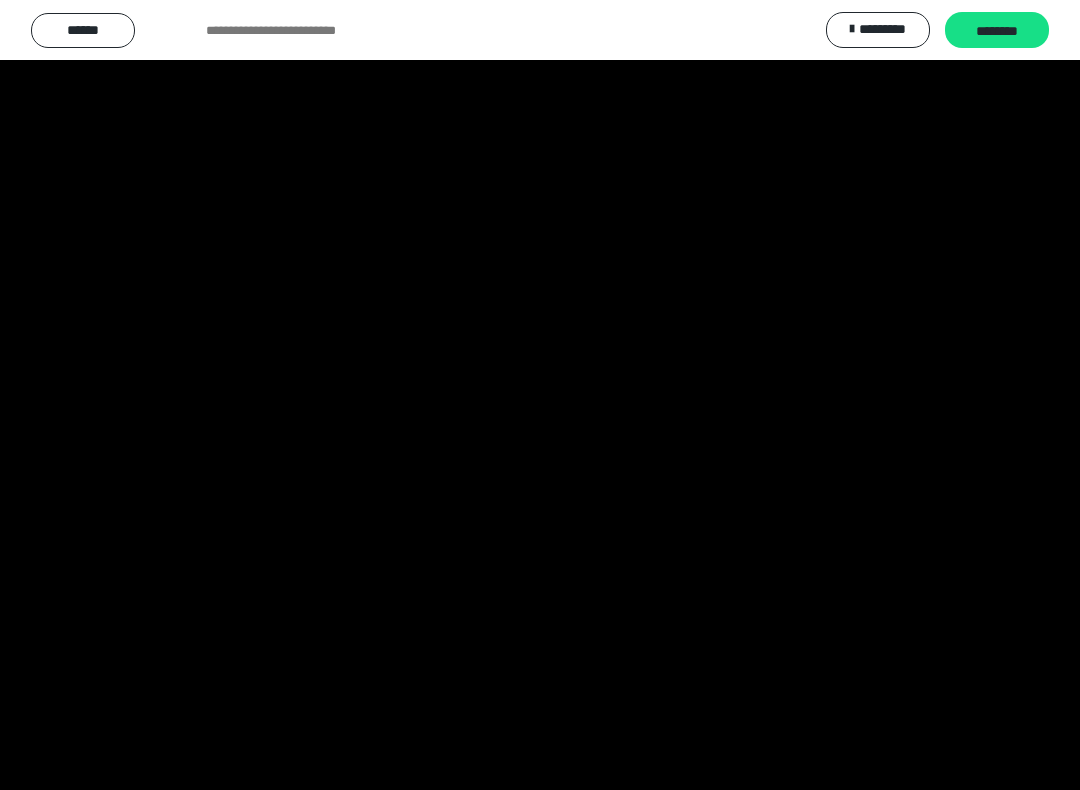 click at bounding box center (540, 395) 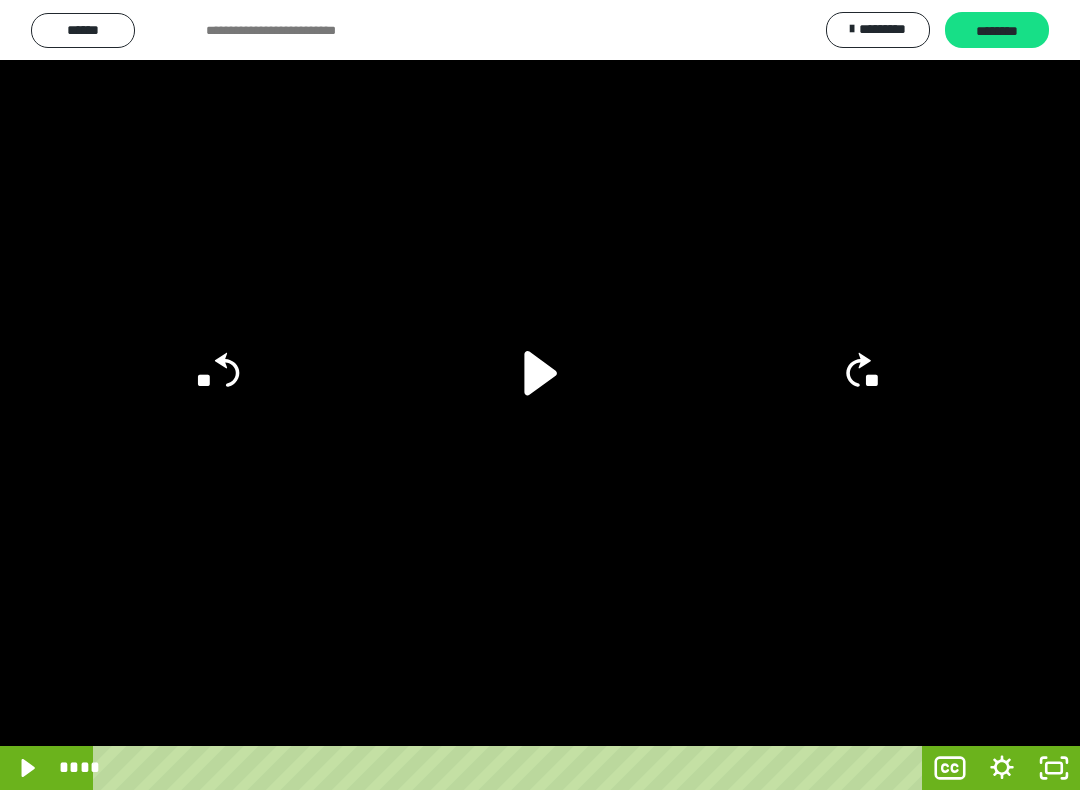 click 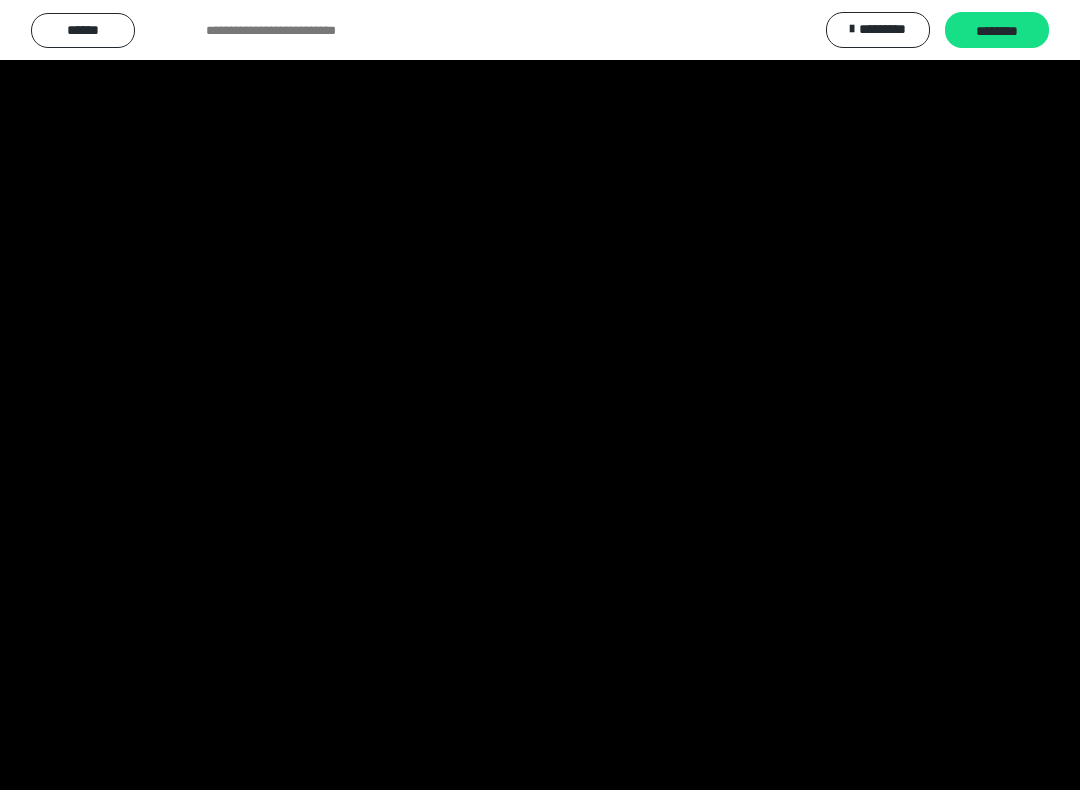 click at bounding box center (540, 395) 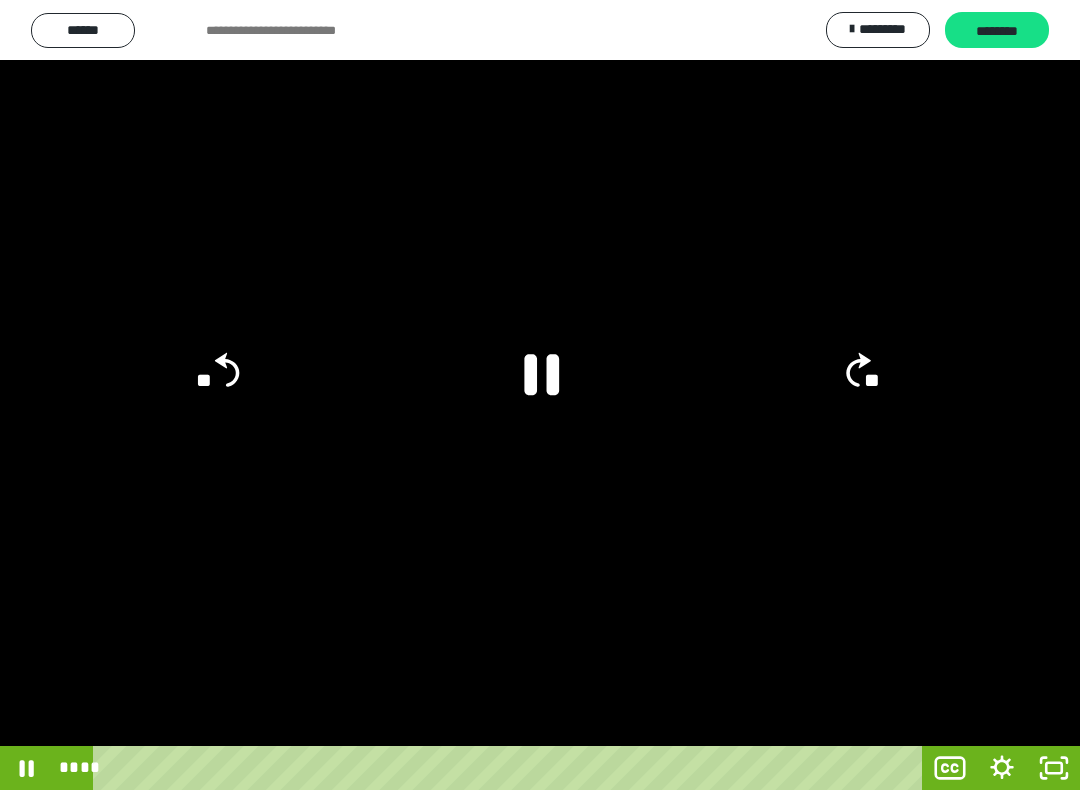 click on "**" 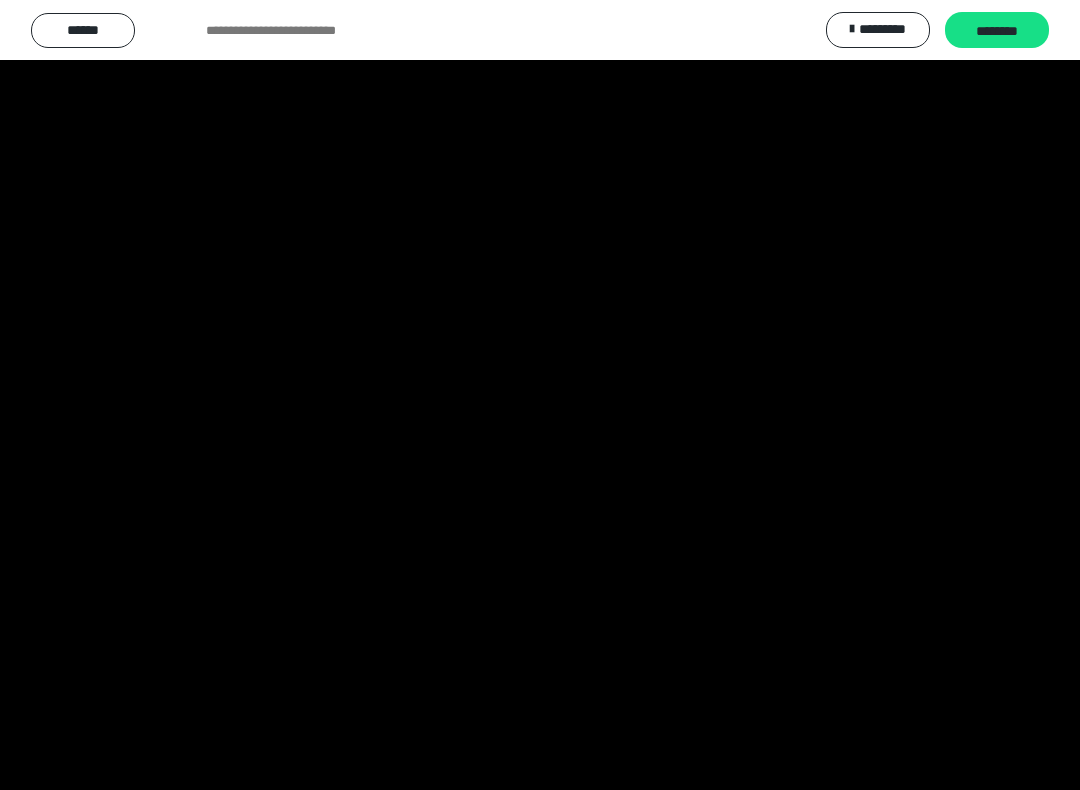 click at bounding box center [540, 395] 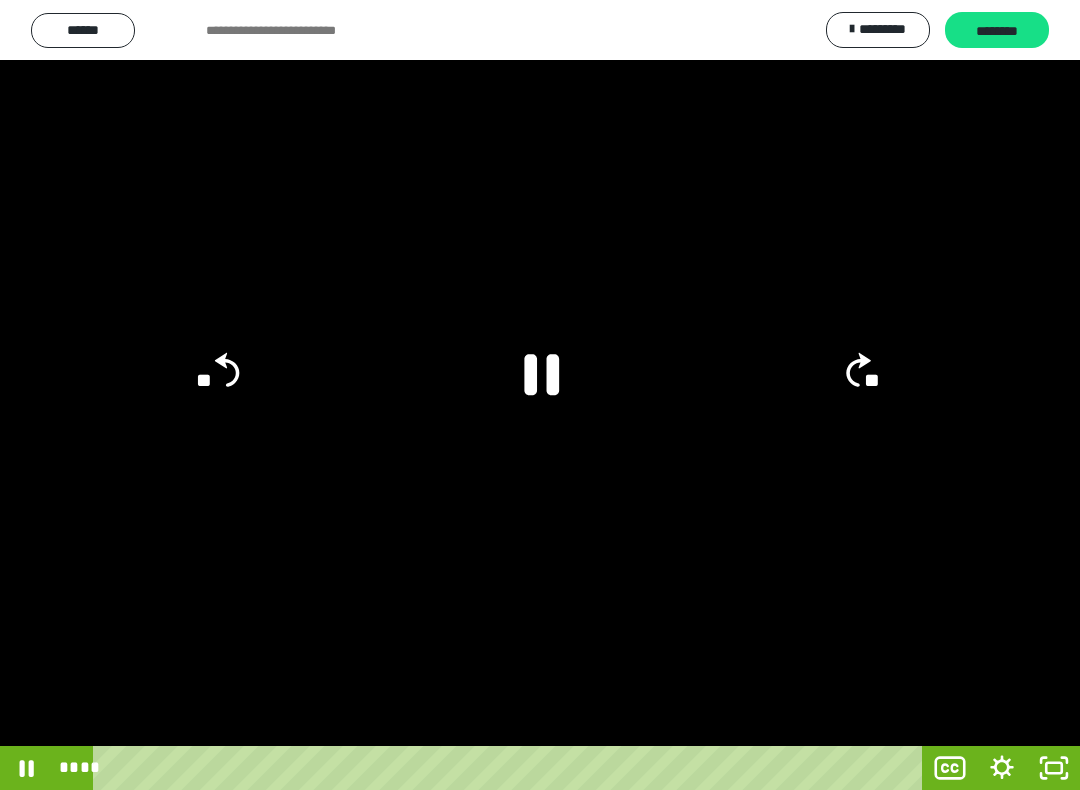 click 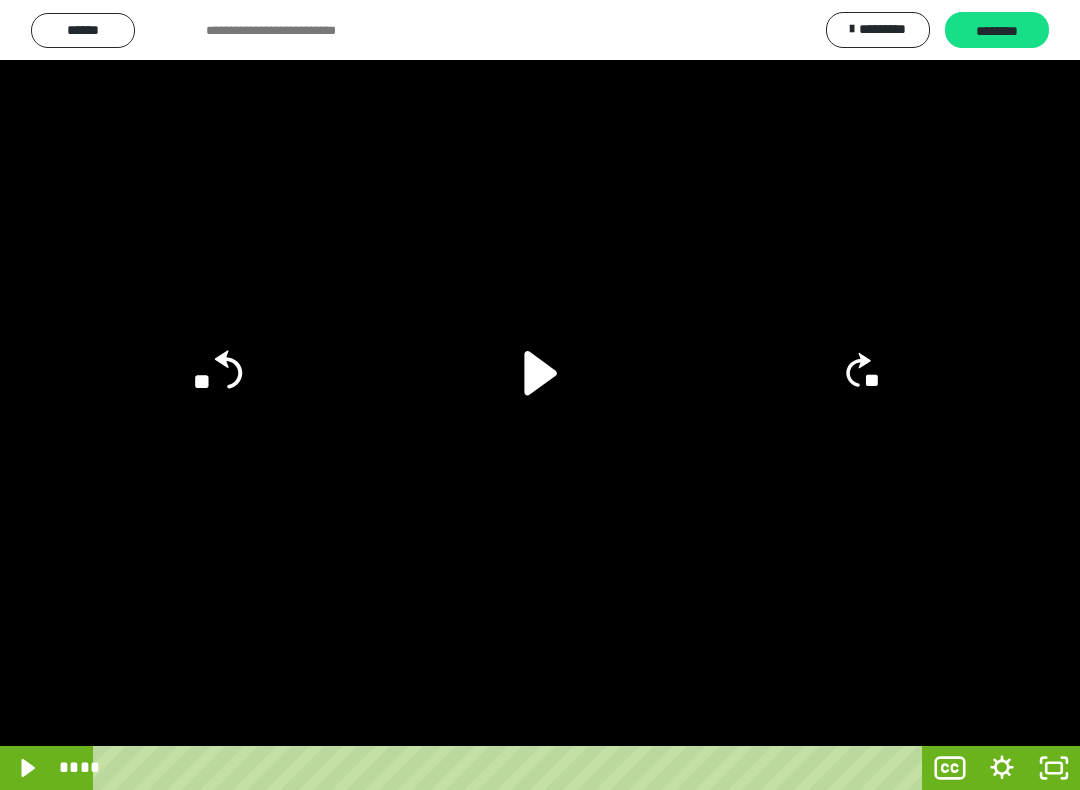 click on "**" 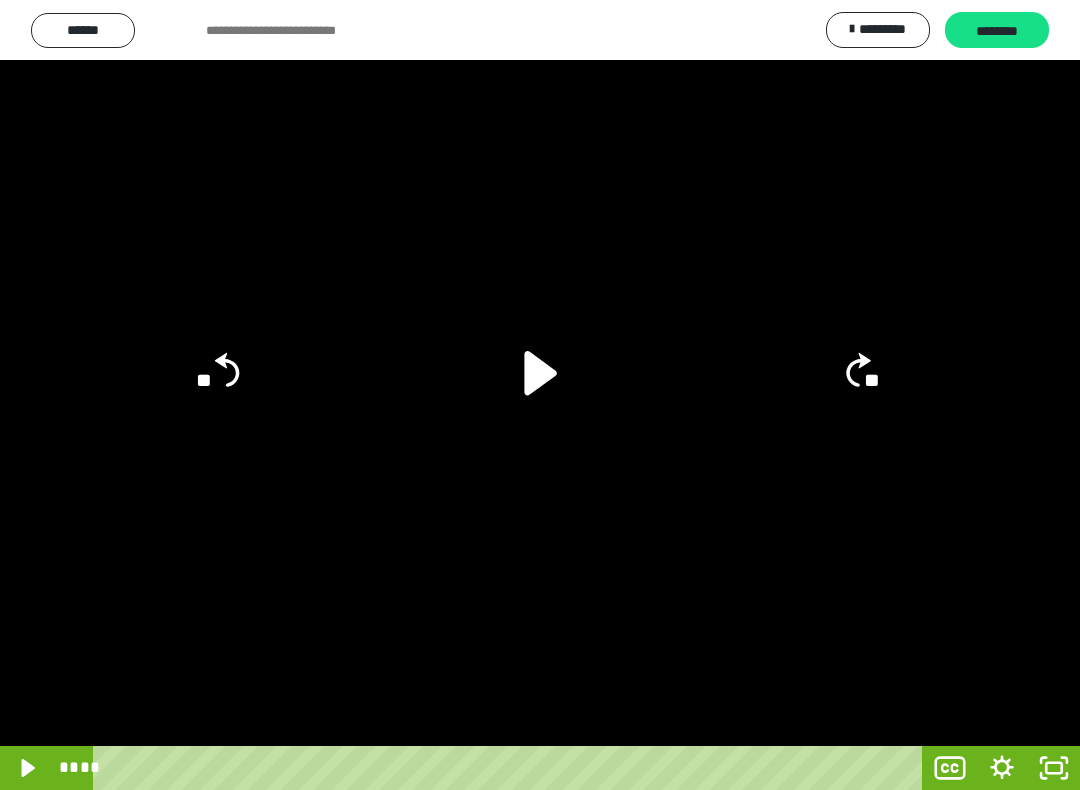click at bounding box center (540, 395) 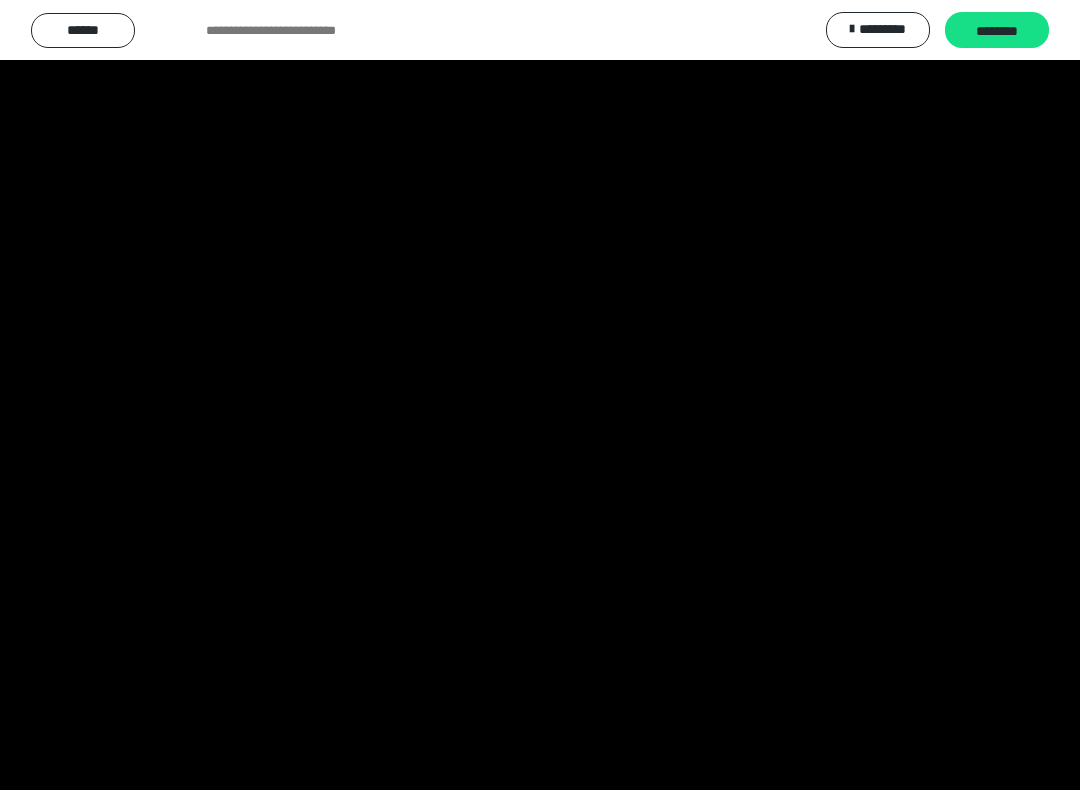 click at bounding box center [540, 395] 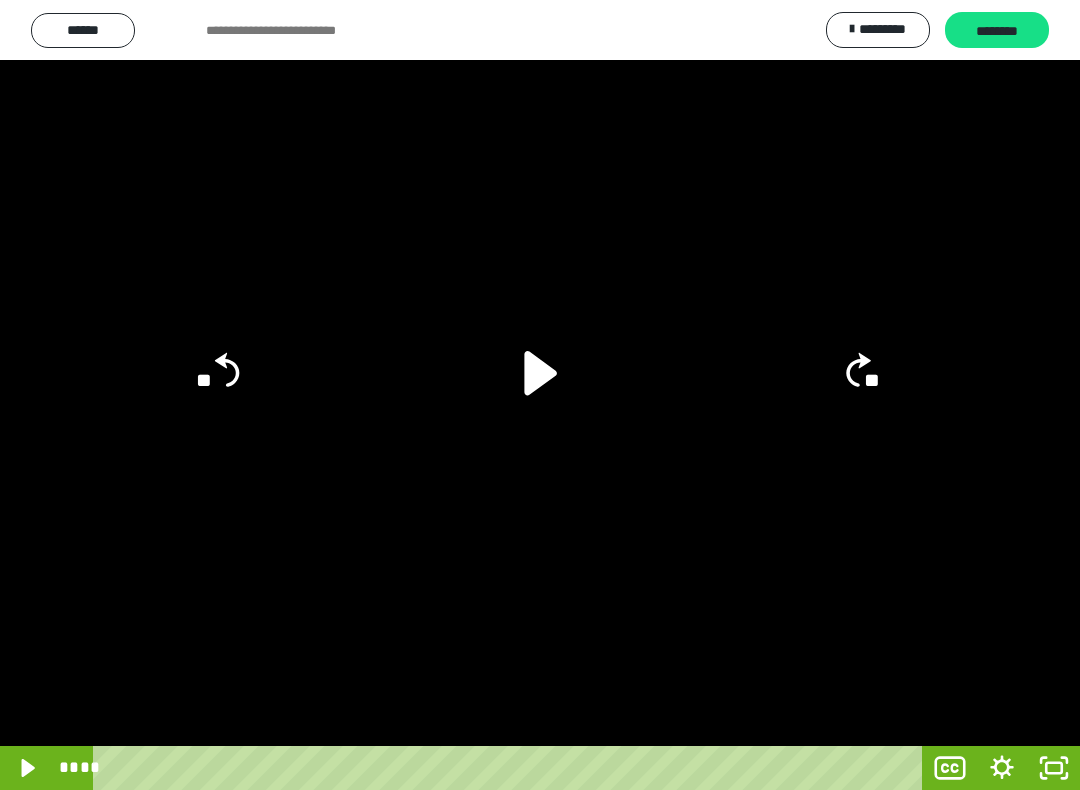 click 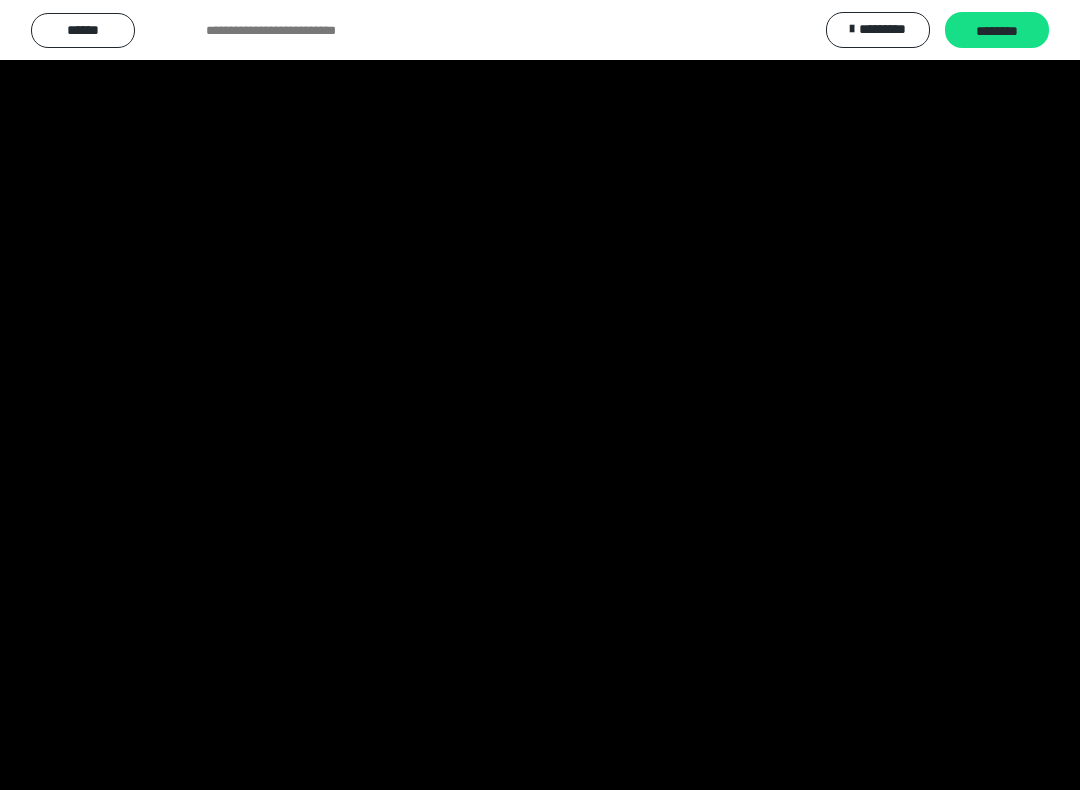 click at bounding box center [540, 395] 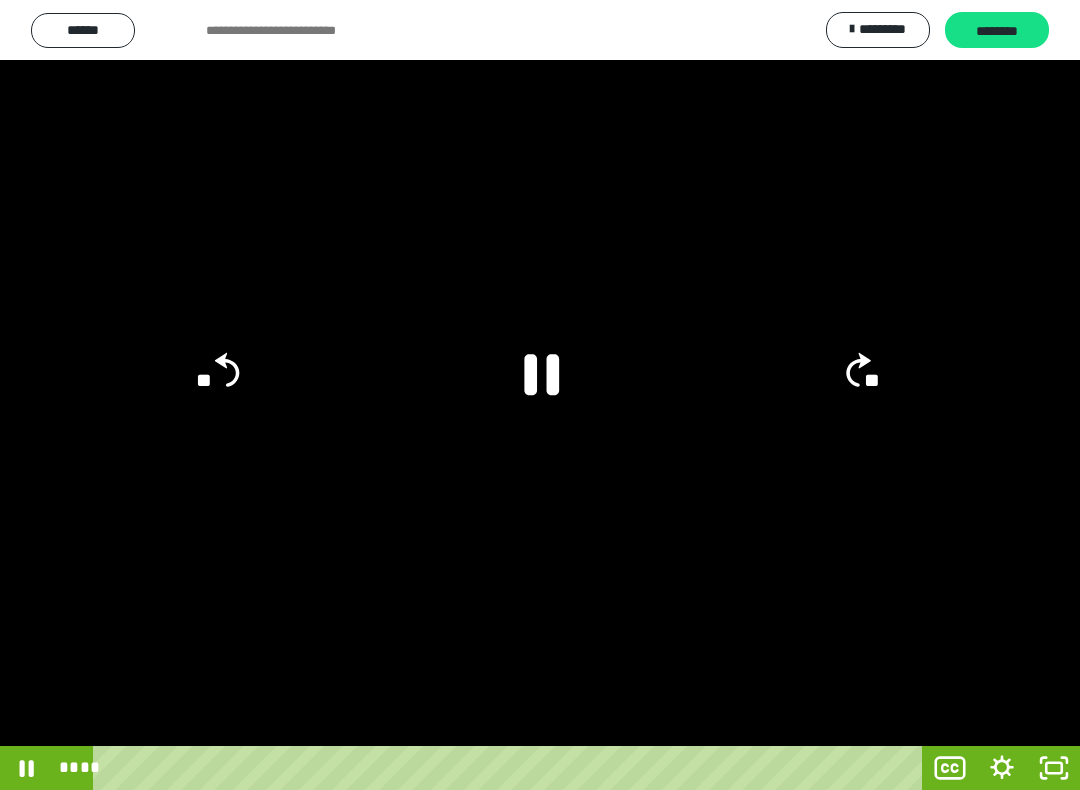 click on "**" 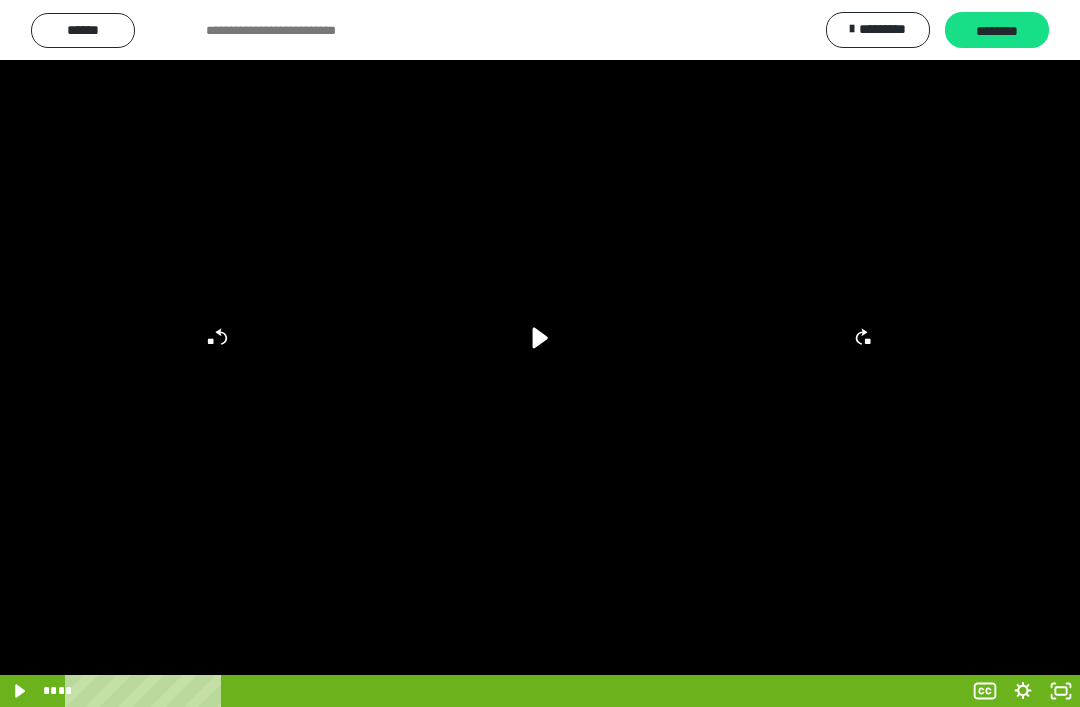 scroll, scrollTop: 0, scrollLeft: 0, axis: both 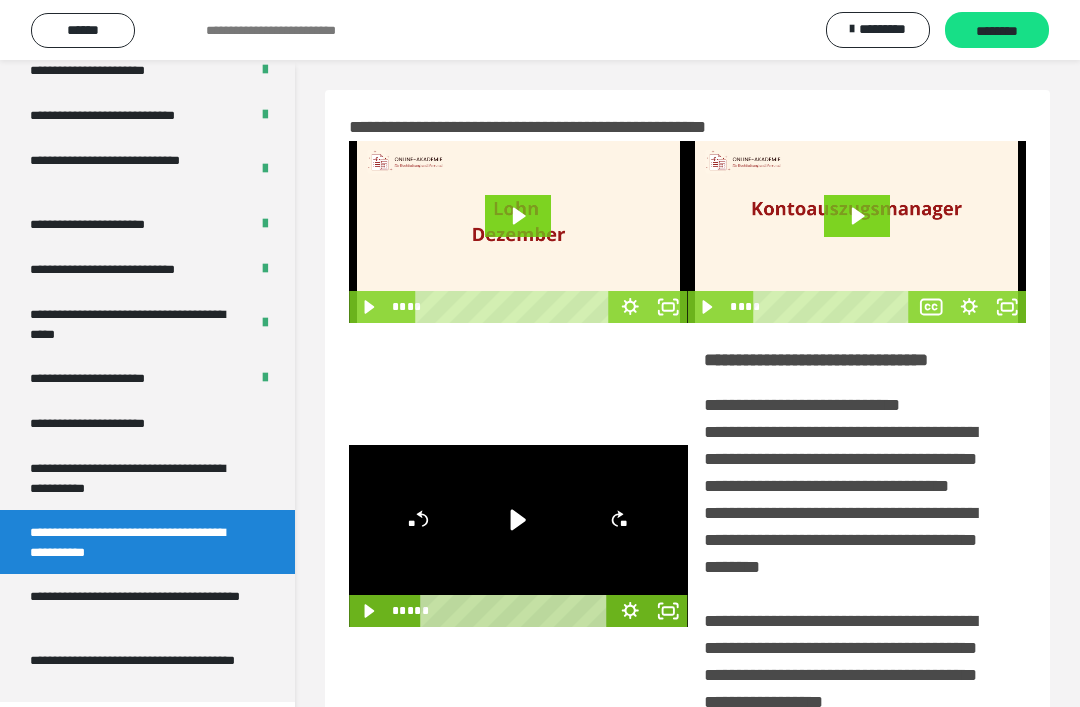 click on "**********" at bounding box center (139, 606) 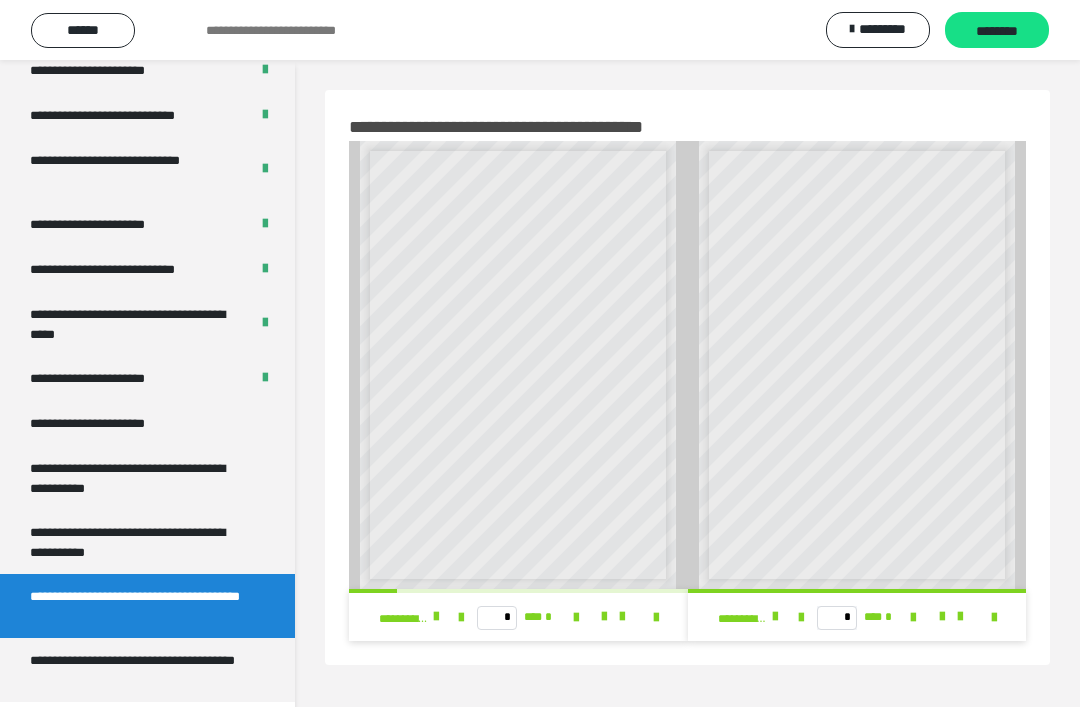 scroll, scrollTop: 70, scrollLeft: 0, axis: vertical 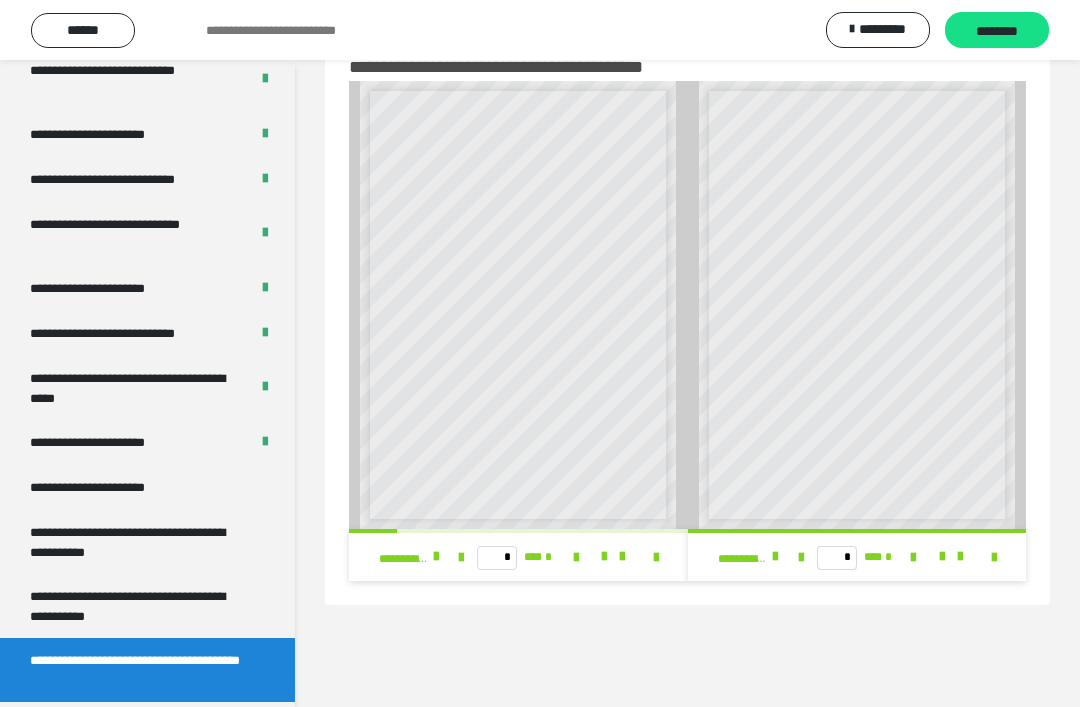 click on "**********" at bounding box center (139, 734) 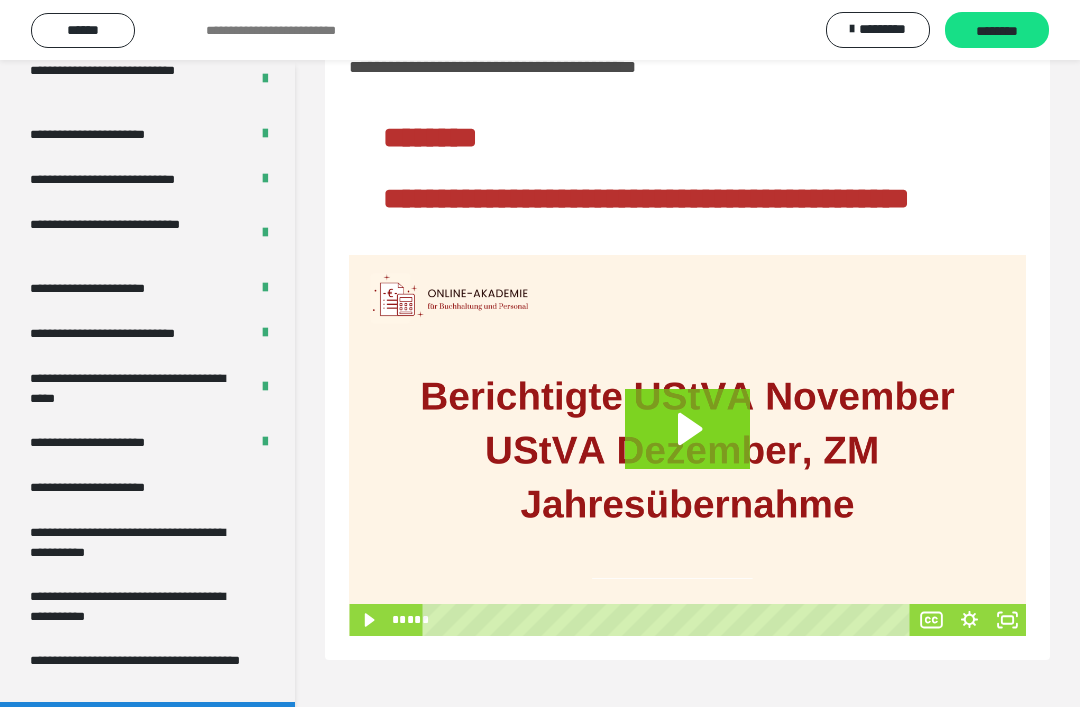 click on "**********" at bounding box center (139, 670) 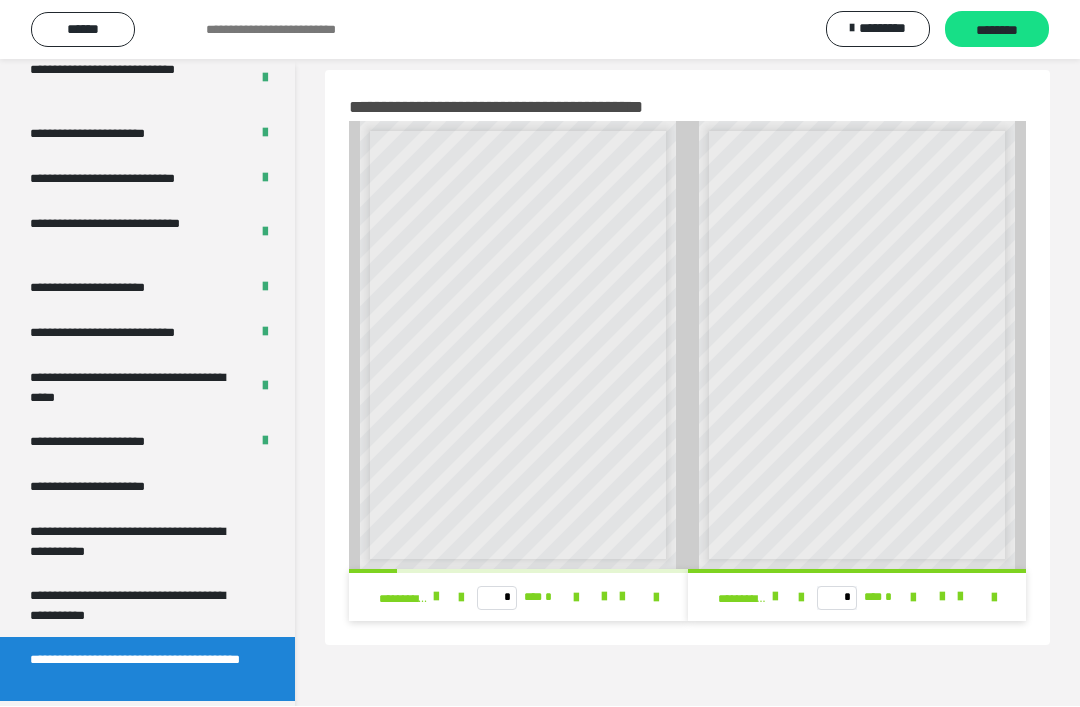 scroll, scrollTop: 20, scrollLeft: 0, axis: vertical 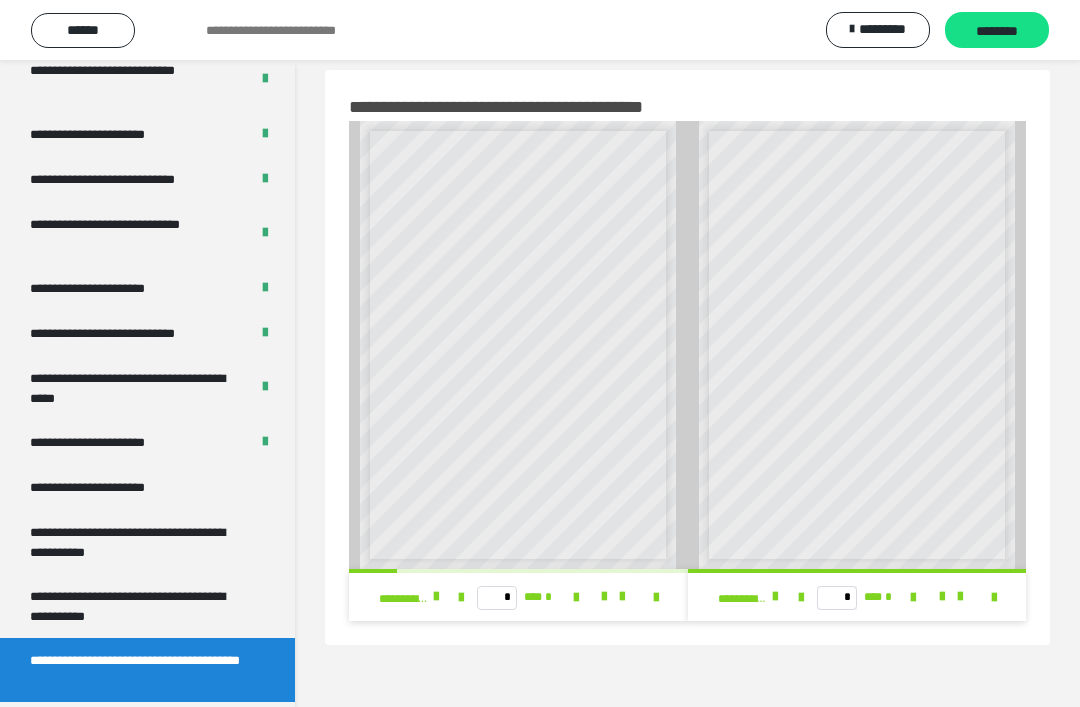 click on "**********" at bounding box center [742, 599] 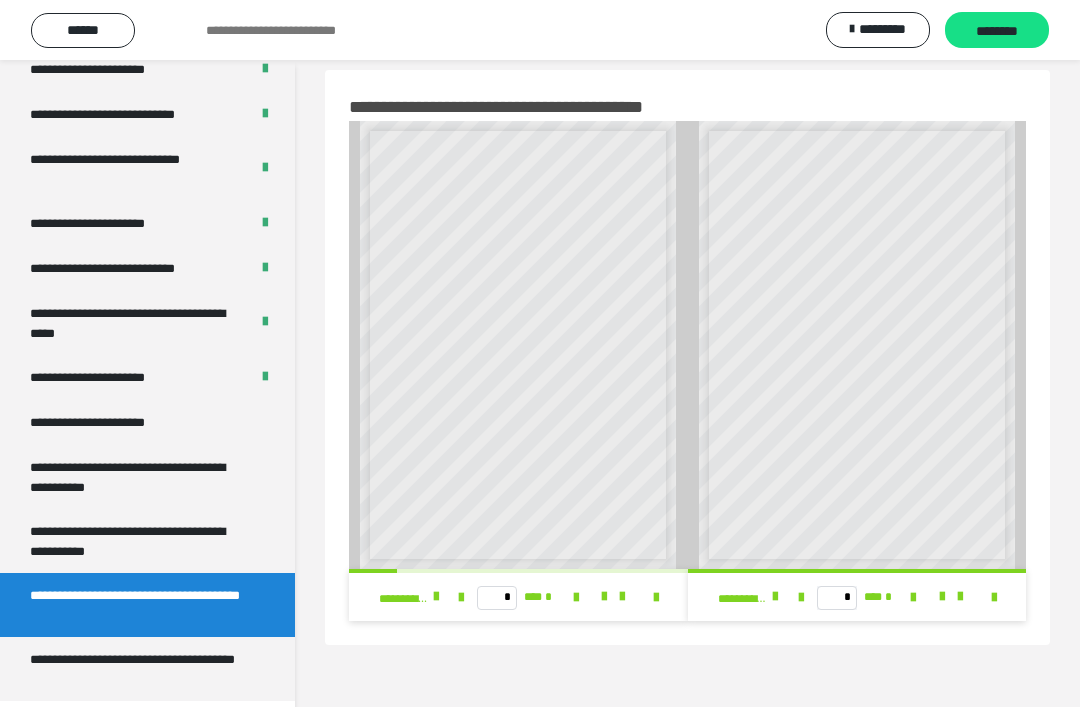 scroll, scrollTop: 3736, scrollLeft: 0, axis: vertical 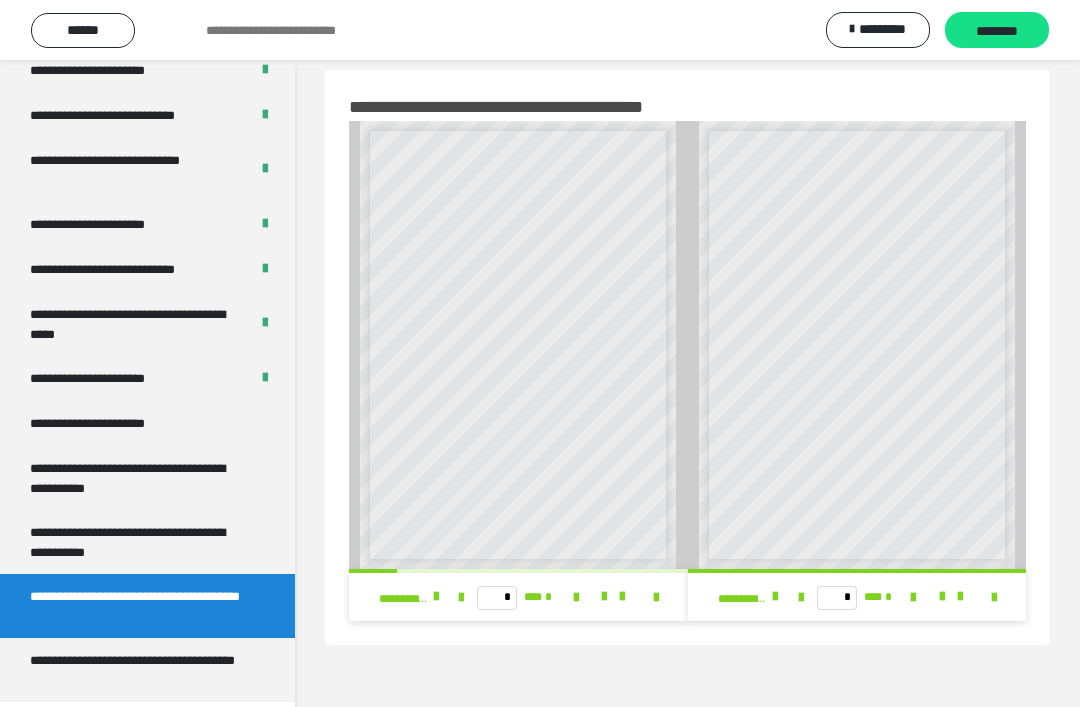 click on "**********" at bounding box center (139, 670) 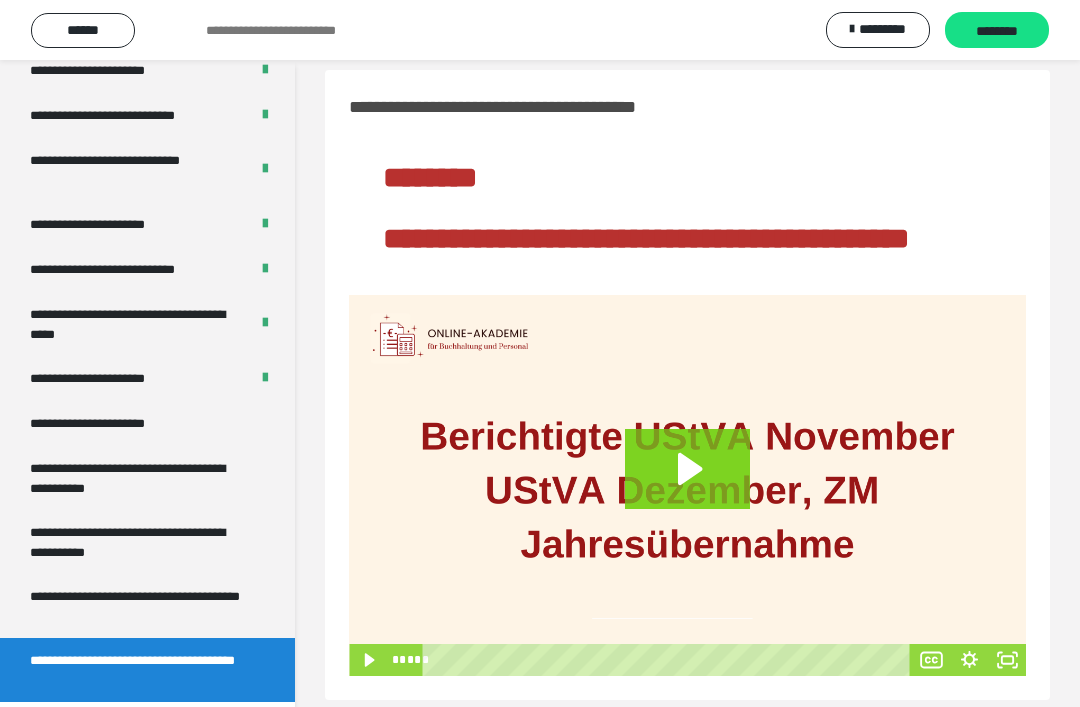 scroll, scrollTop: 19, scrollLeft: 0, axis: vertical 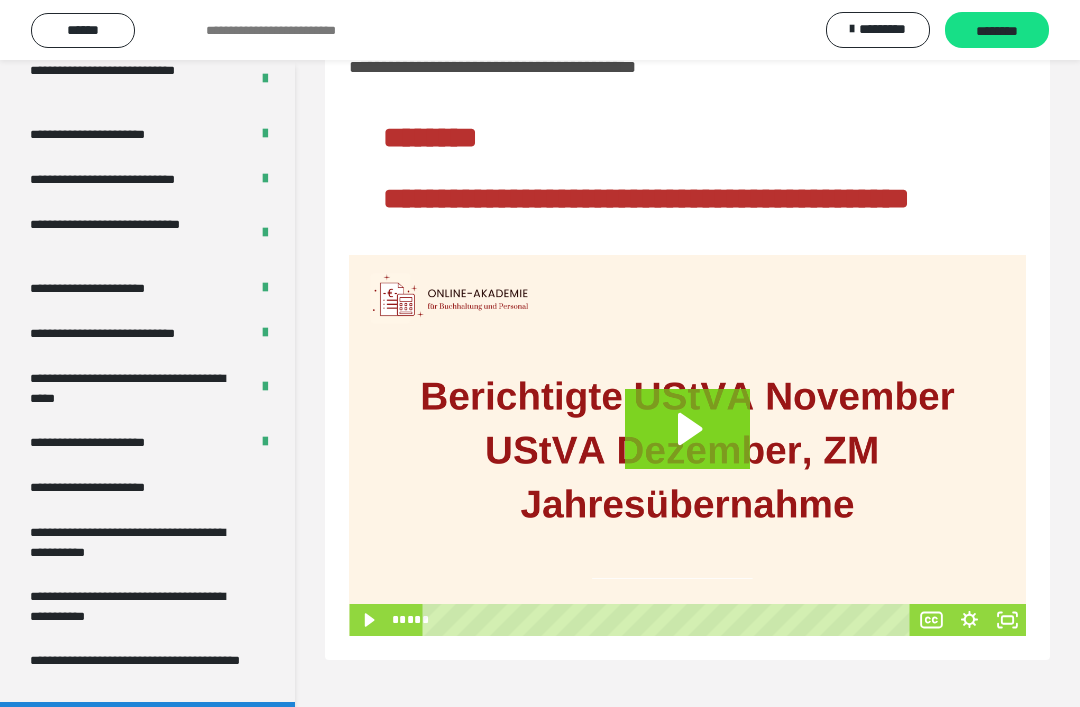 click on "**********" at bounding box center [111, 487] 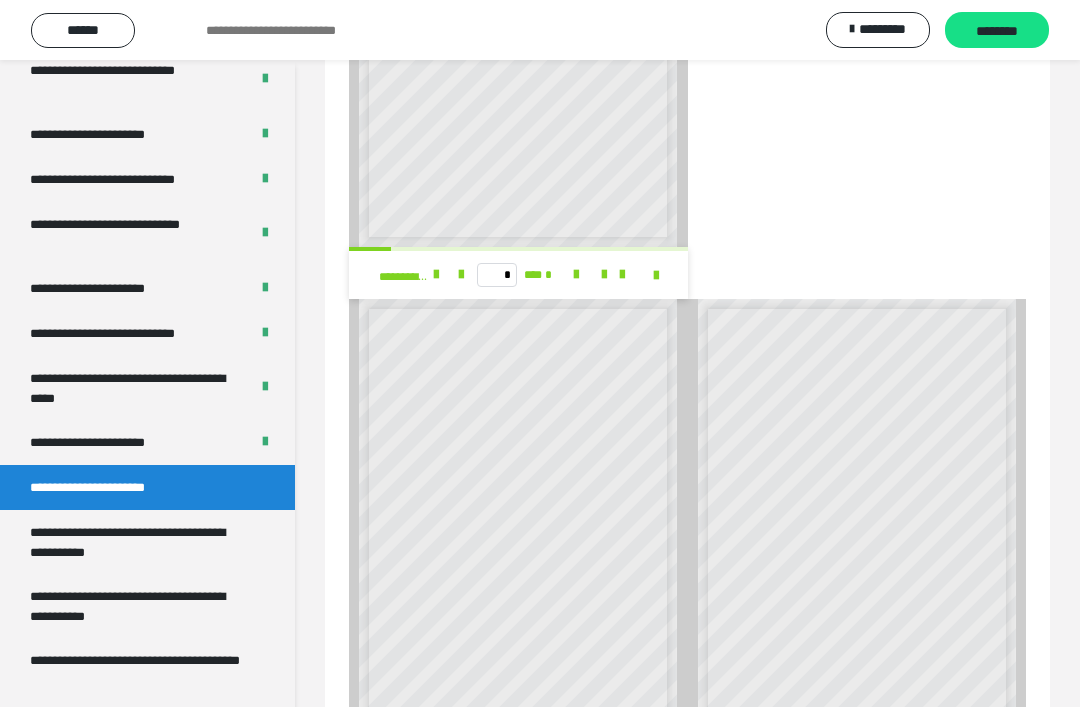 scroll, scrollTop: 2088, scrollLeft: 0, axis: vertical 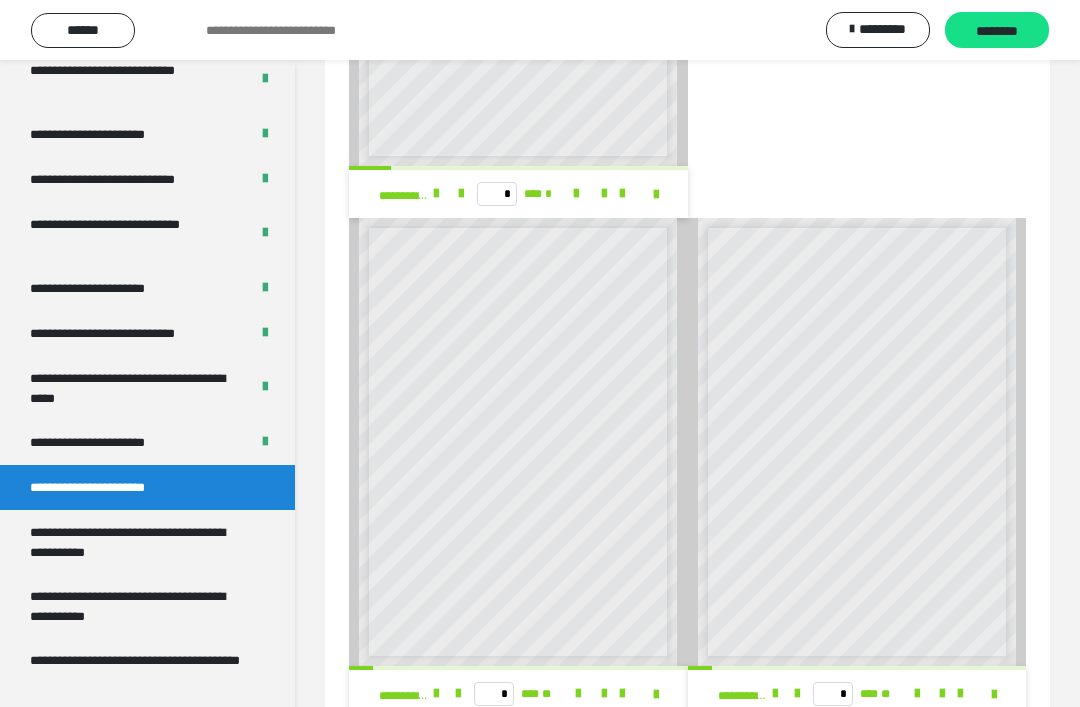 click on "**********" at bounding box center (139, 734) 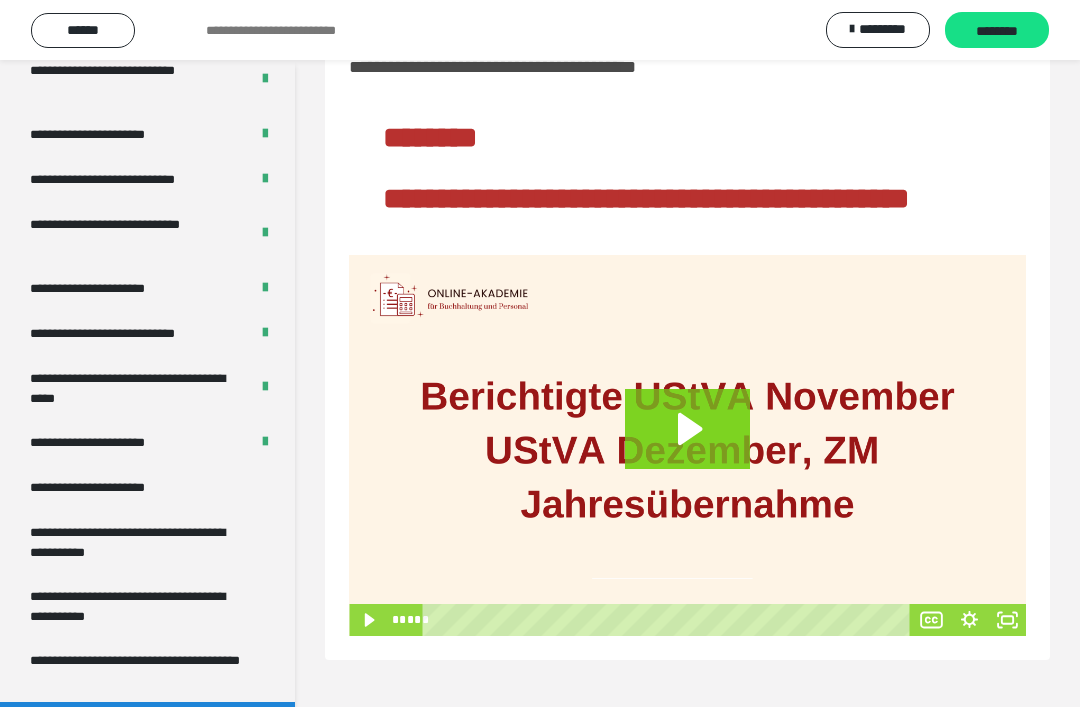 scroll, scrollTop: 0, scrollLeft: 0, axis: both 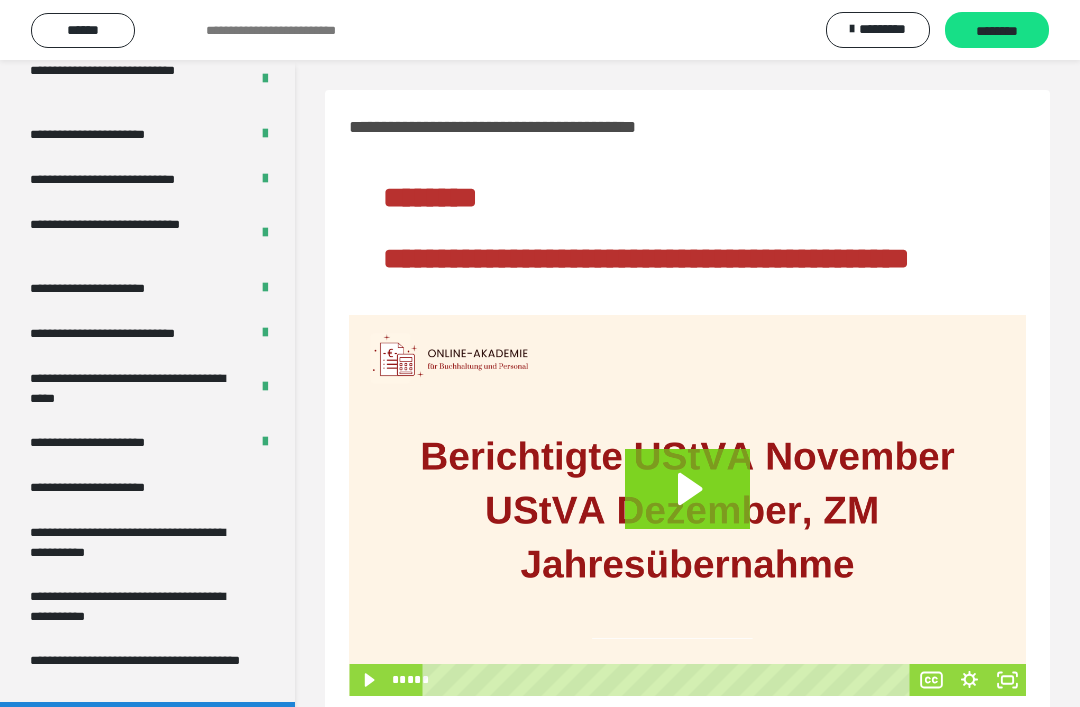 click 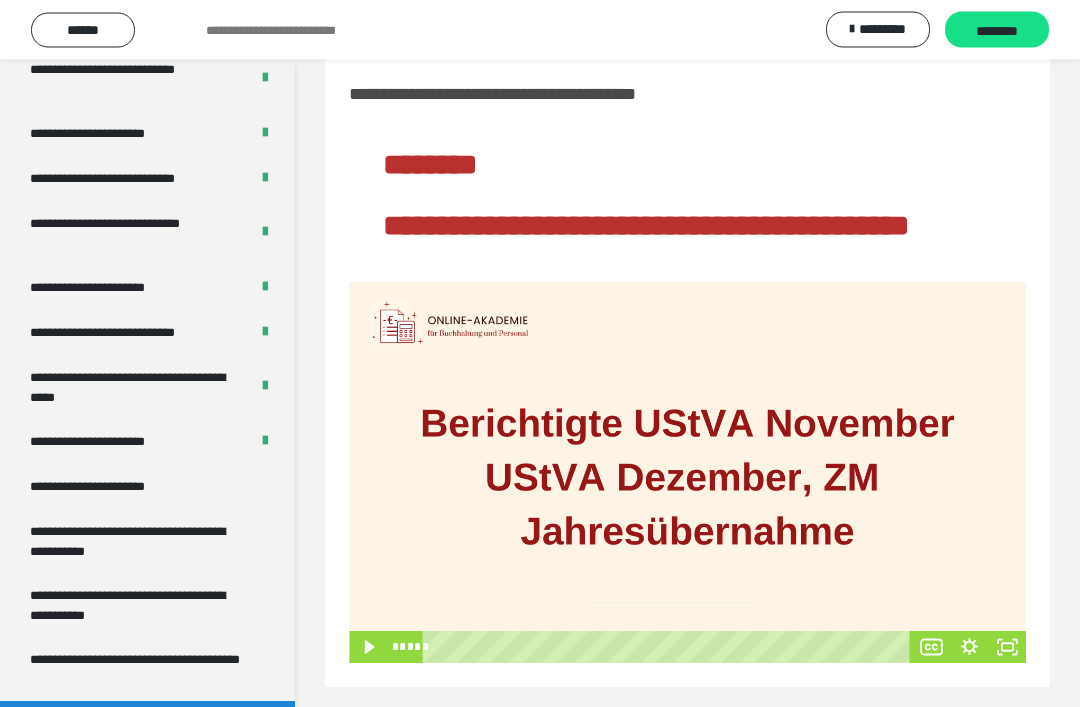 scroll, scrollTop: 60, scrollLeft: 0, axis: vertical 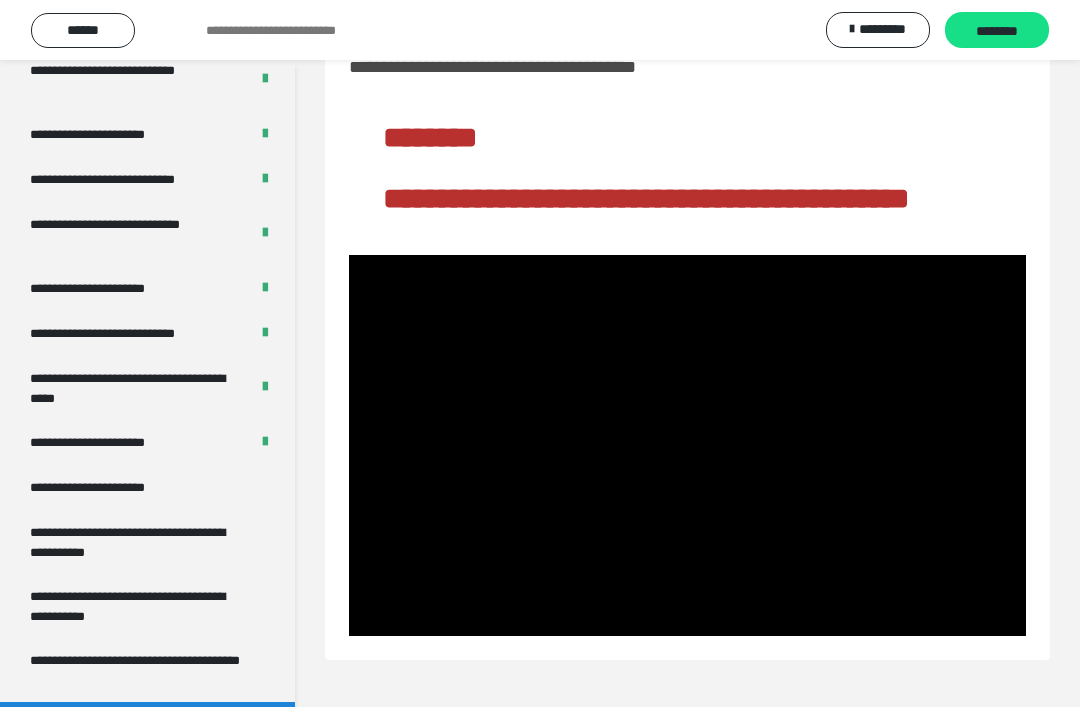 click 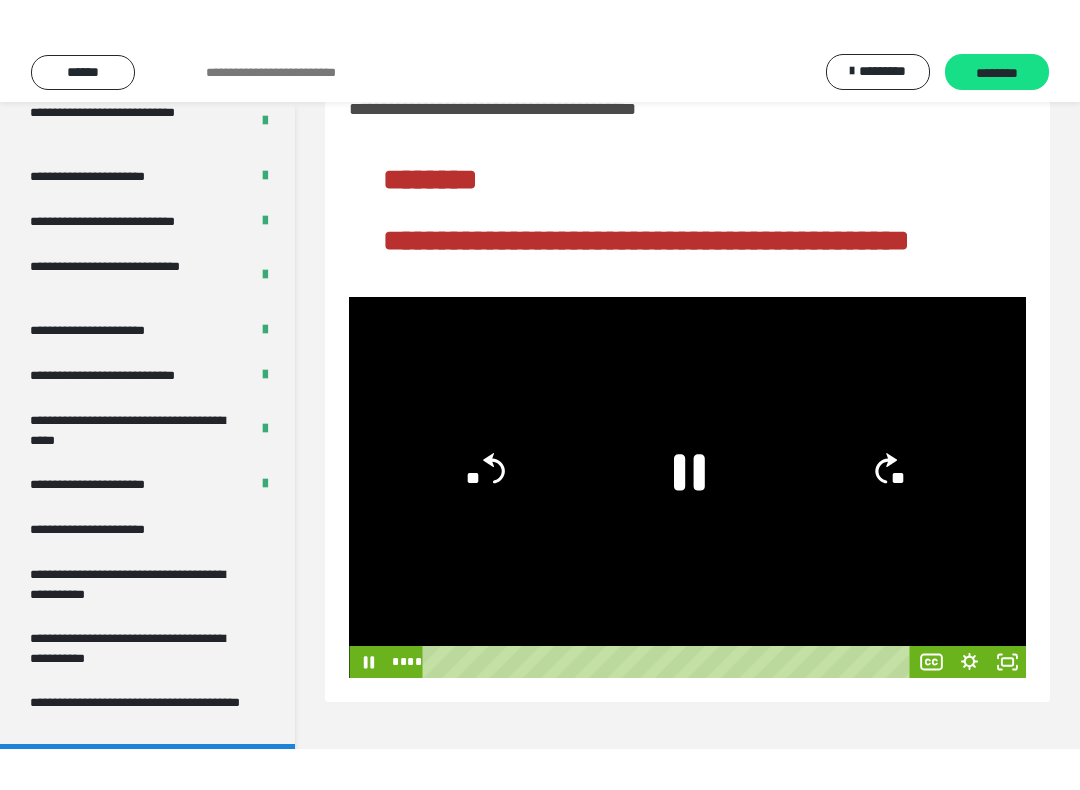 scroll, scrollTop: 20, scrollLeft: 0, axis: vertical 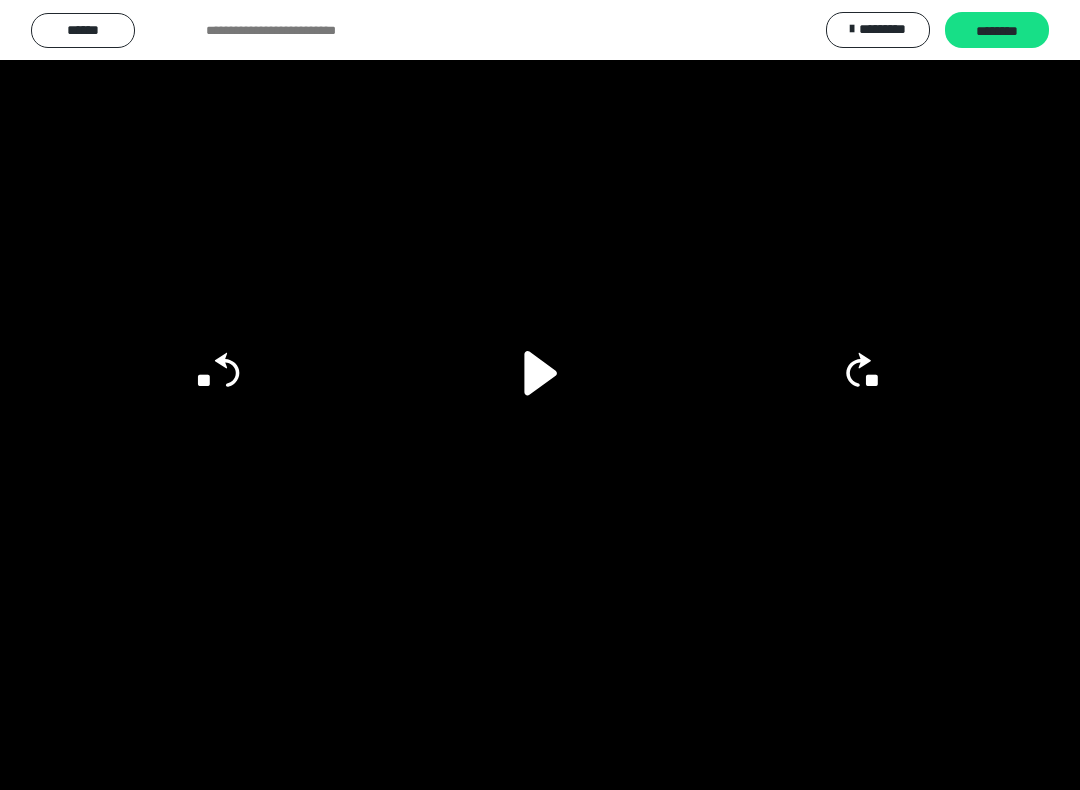 click at bounding box center (540, 395) 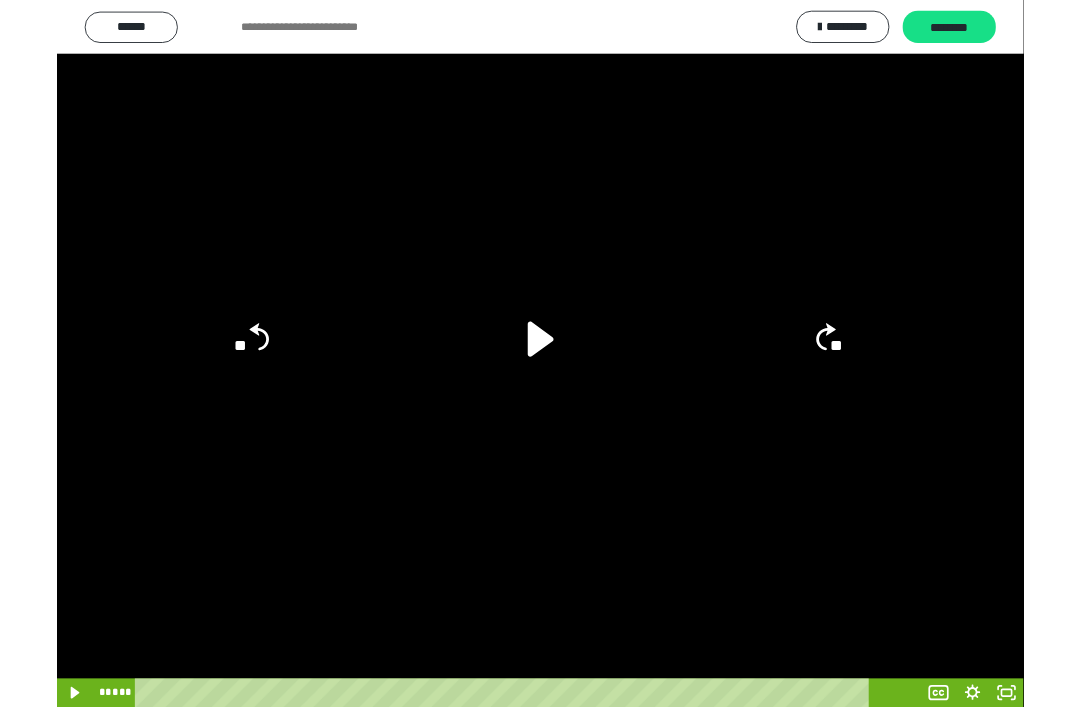scroll, scrollTop: 60, scrollLeft: 0, axis: vertical 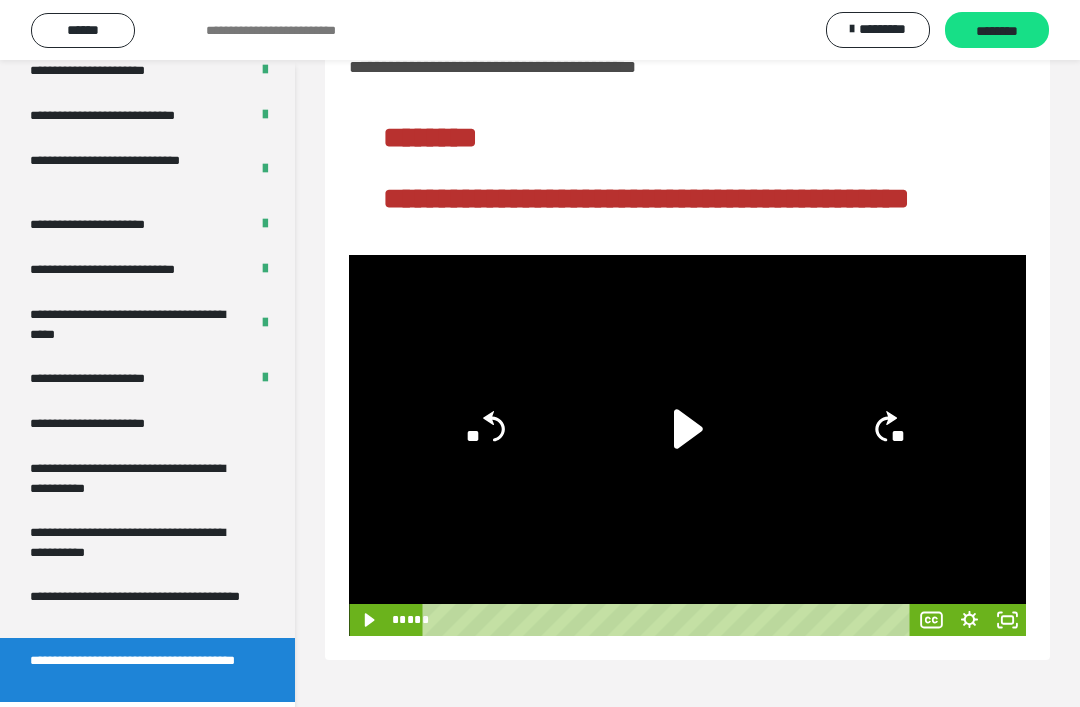 click on "**********" at bounding box center (139, 606) 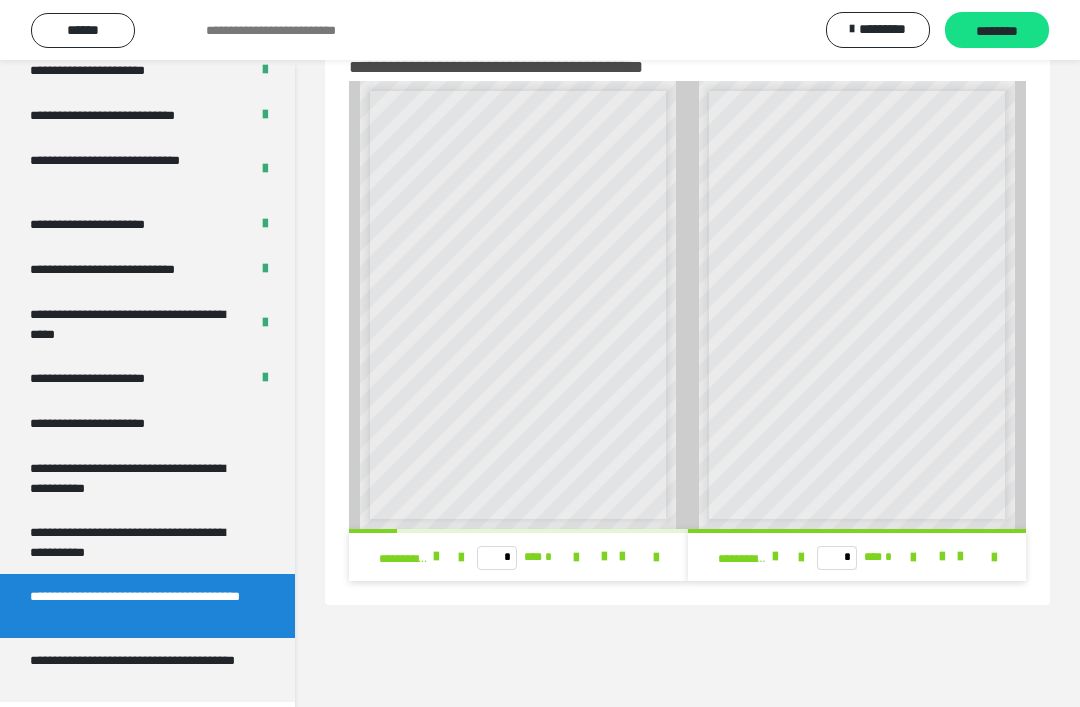 scroll, scrollTop: 0, scrollLeft: 0, axis: both 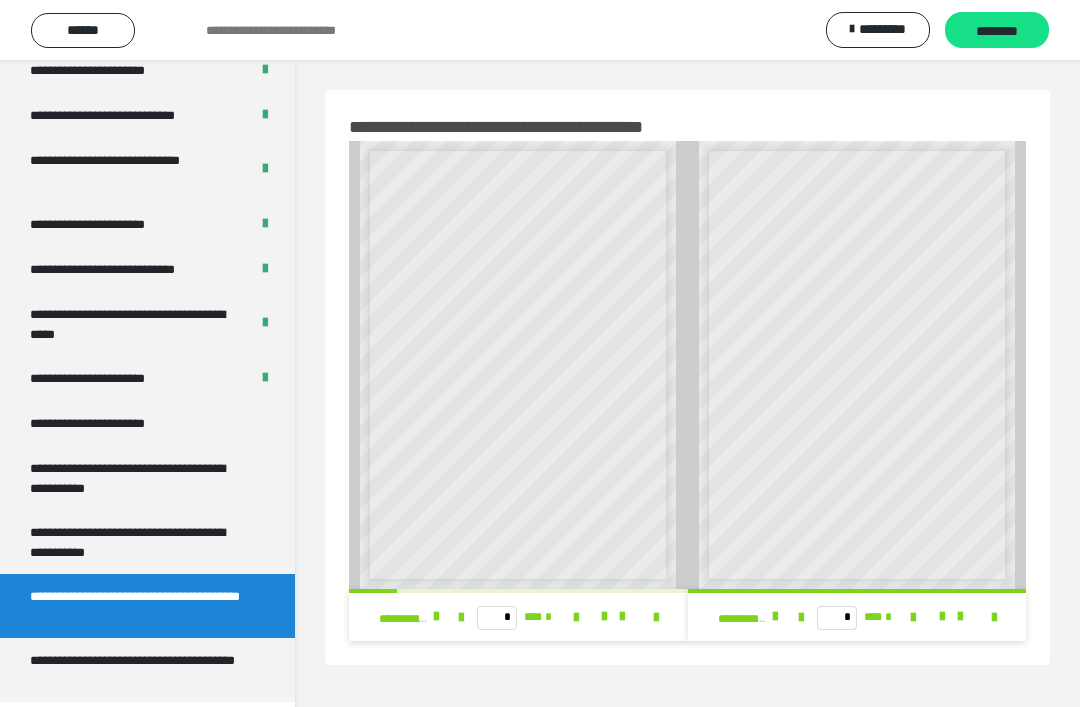 click on "**********" at bounding box center [139, 542] 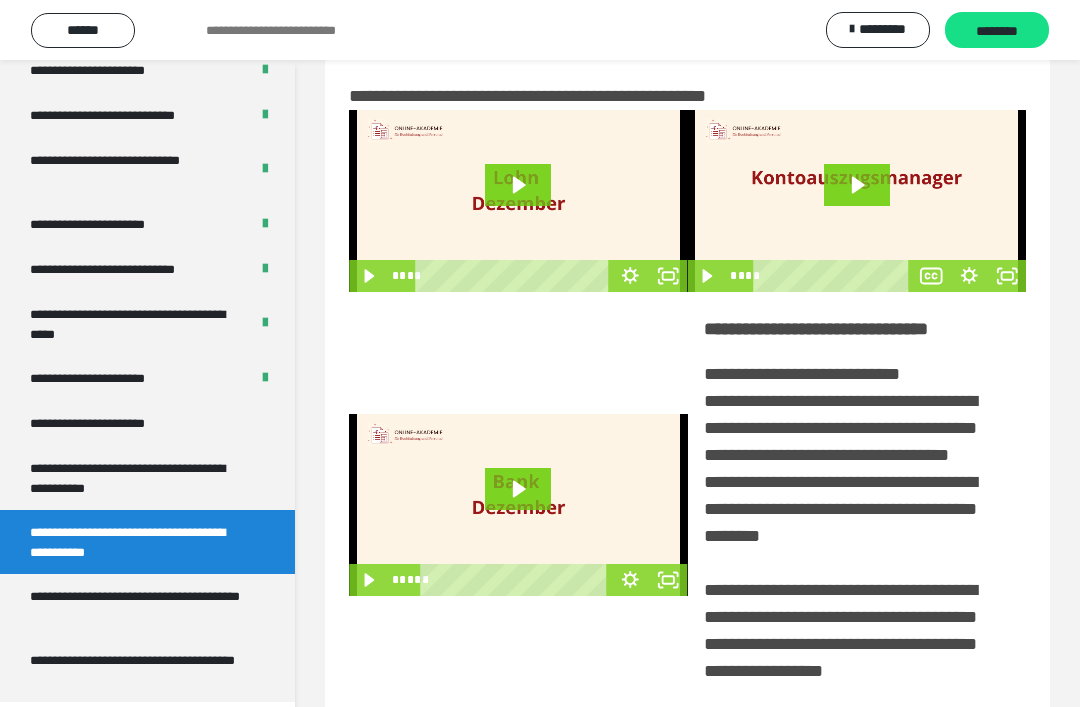 scroll, scrollTop: 156, scrollLeft: 0, axis: vertical 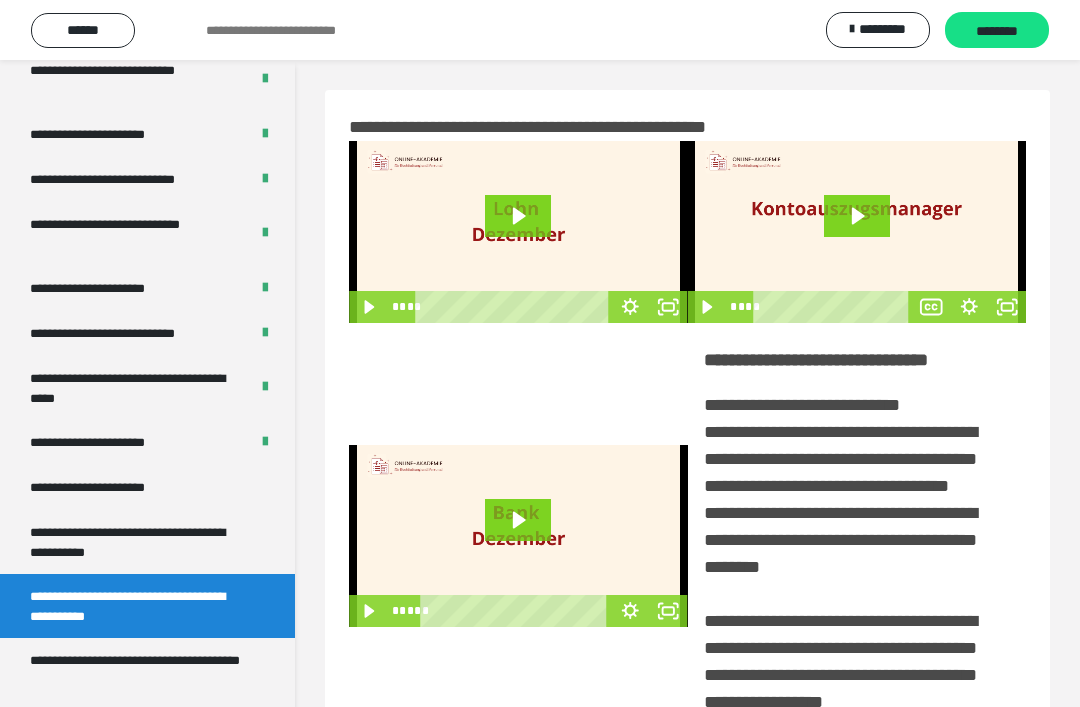 click on "**********" at bounding box center [139, 542] 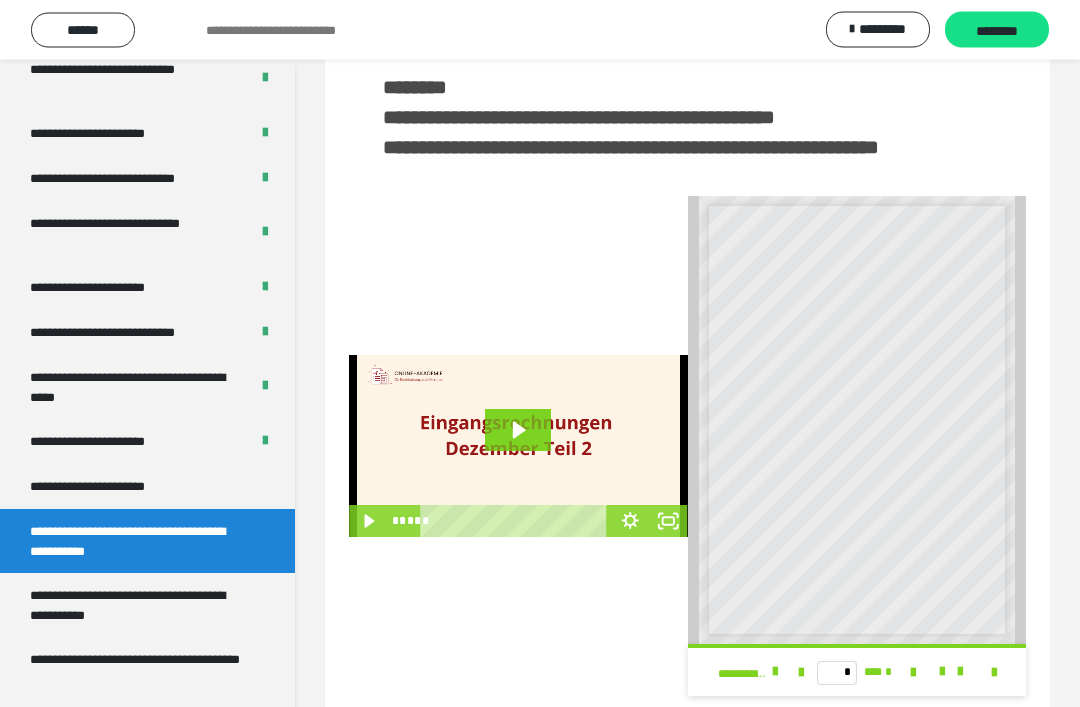 scroll, scrollTop: 302, scrollLeft: 0, axis: vertical 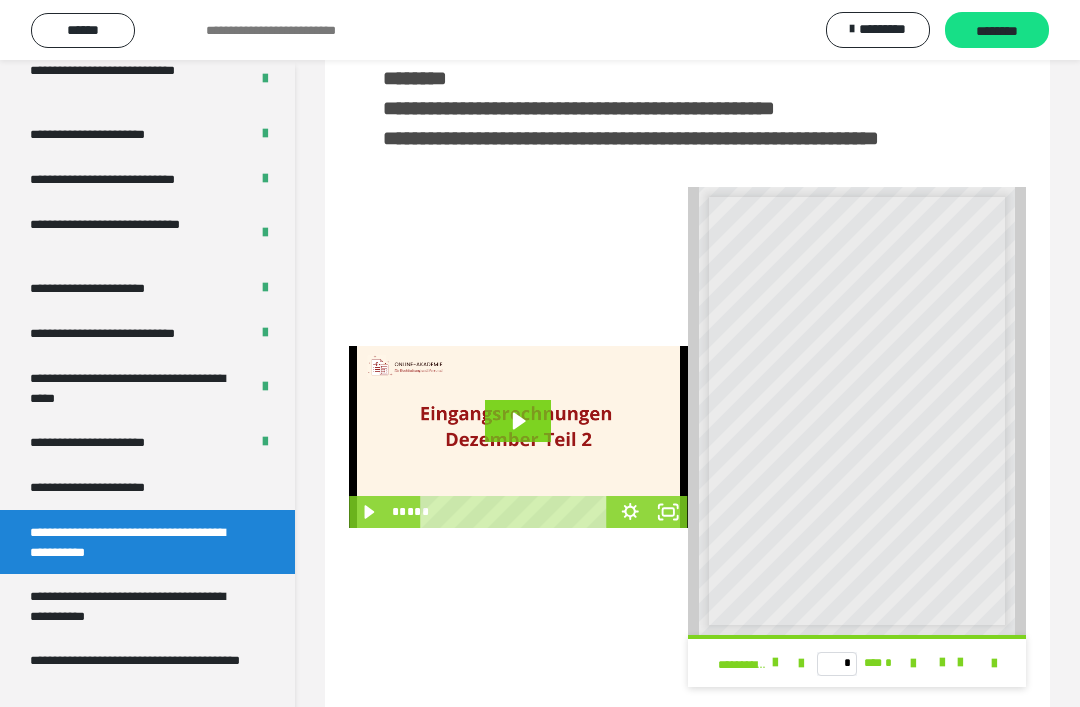 click 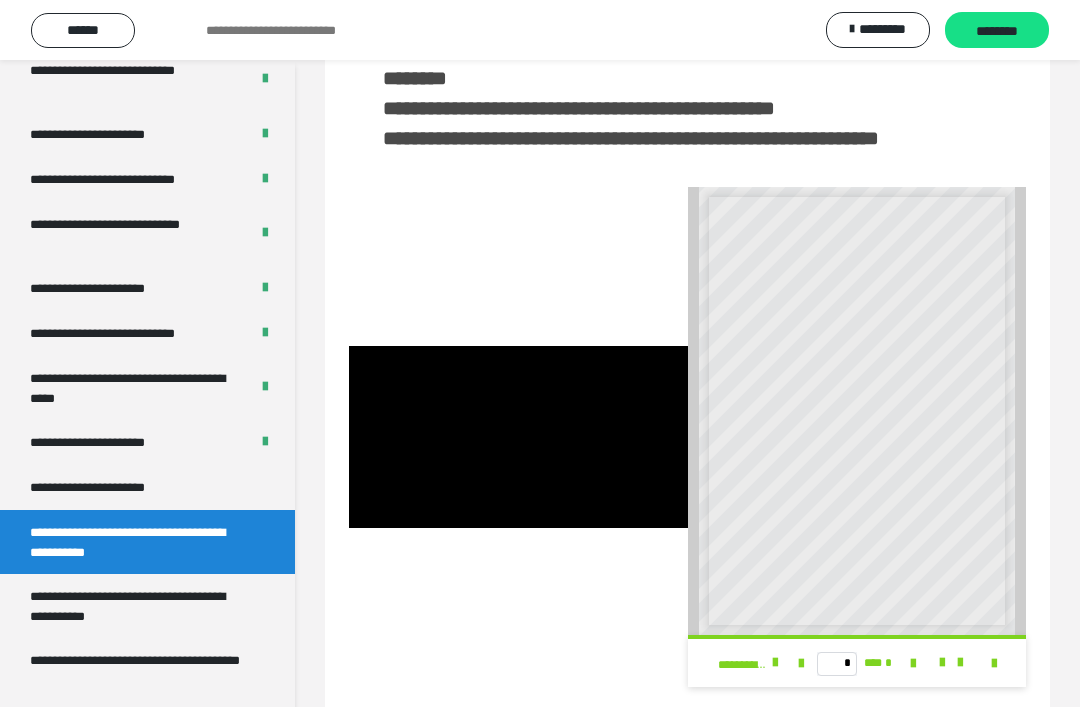 click 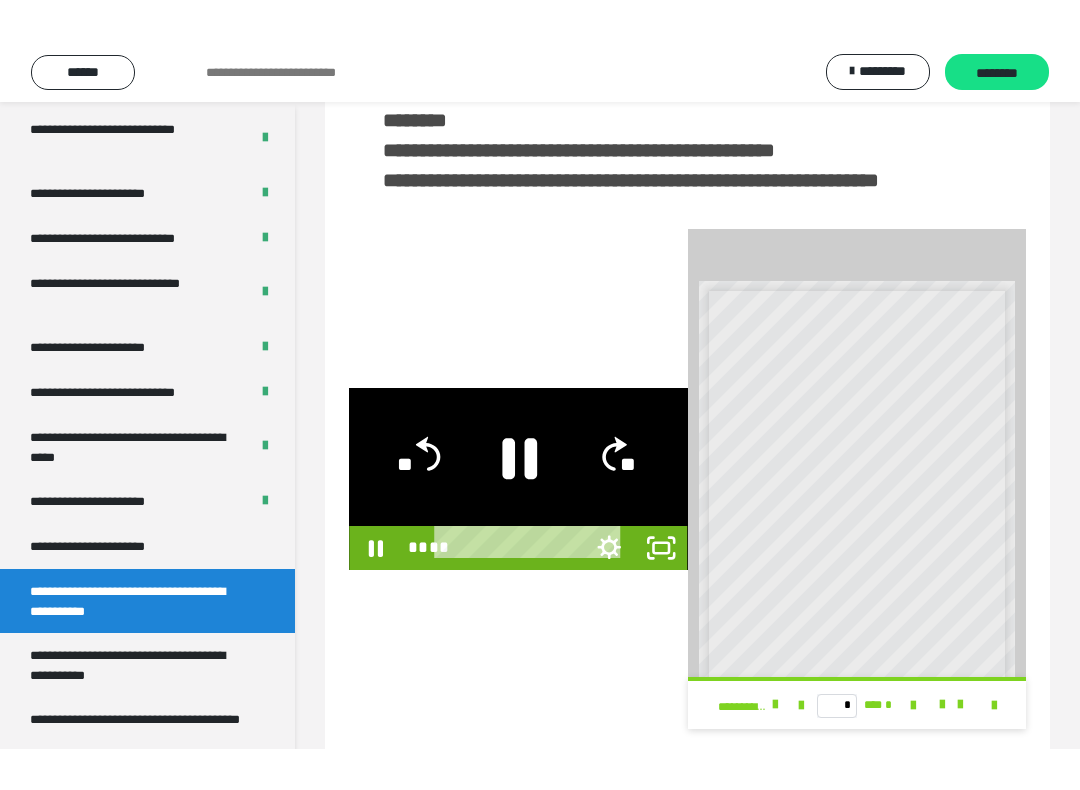 scroll, scrollTop: 20, scrollLeft: 0, axis: vertical 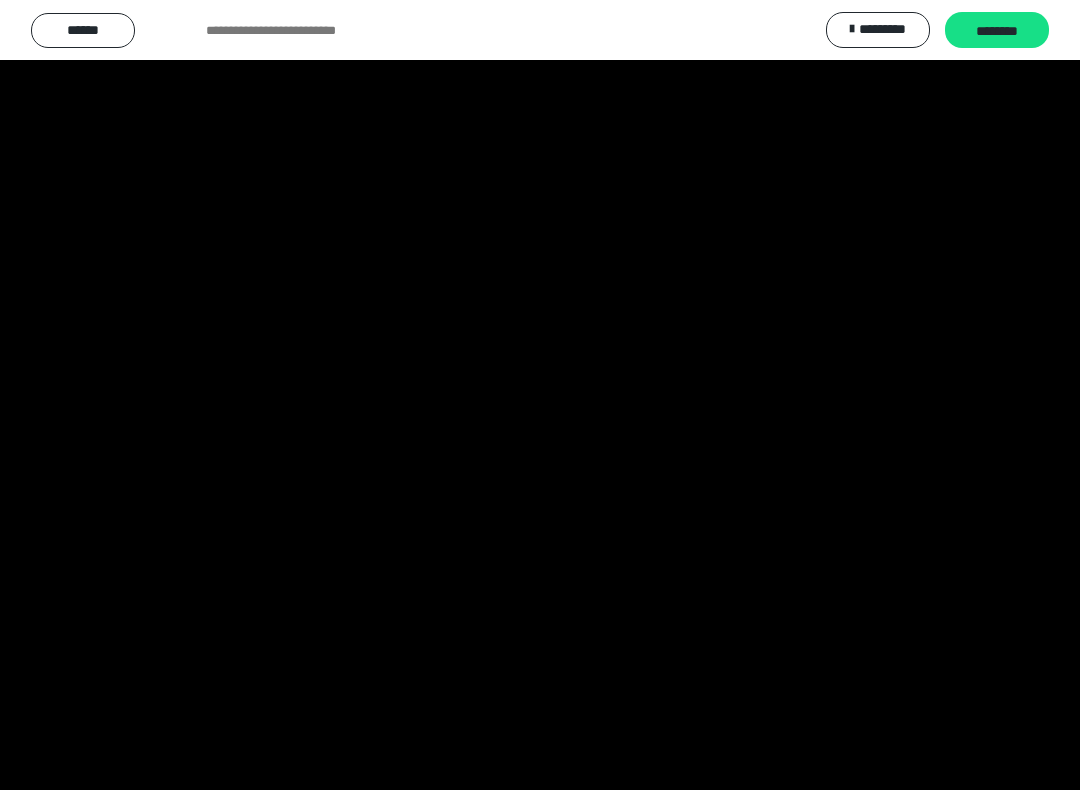 click at bounding box center (540, 395) 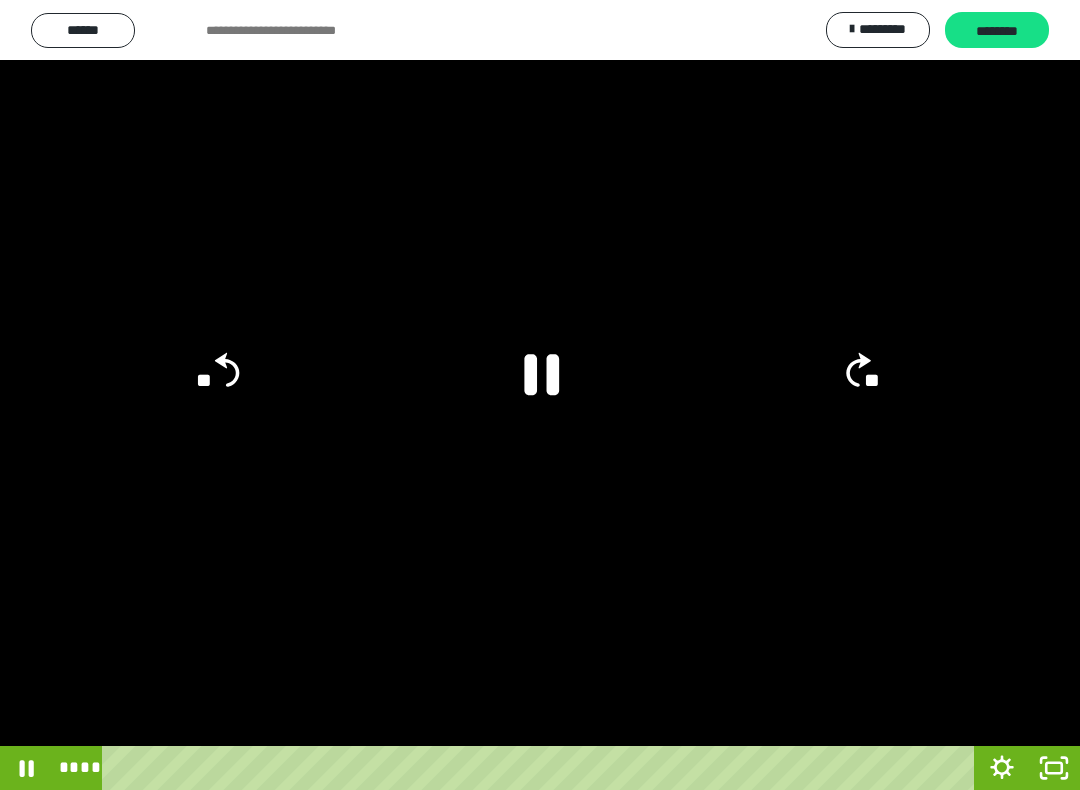 click at bounding box center [540, 395] 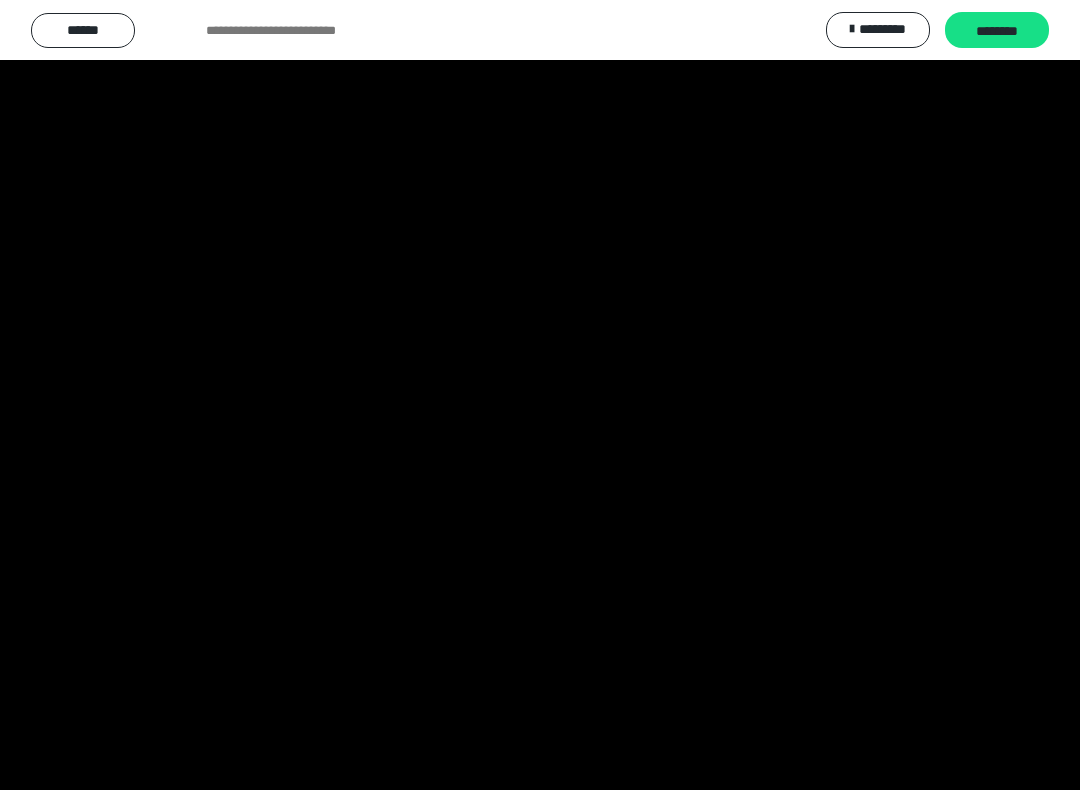 click at bounding box center (540, 395) 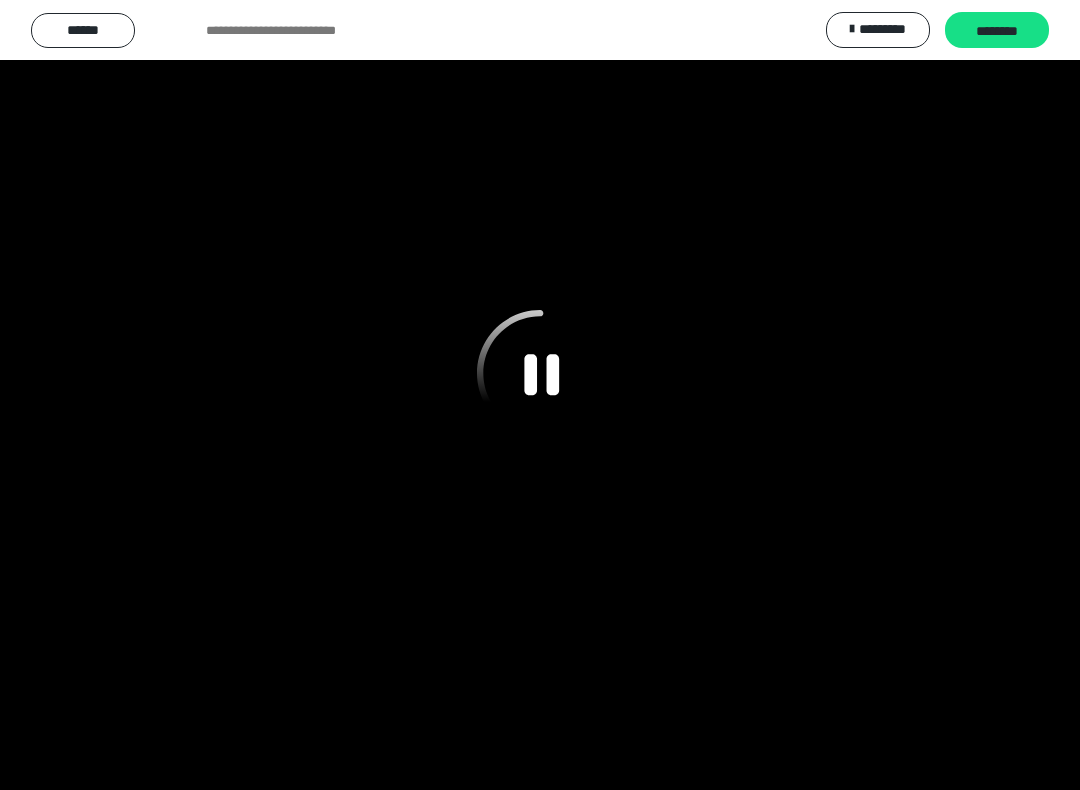 click at bounding box center (540, 395) 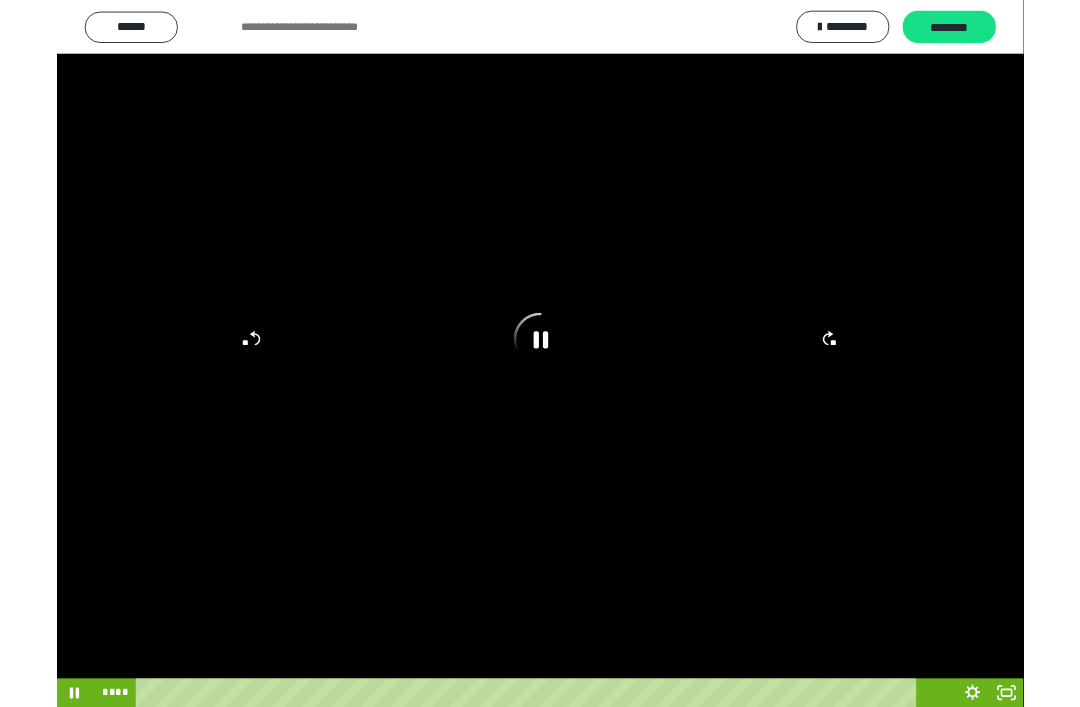scroll, scrollTop: 302, scrollLeft: 0, axis: vertical 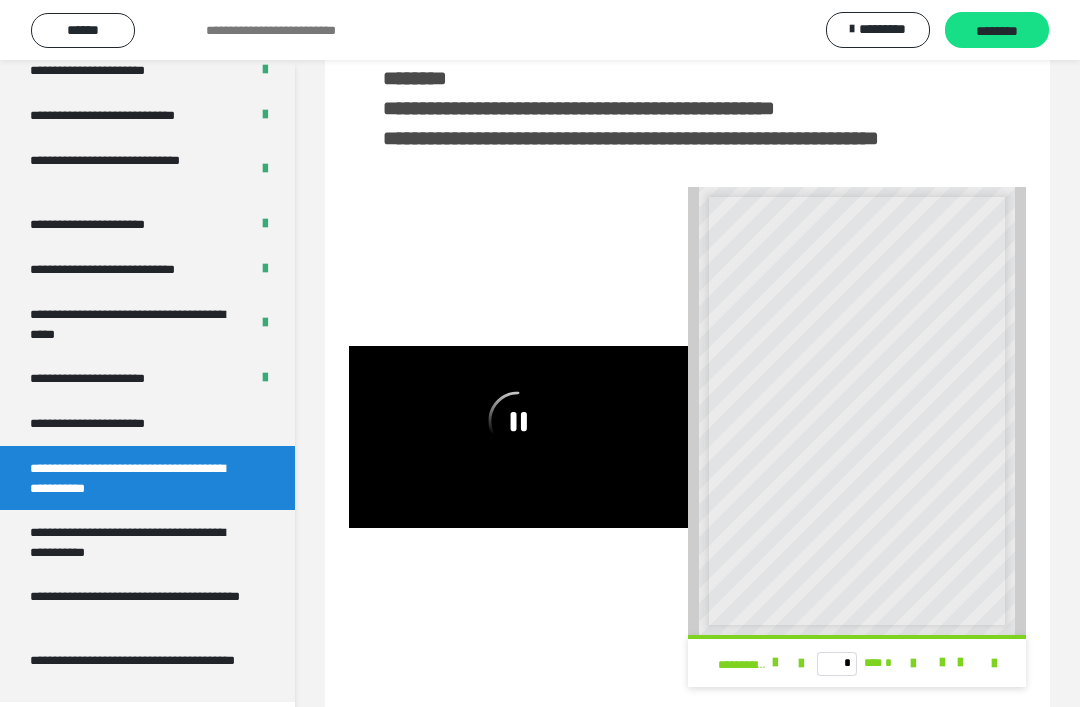 click on "**********" at bounding box center [139, 542] 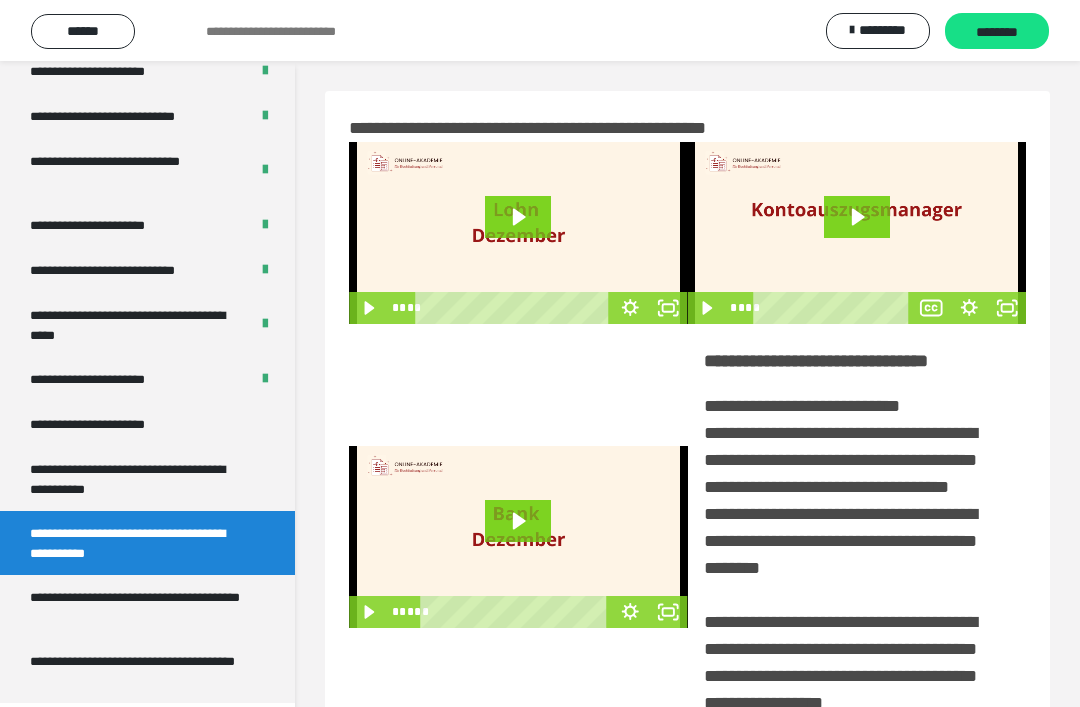 scroll, scrollTop: 126, scrollLeft: 0, axis: vertical 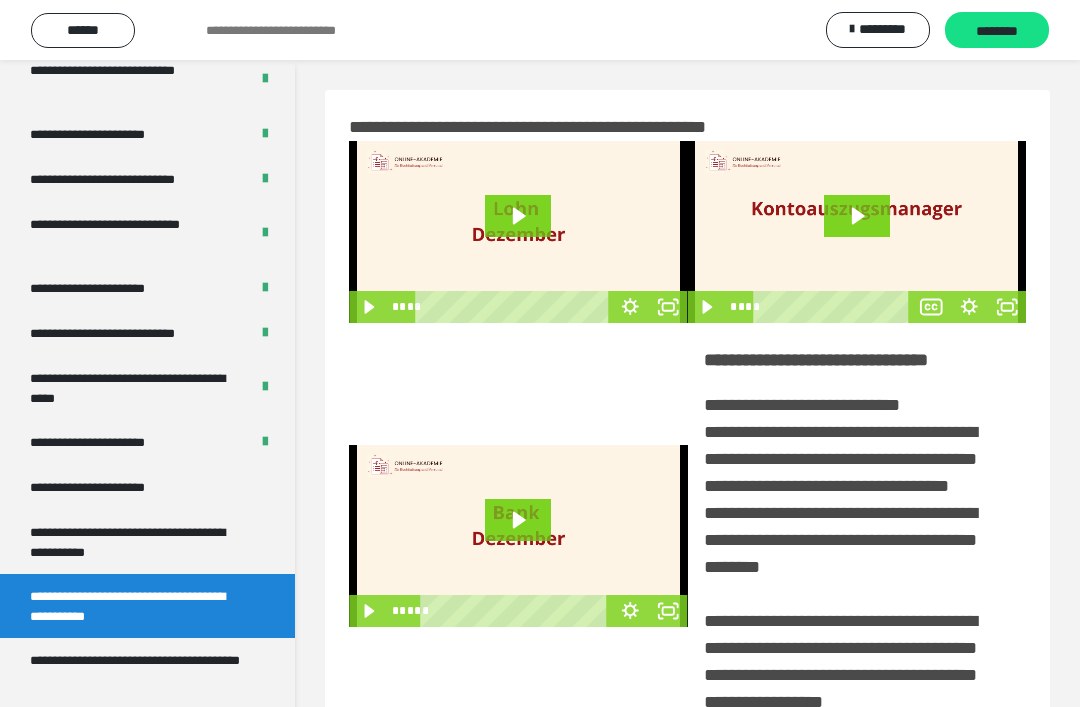 click 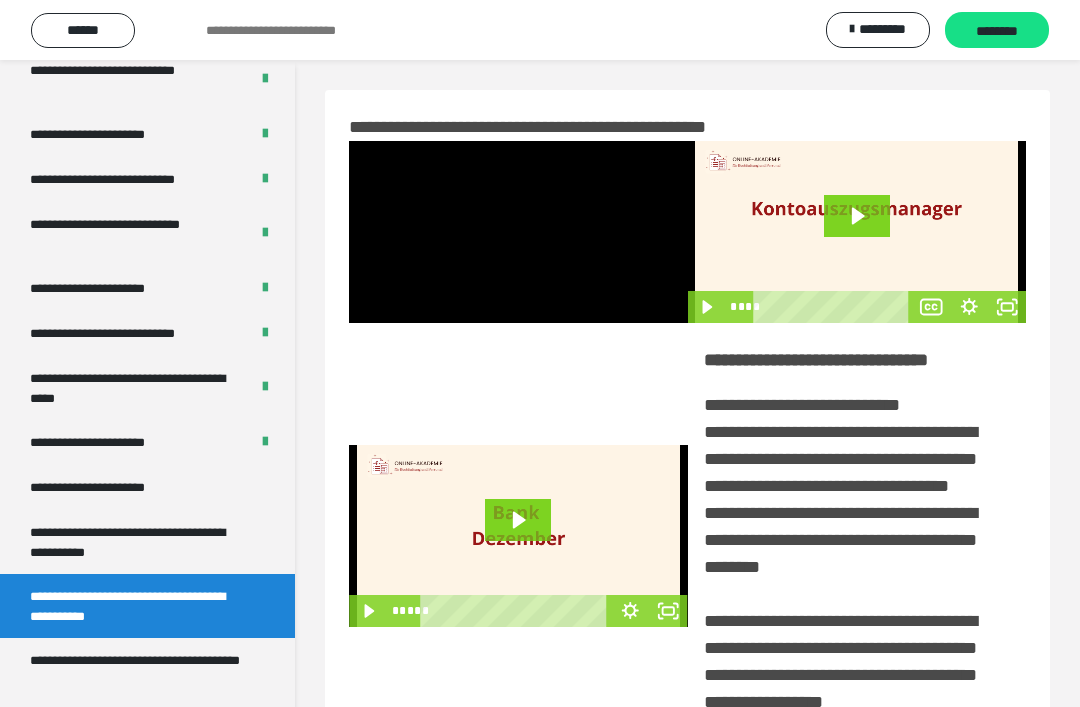 click at bounding box center (518, 232) 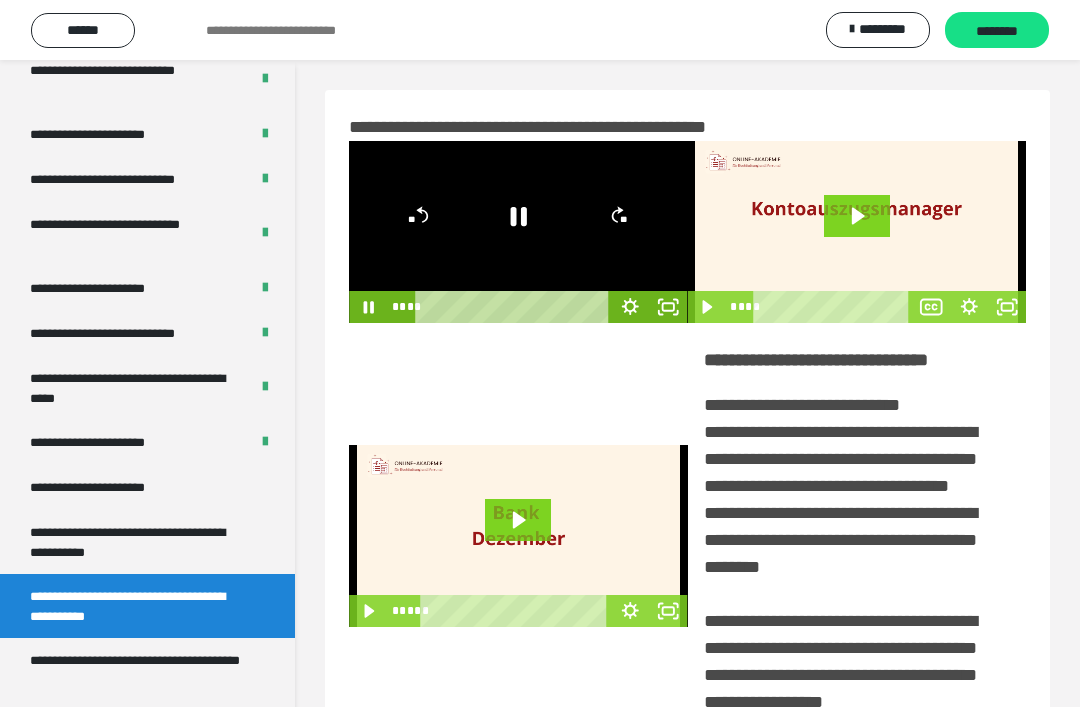 click 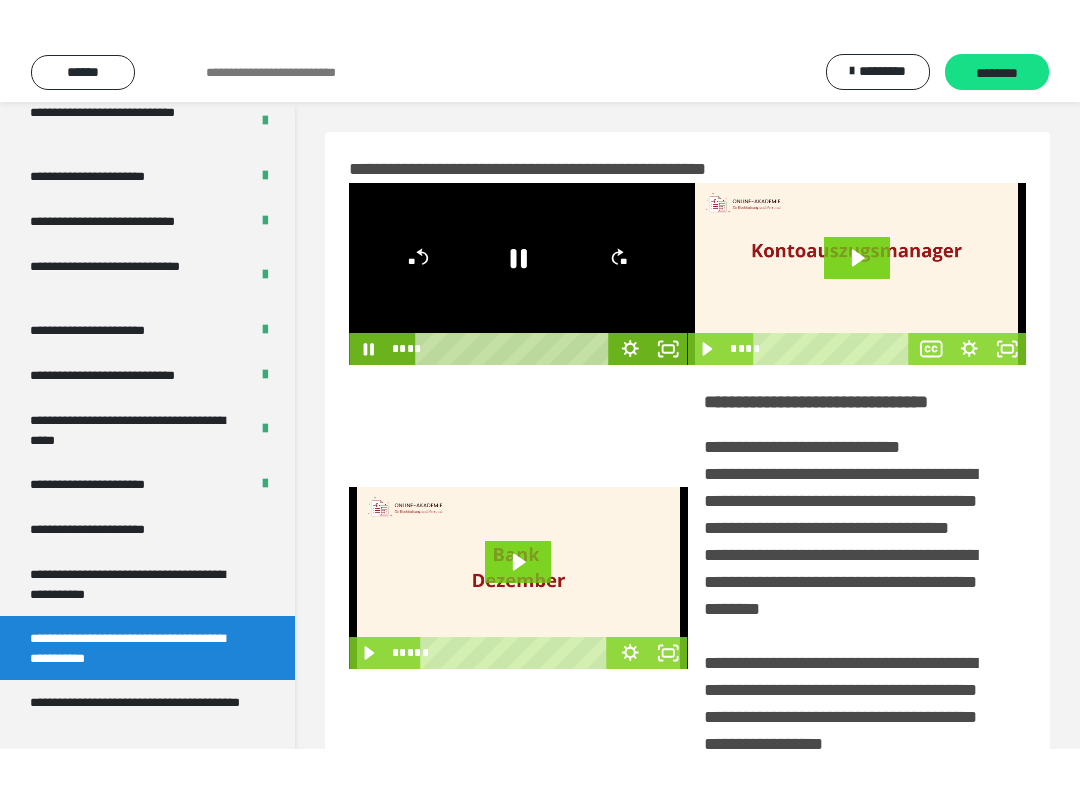 scroll, scrollTop: 20, scrollLeft: 0, axis: vertical 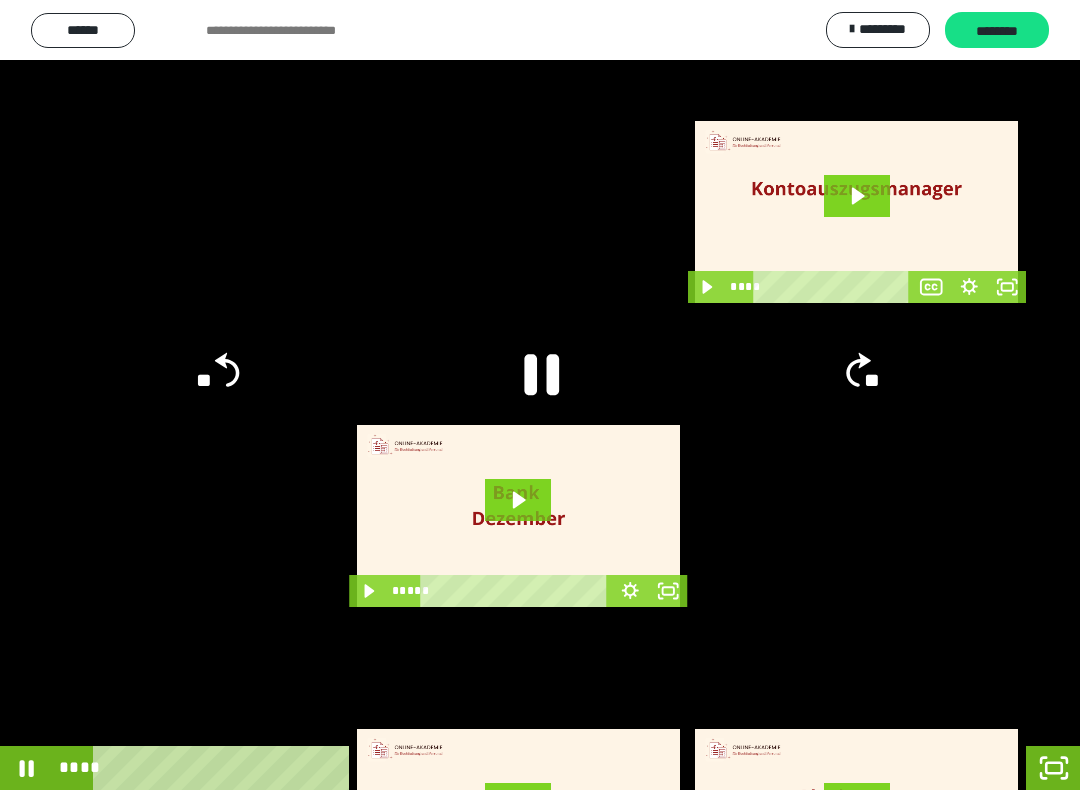 click at bounding box center (540, 395) 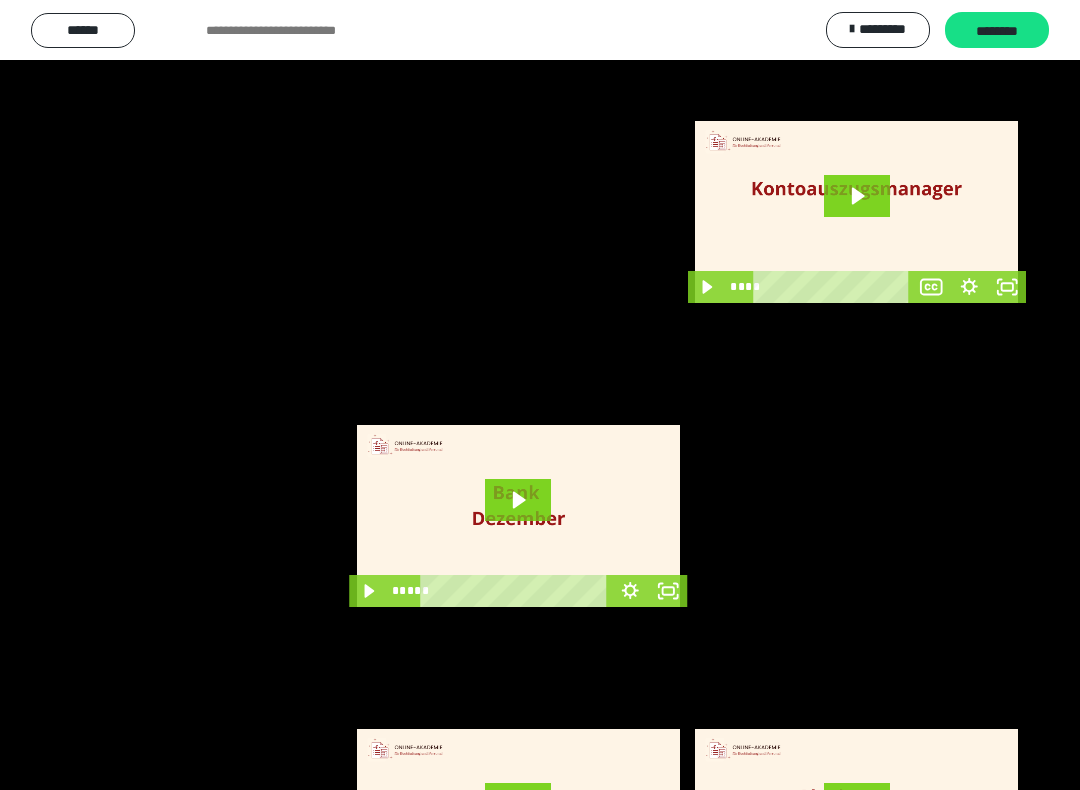 click at bounding box center [540, 395] 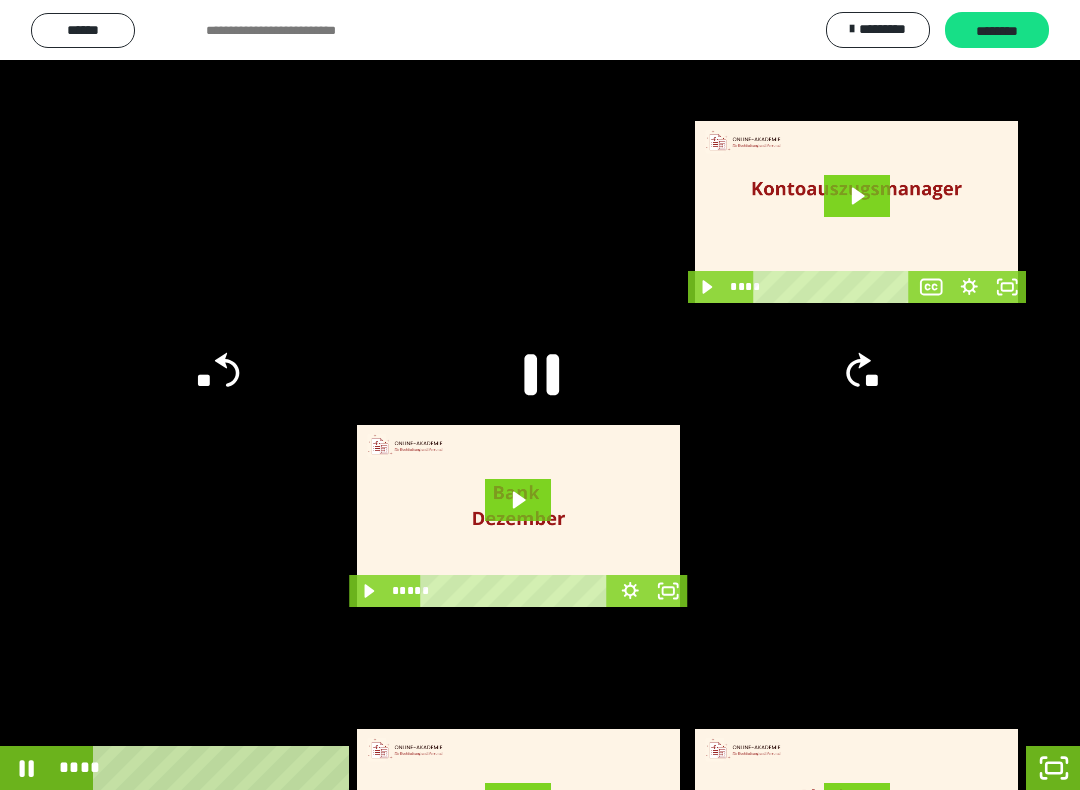 click at bounding box center [540, 395] 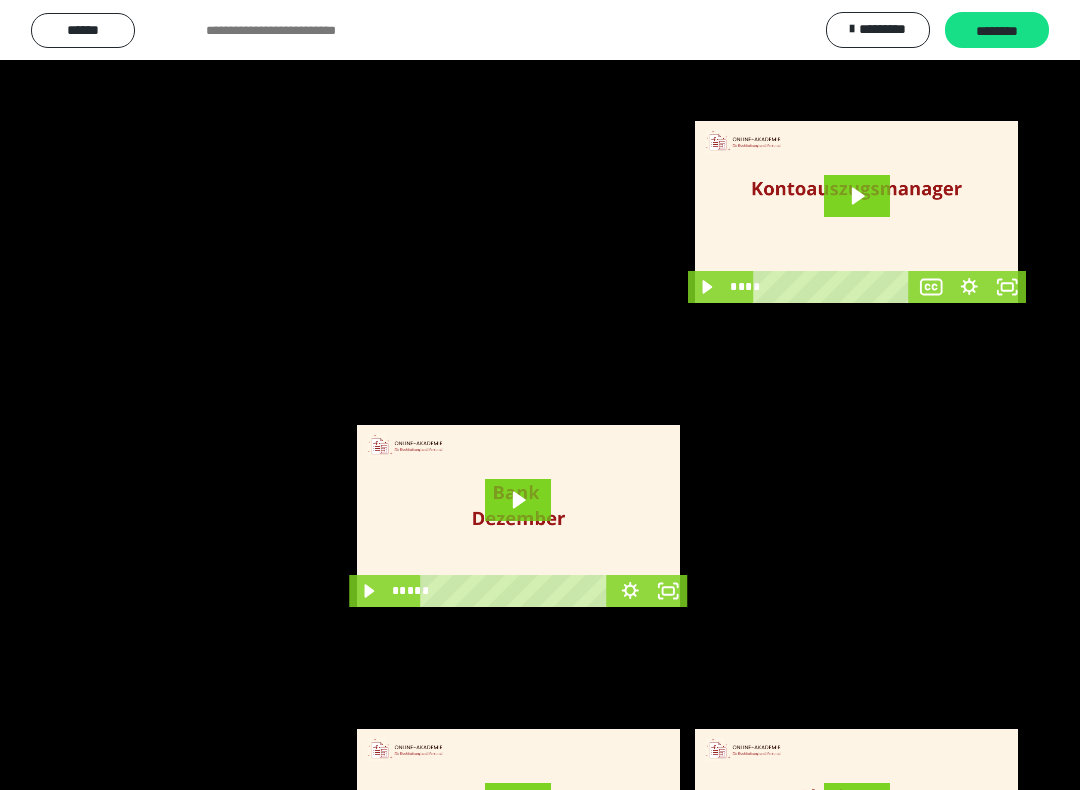 click at bounding box center [540, 395] 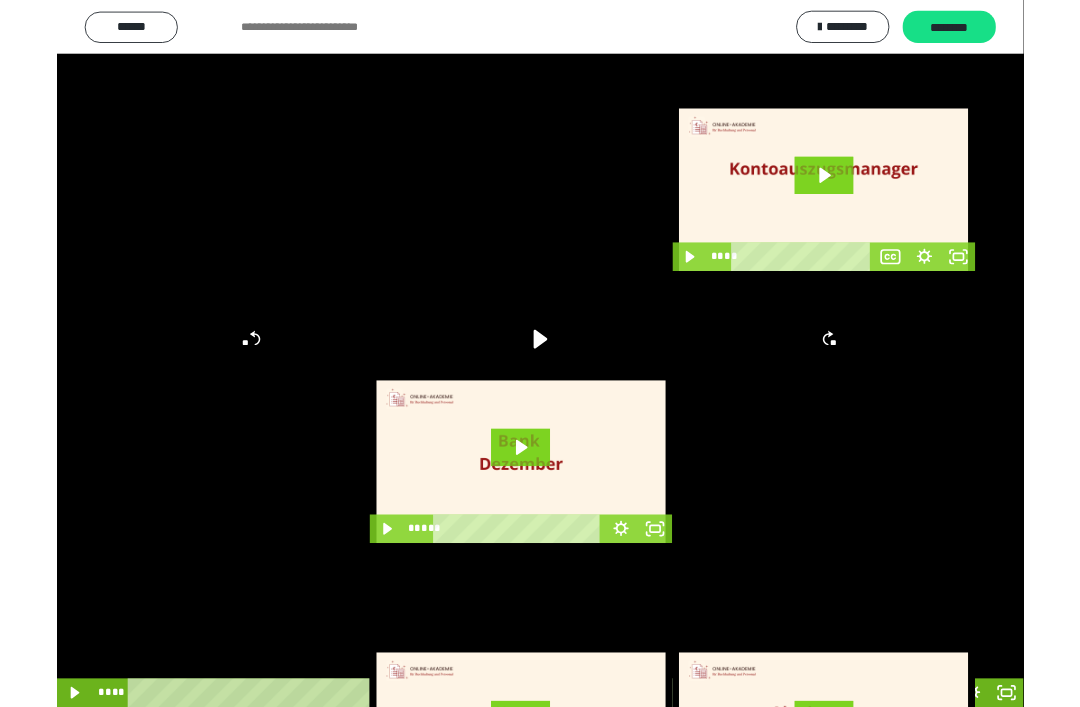 scroll, scrollTop: 0, scrollLeft: 0, axis: both 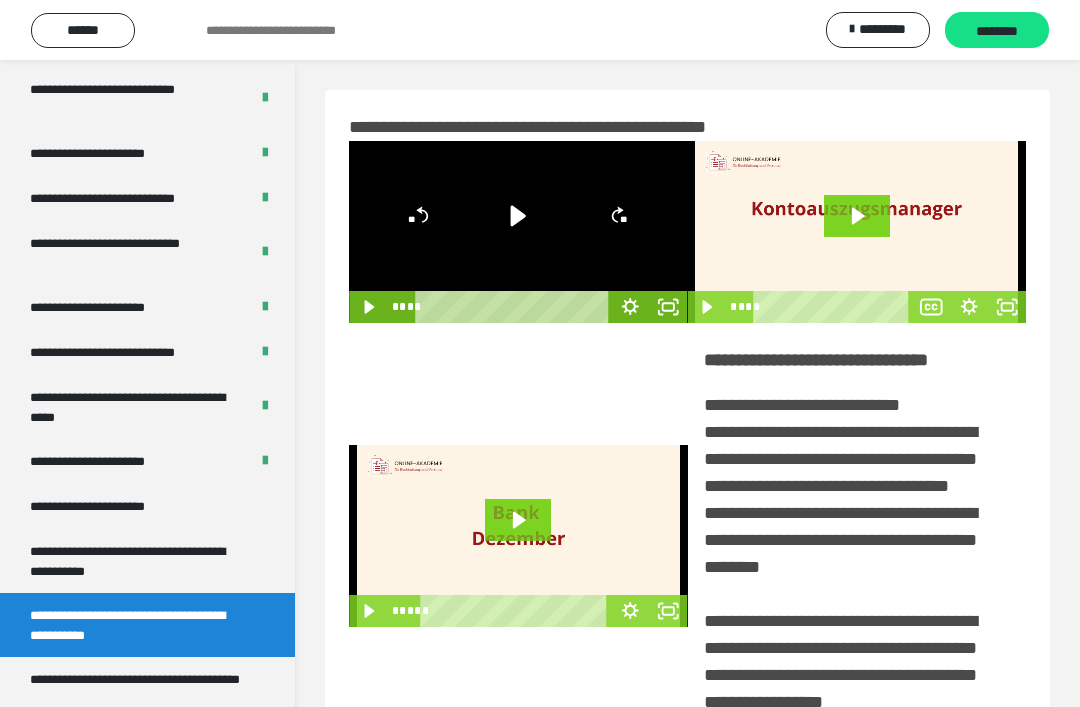 click 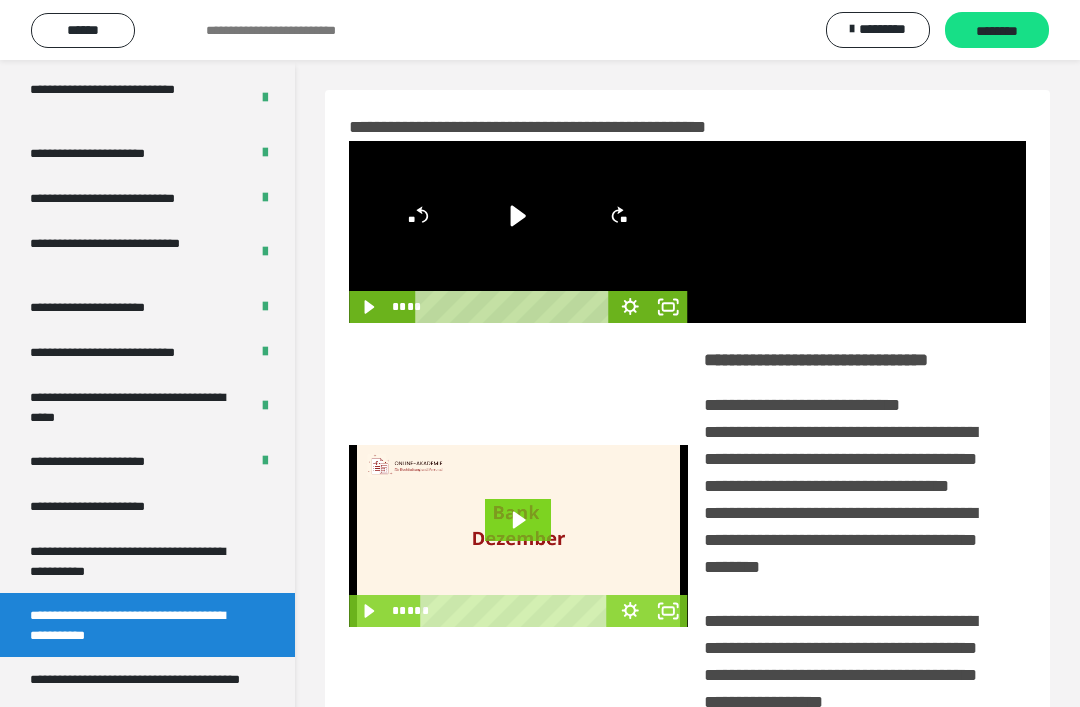 click 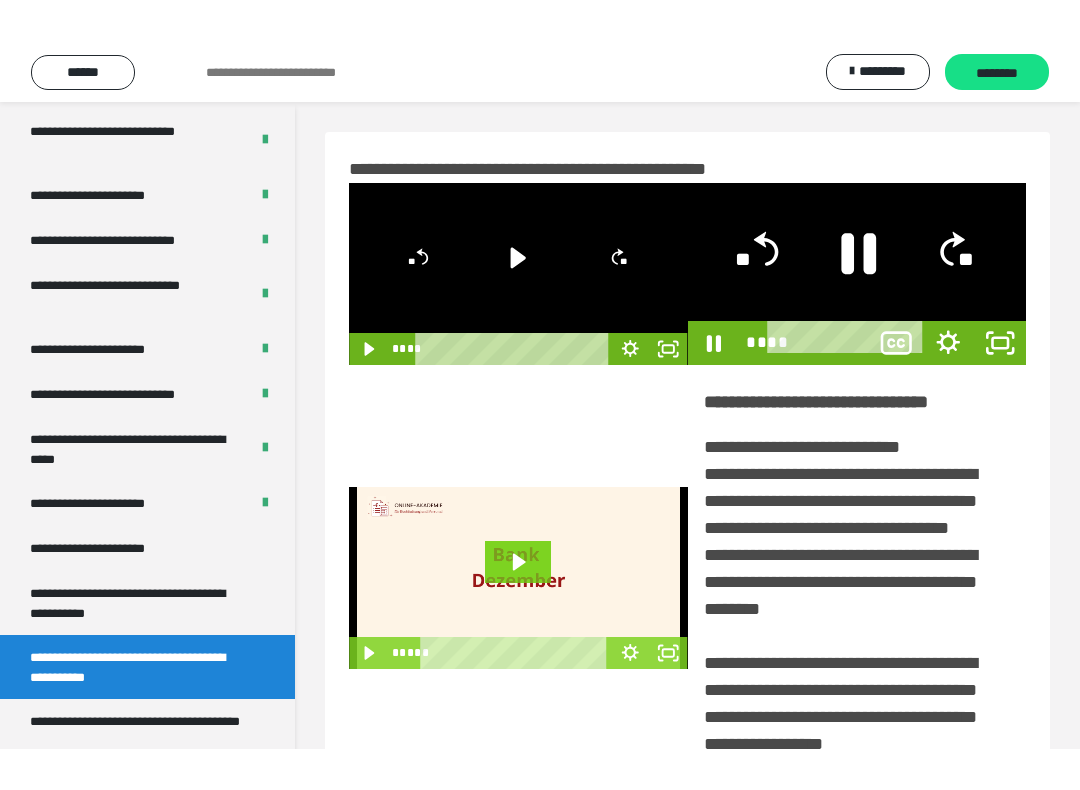 scroll, scrollTop: 20, scrollLeft: 0, axis: vertical 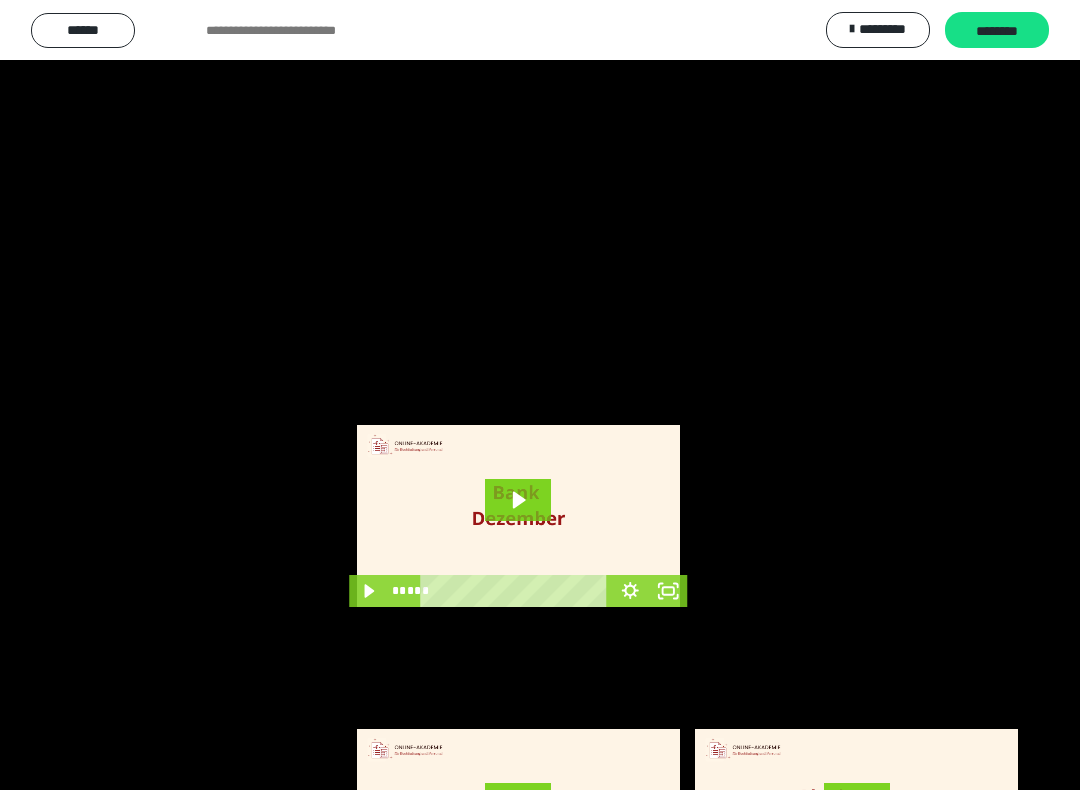 click at bounding box center (540, 395) 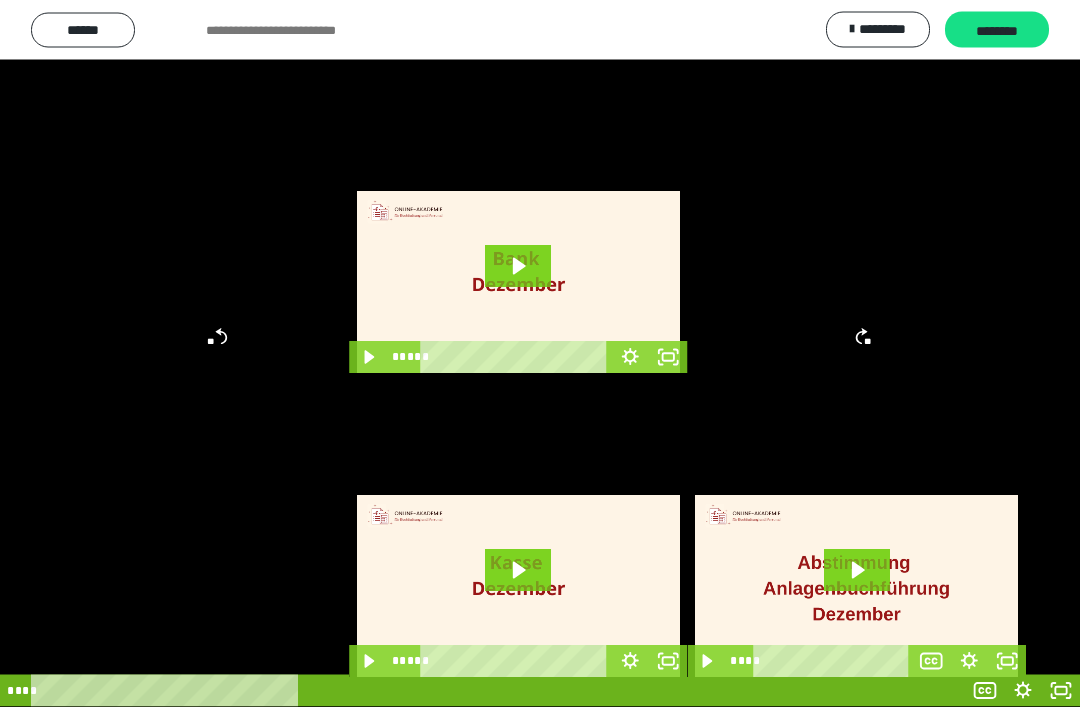 scroll, scrollTop: 255, scrollLeft: 0, axis: vertical 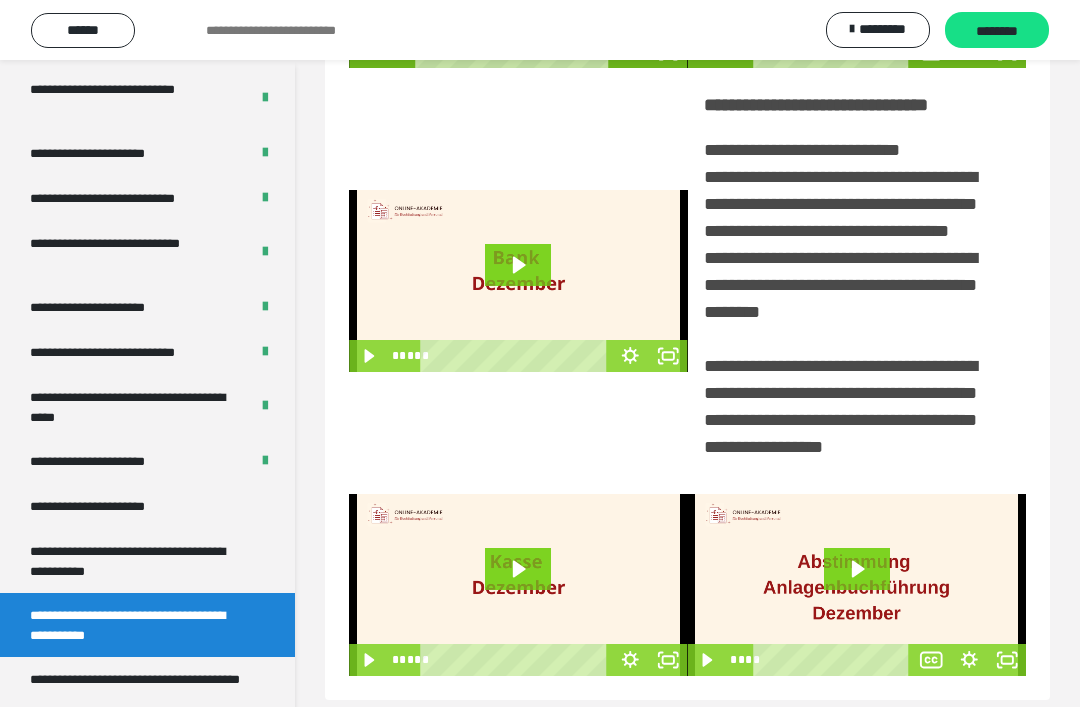 click 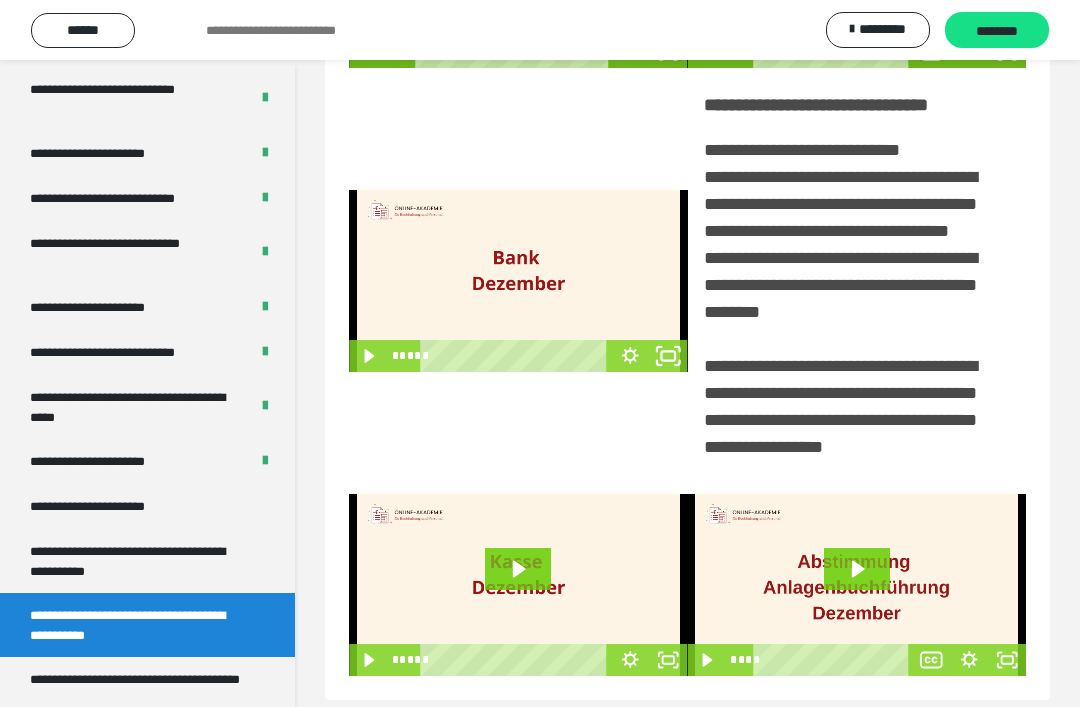 click 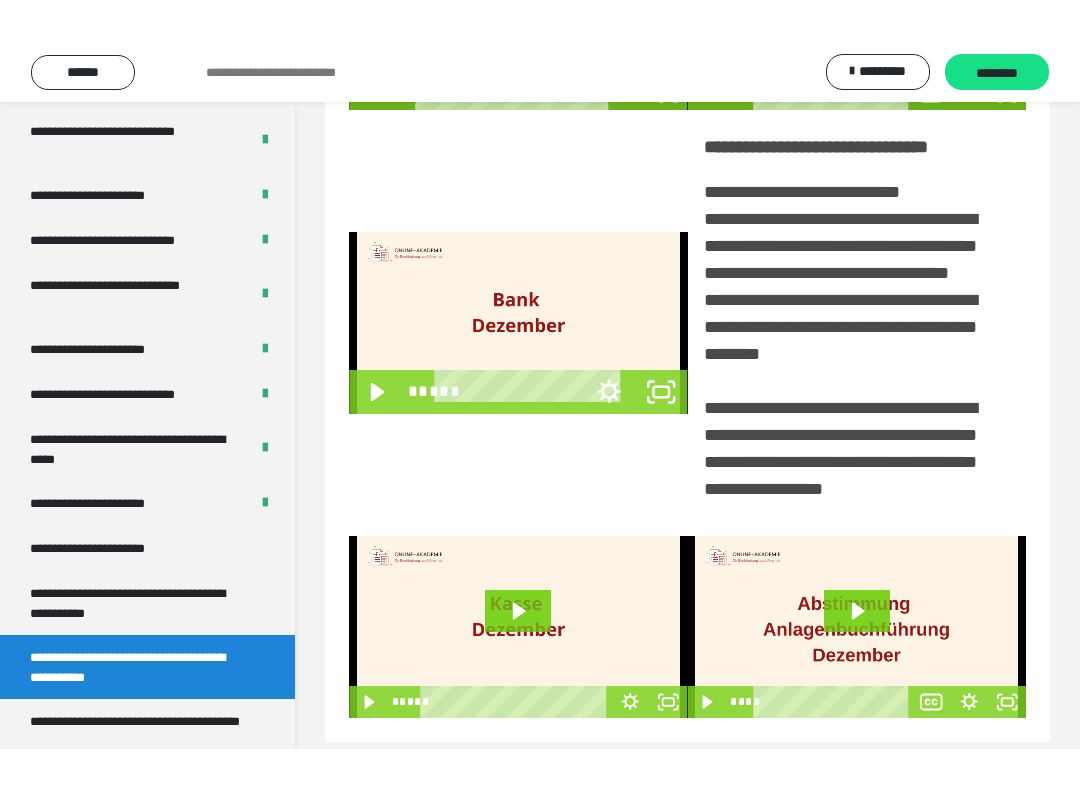 scroll, scrollTop: 20, scrollLeft: 0, axis: vertical 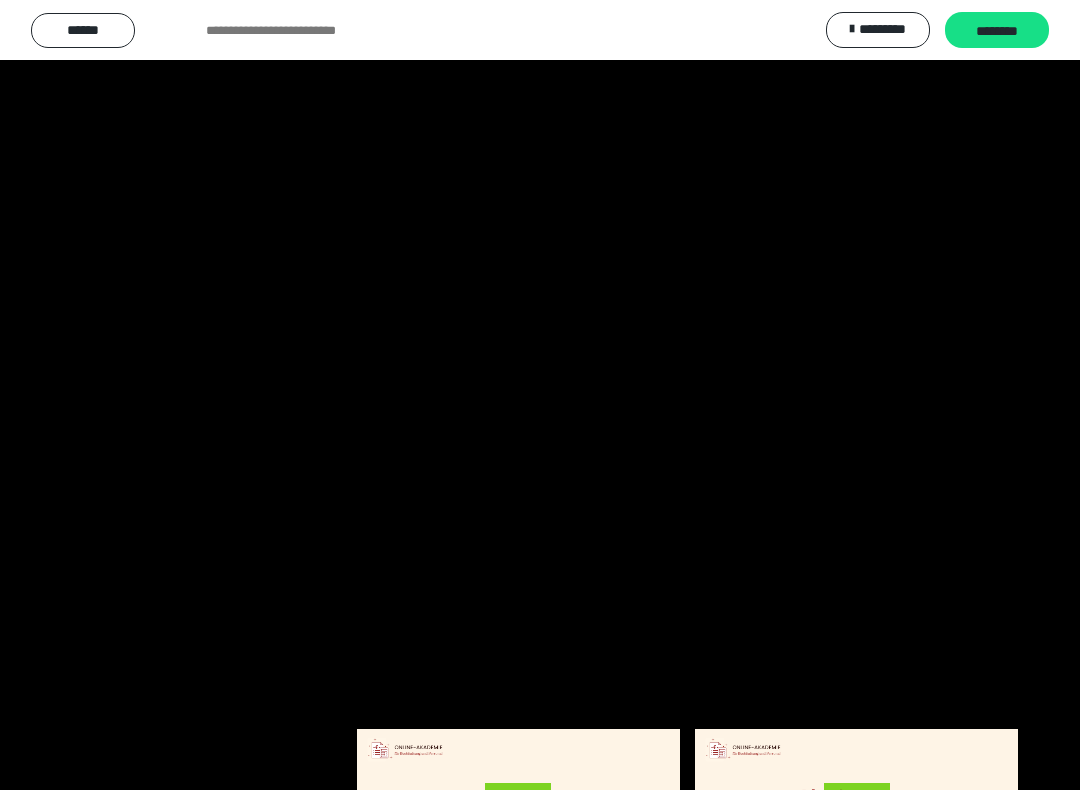 click at bounding box center [540, 395] 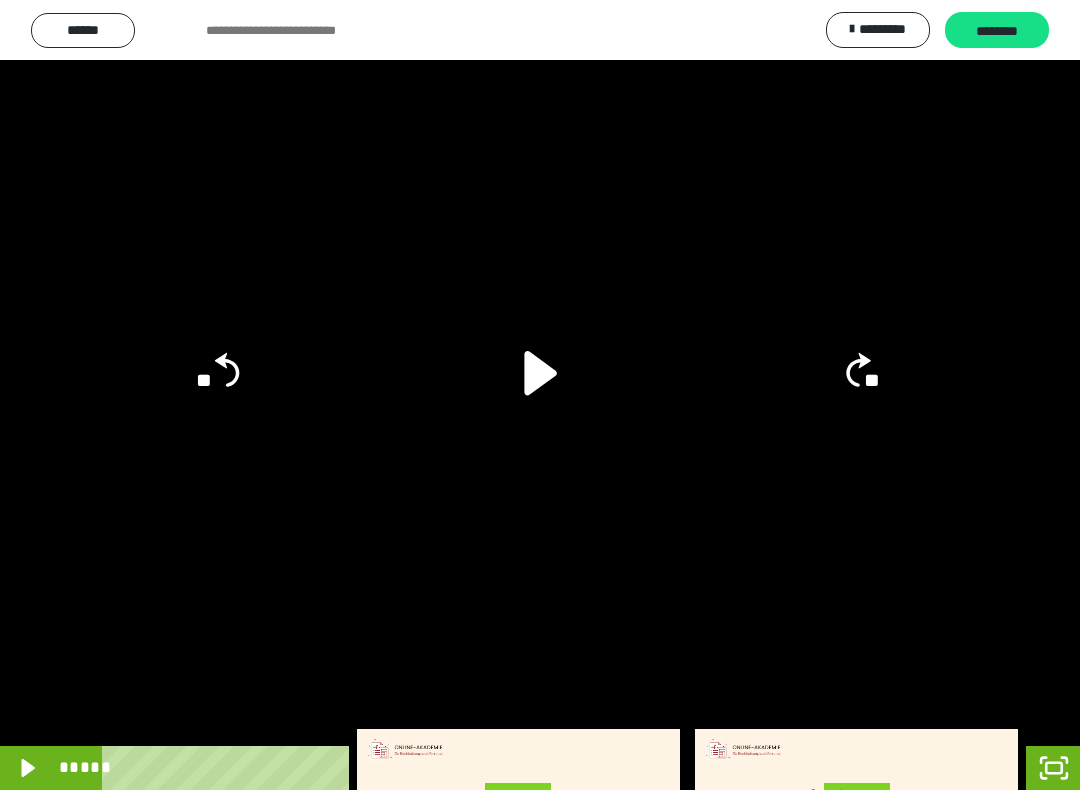 click at bounding box center (540, 395) 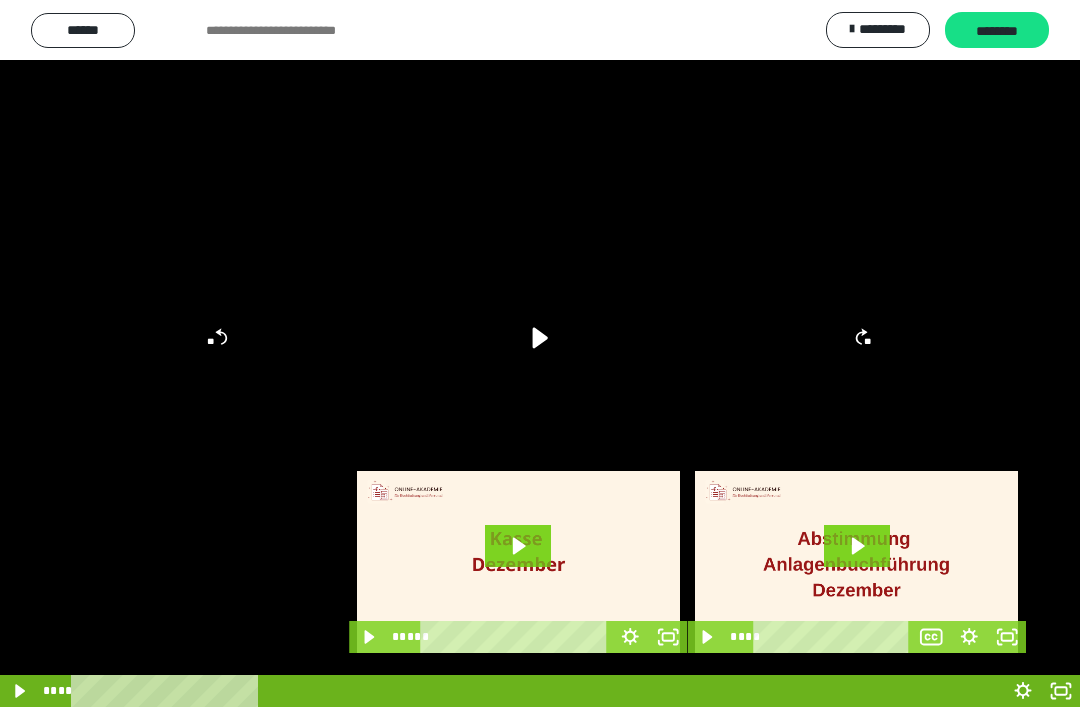scroll, scrollTop: 304, scrollLeft: 0, axis: vertical 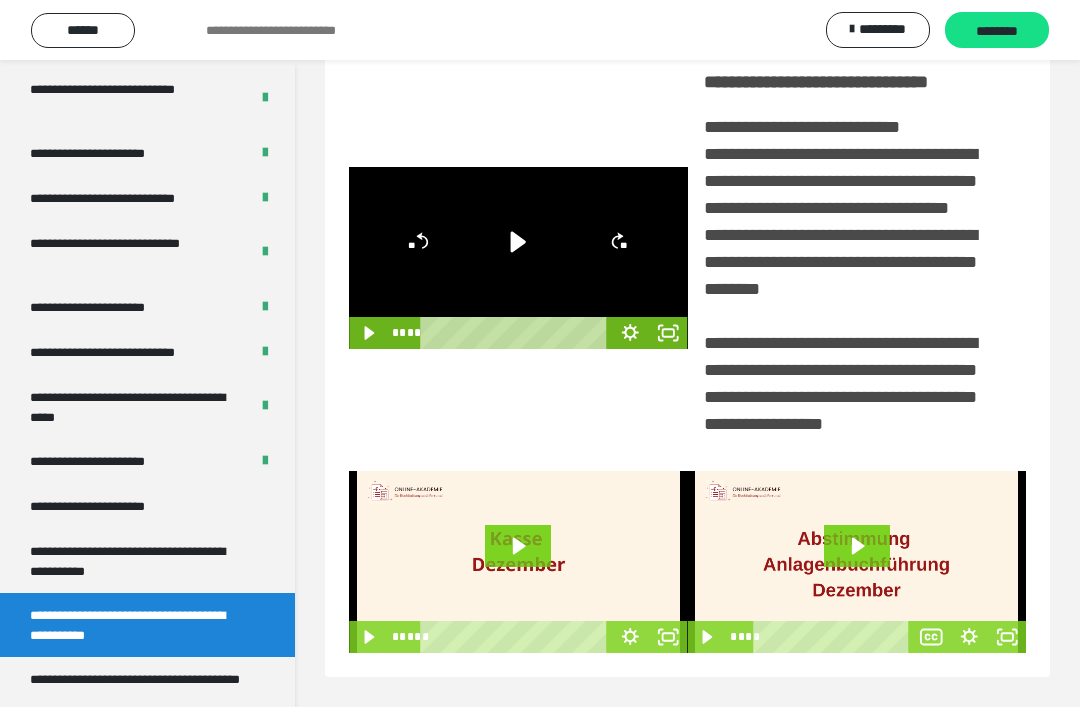 click 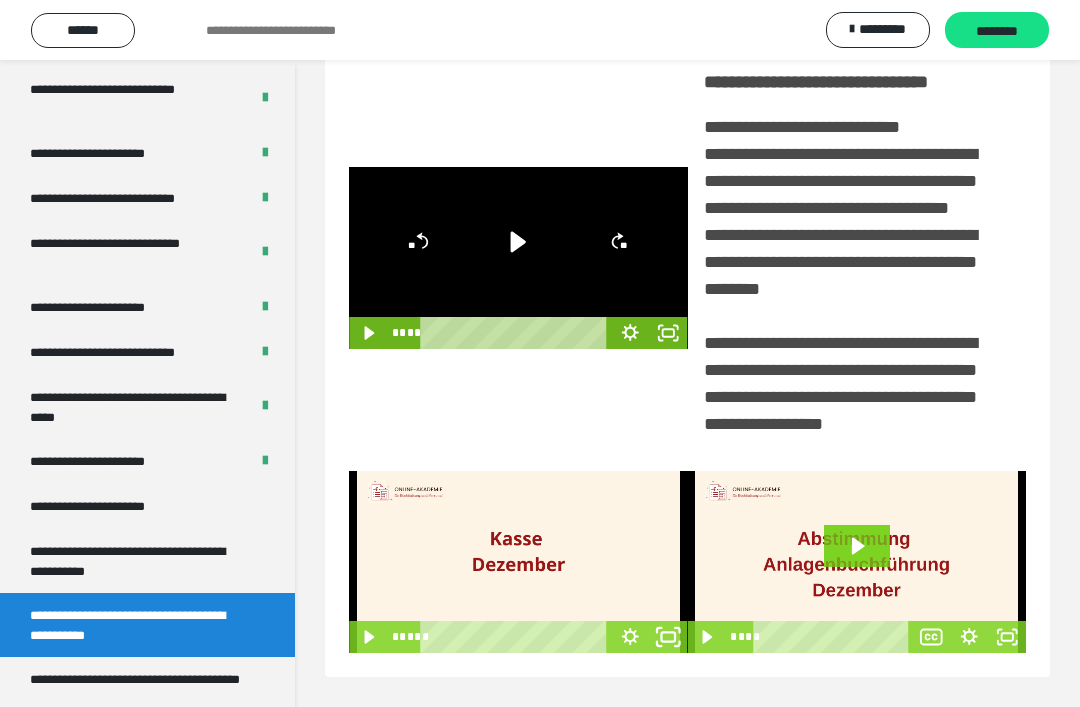 click 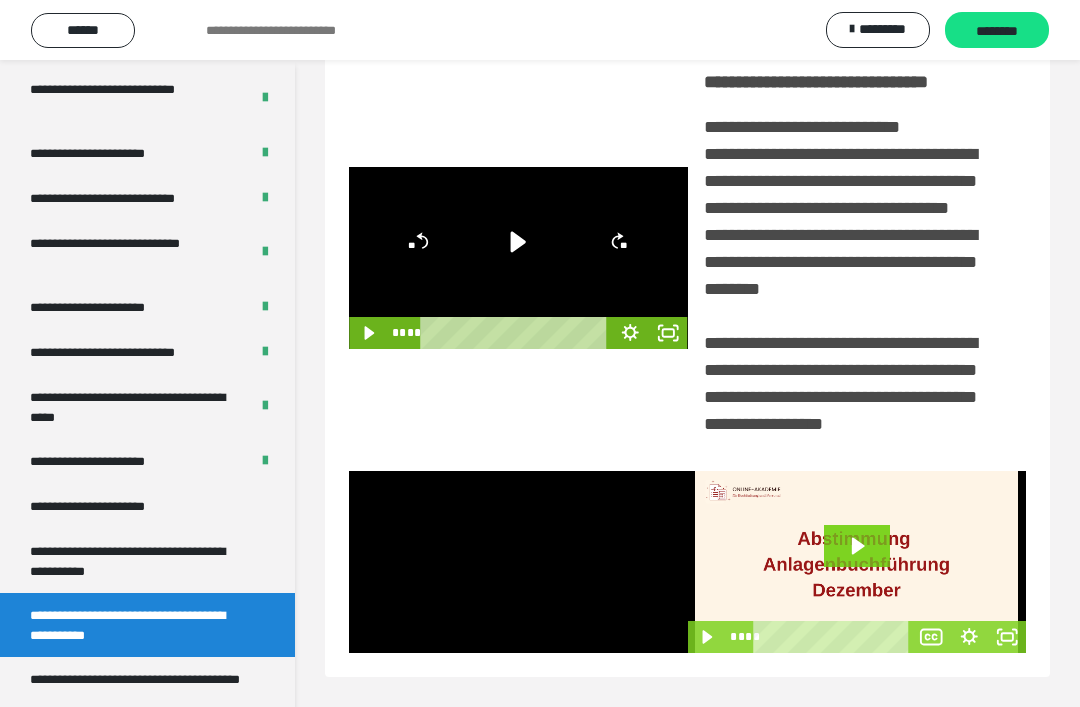 scroll, scrollTop: 20, scrollLeft: 0, axis: vertical 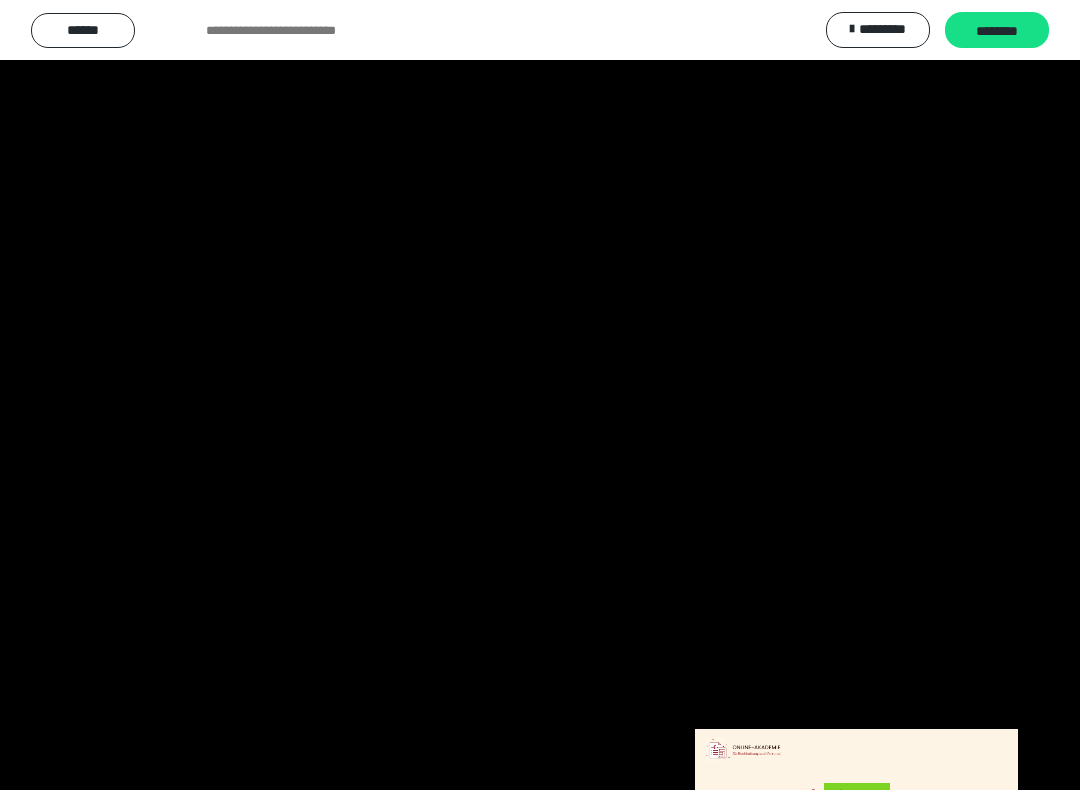 click at bounding box center (540, 395) 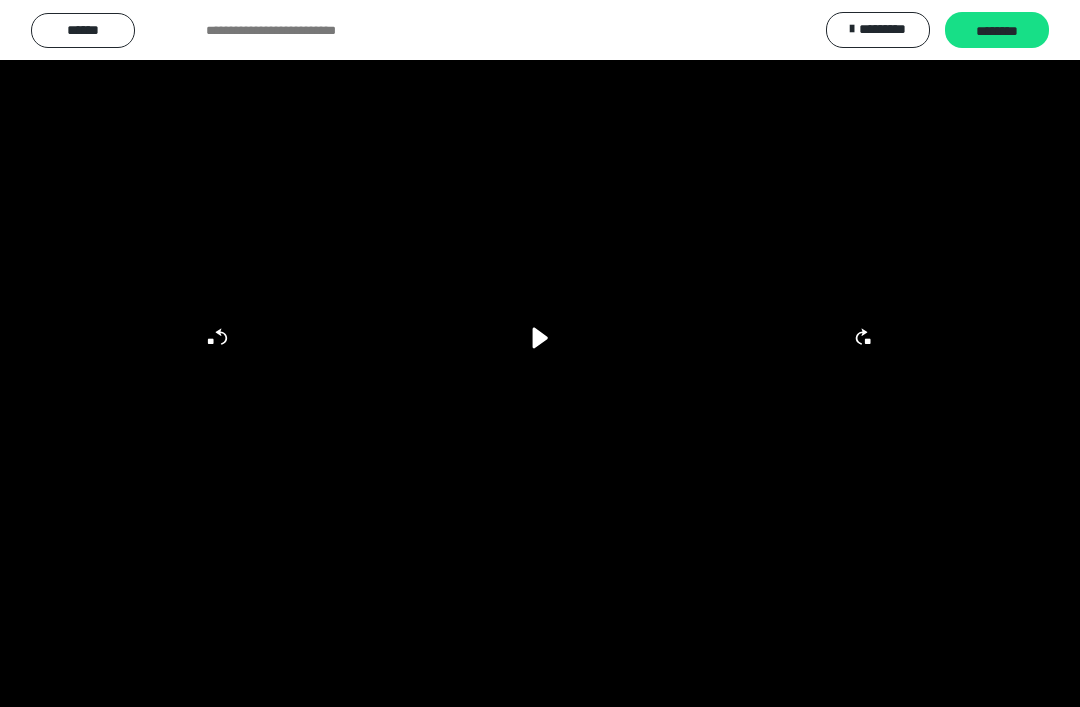 scroll, scrollTop: 368, scrollLeft: 0, axis: vertical 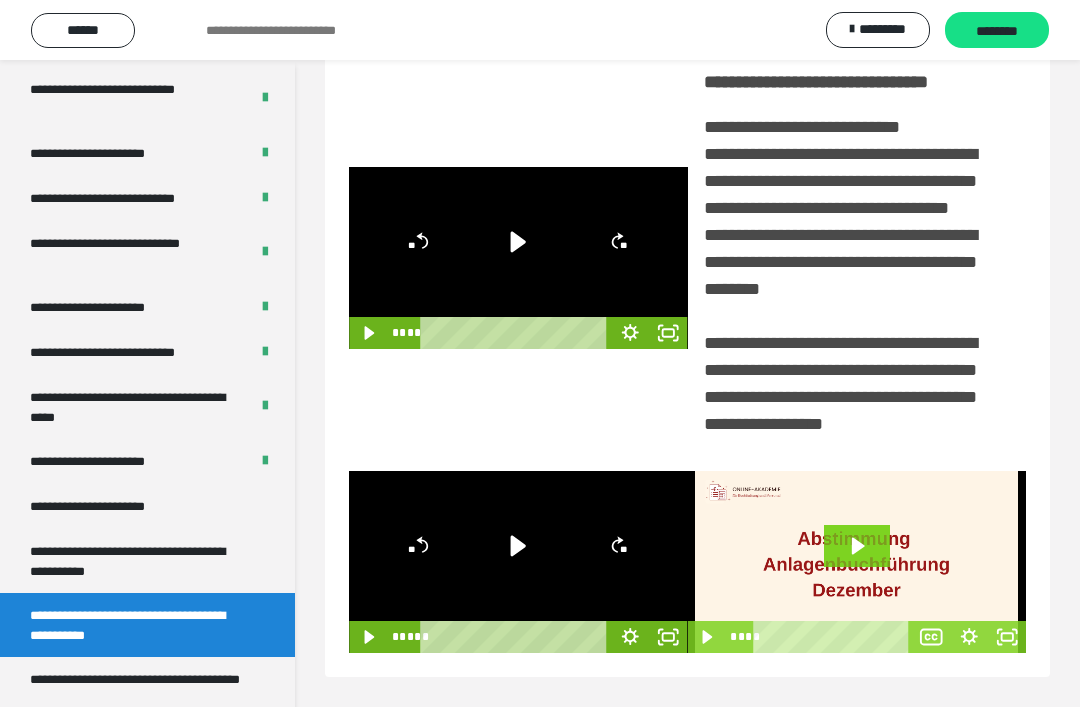 click 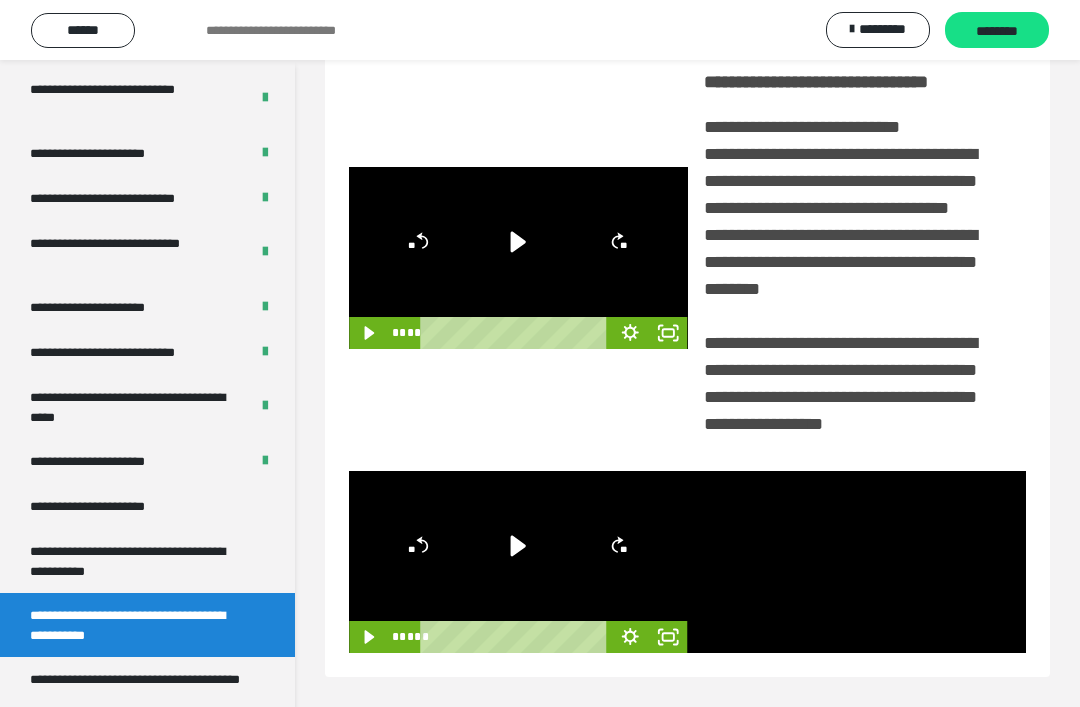 click at bounding box center [857, 562] 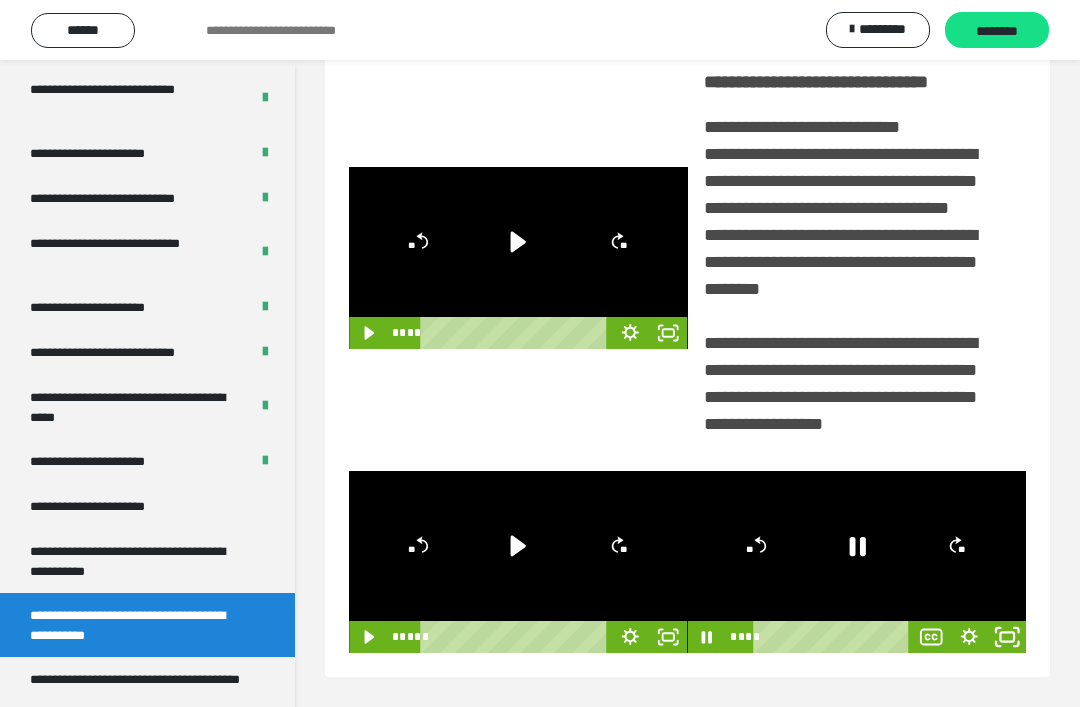 click 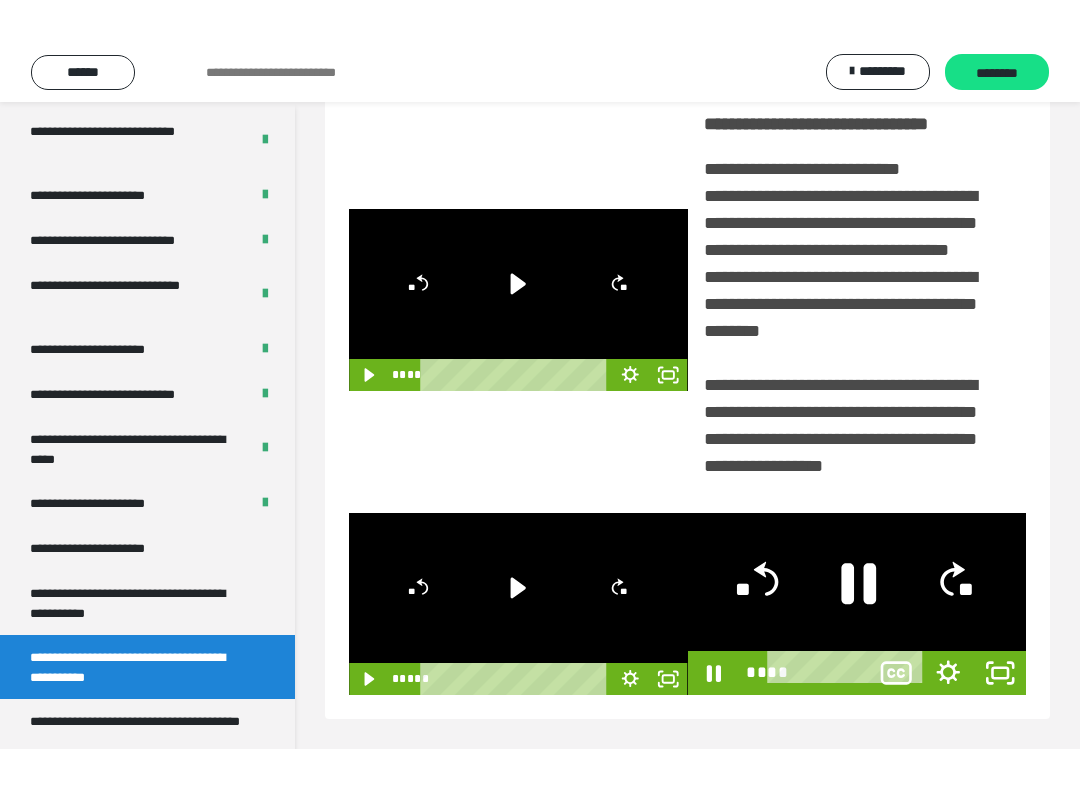 scroll, scrollTop: 20, scrollLeft: 0, axis: vertical 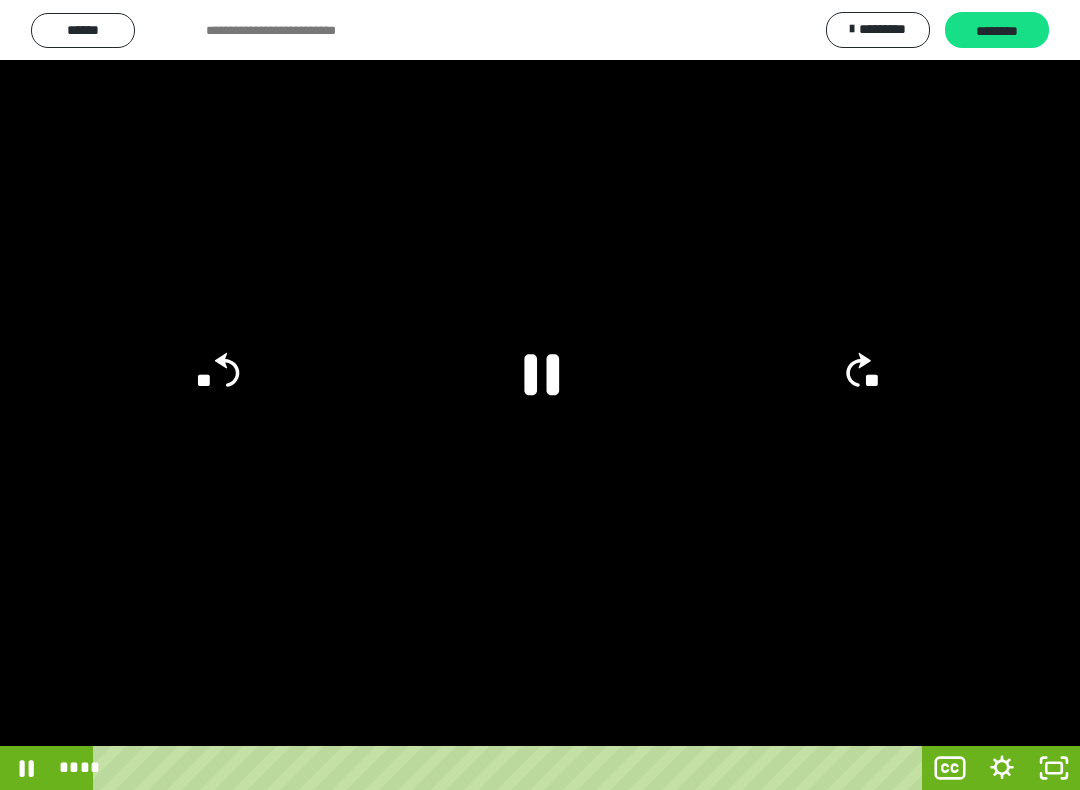 click at bounding box center [540, 395] 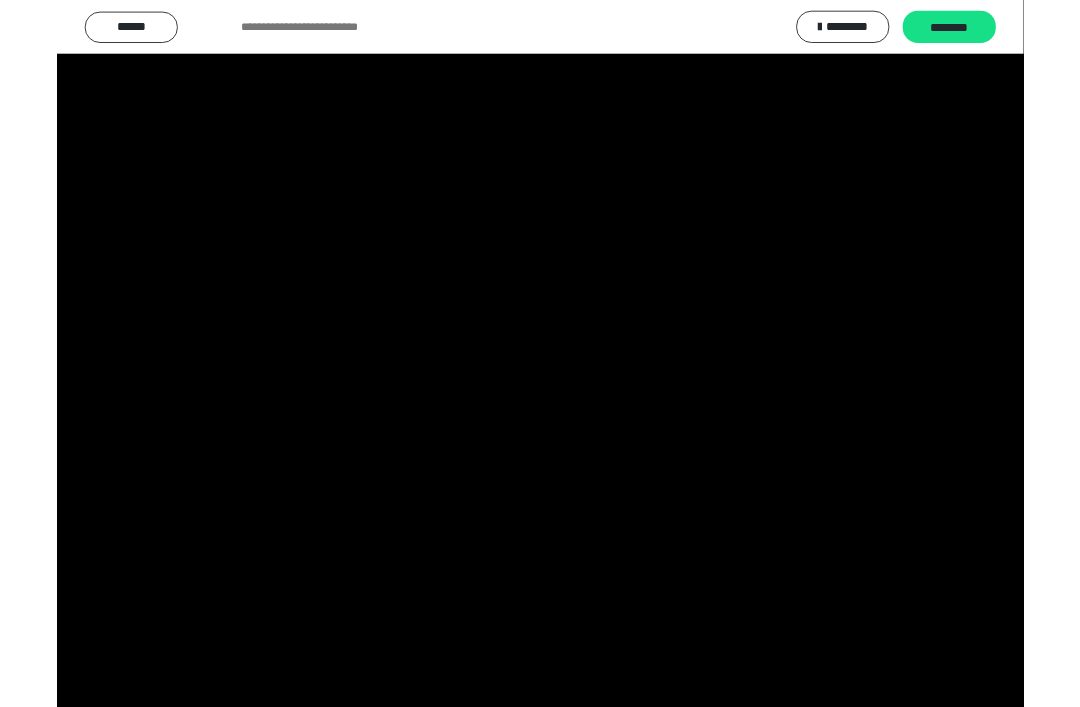 scroll, scrollTop: 285, scrollLeft: 0, axis: vertical 